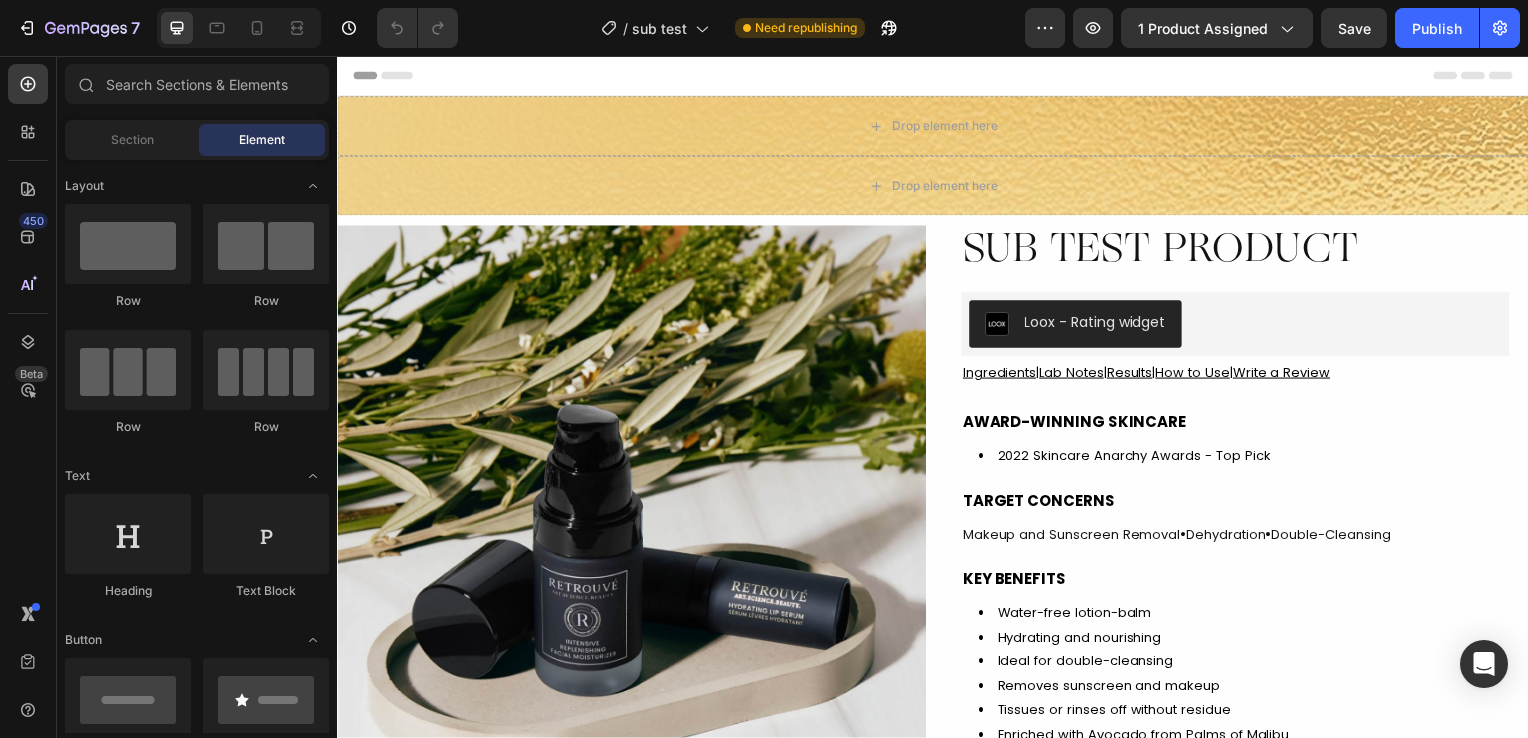 scroll, scrollTop: 0, scrollLeft: 0, axis: both 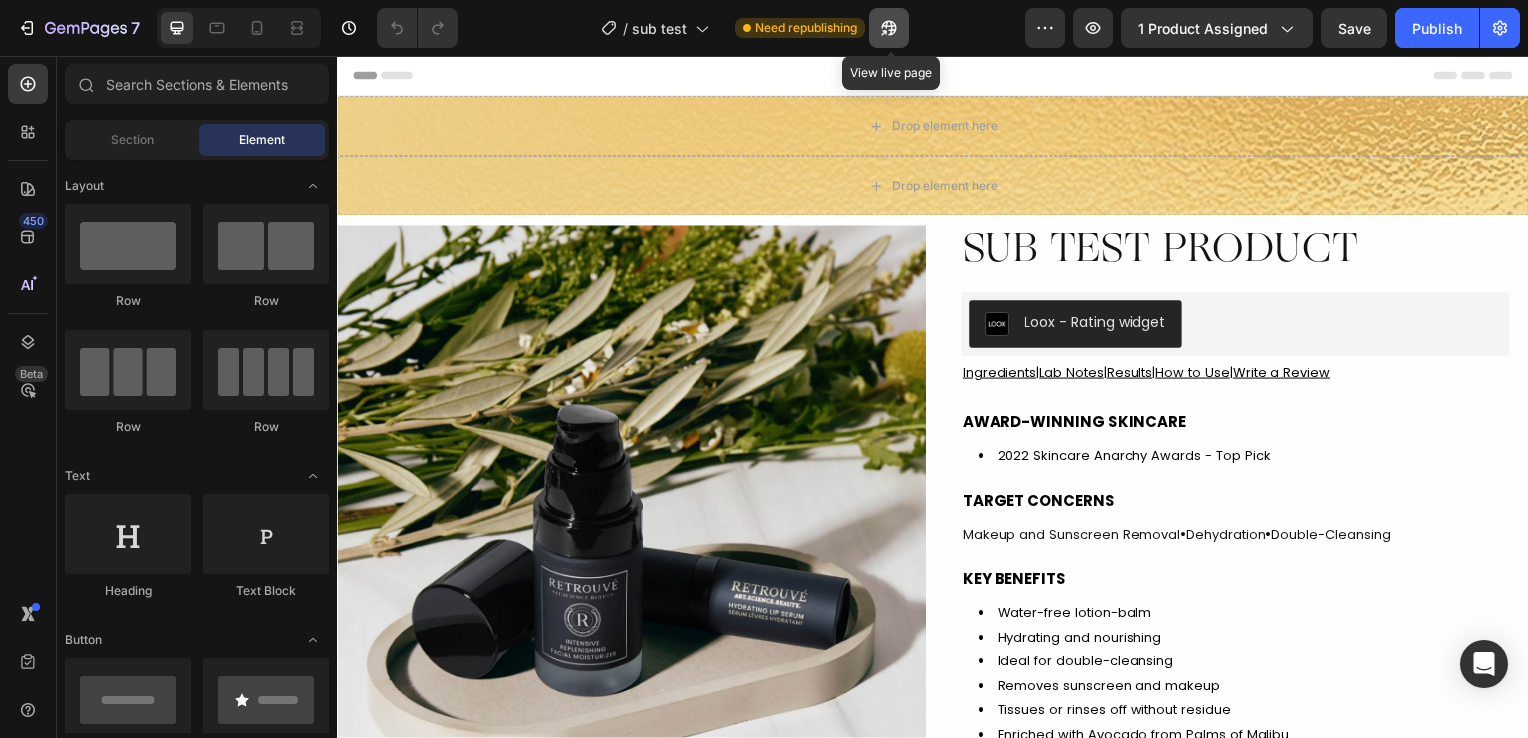click 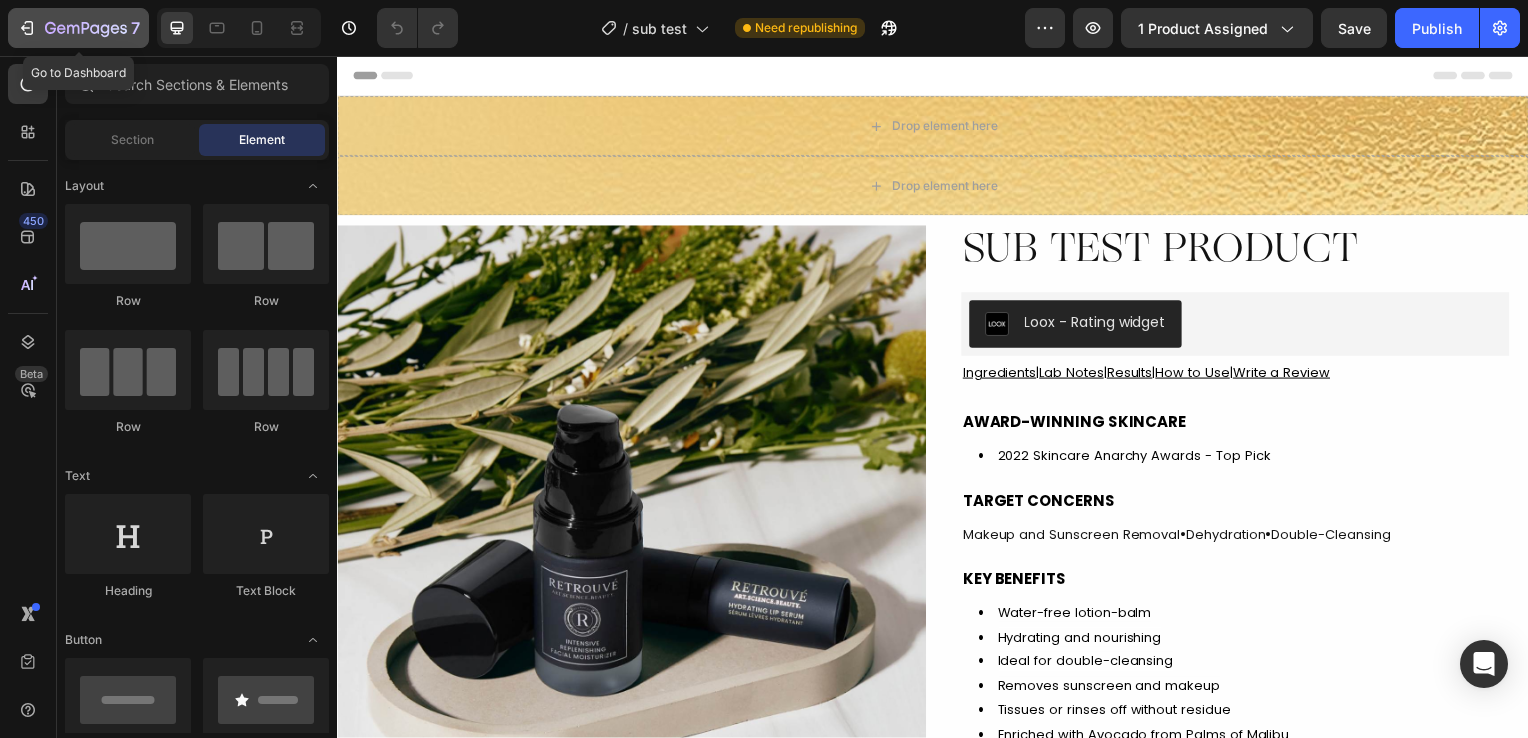 click 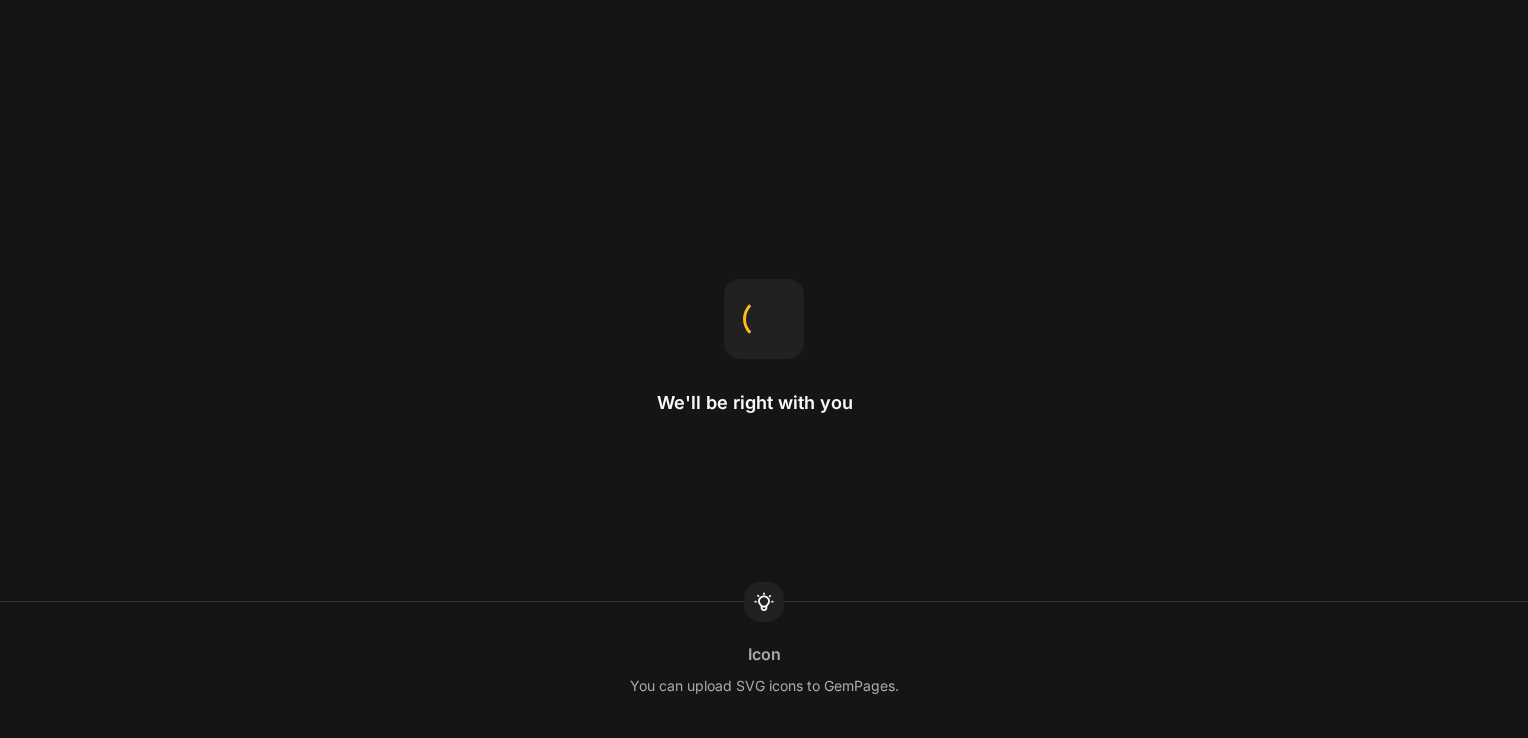 scroll, scrollTop: 0, scrollLeft: 0, axis: both 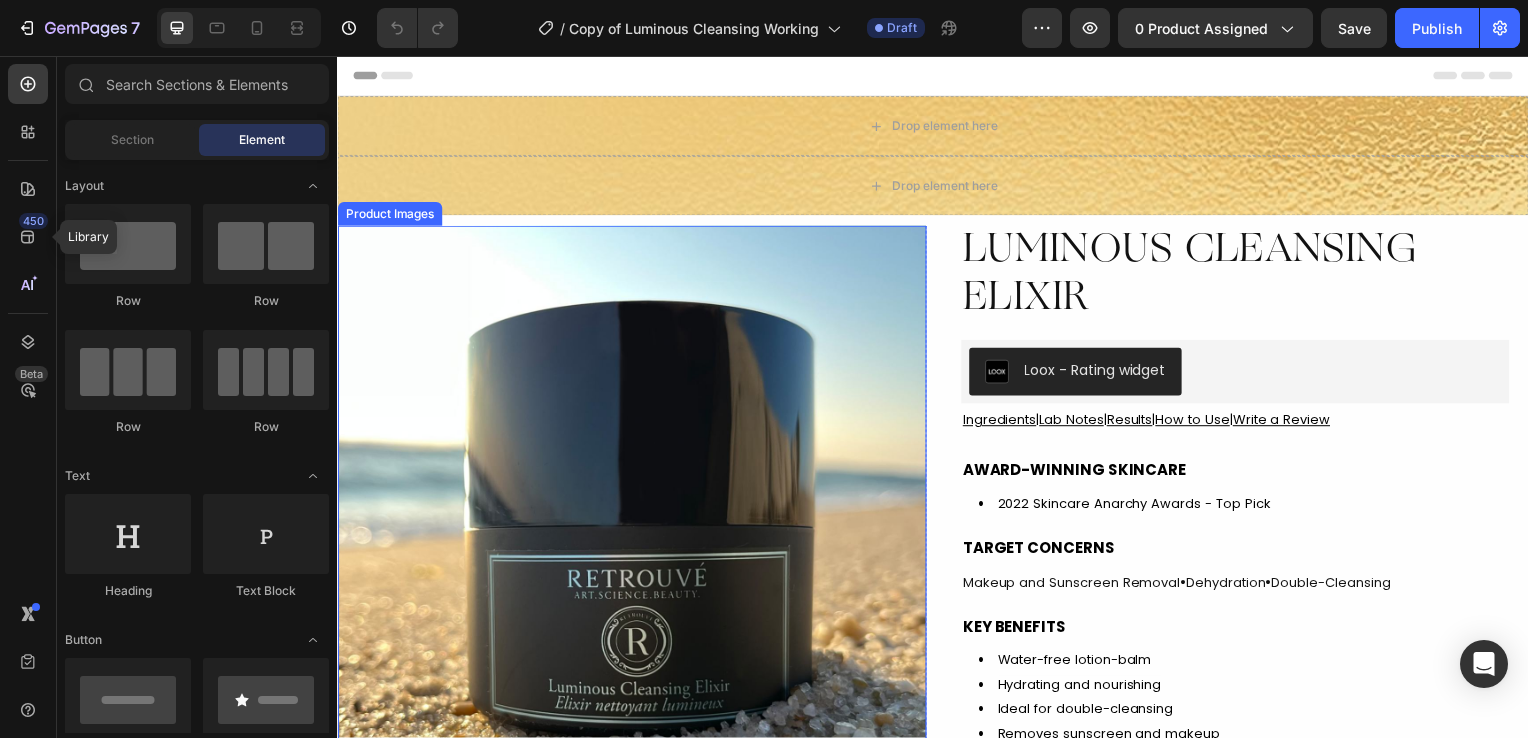 click at bounding box center [633, 523] 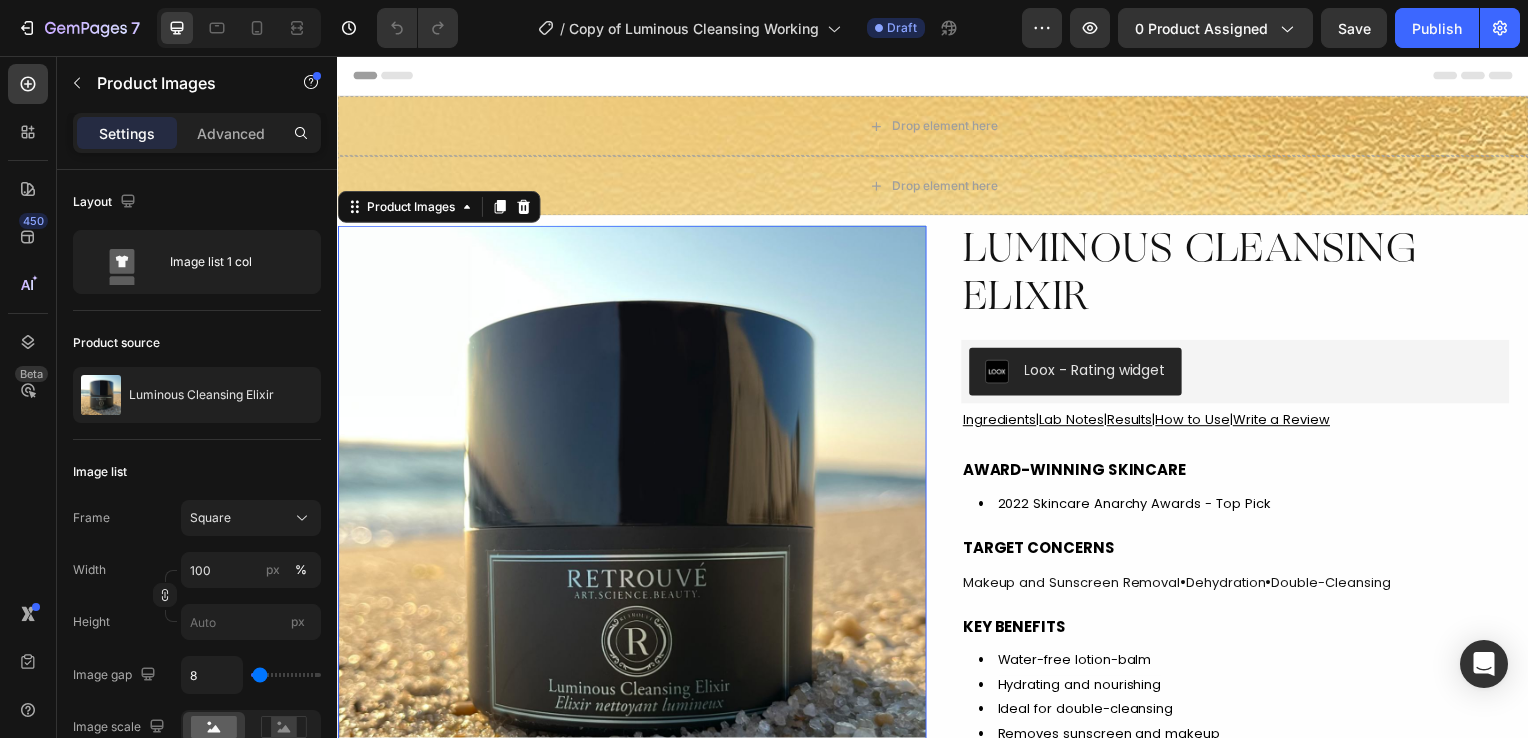 scroll, scrollTop: 0, scrollLeft: 0, axis: both 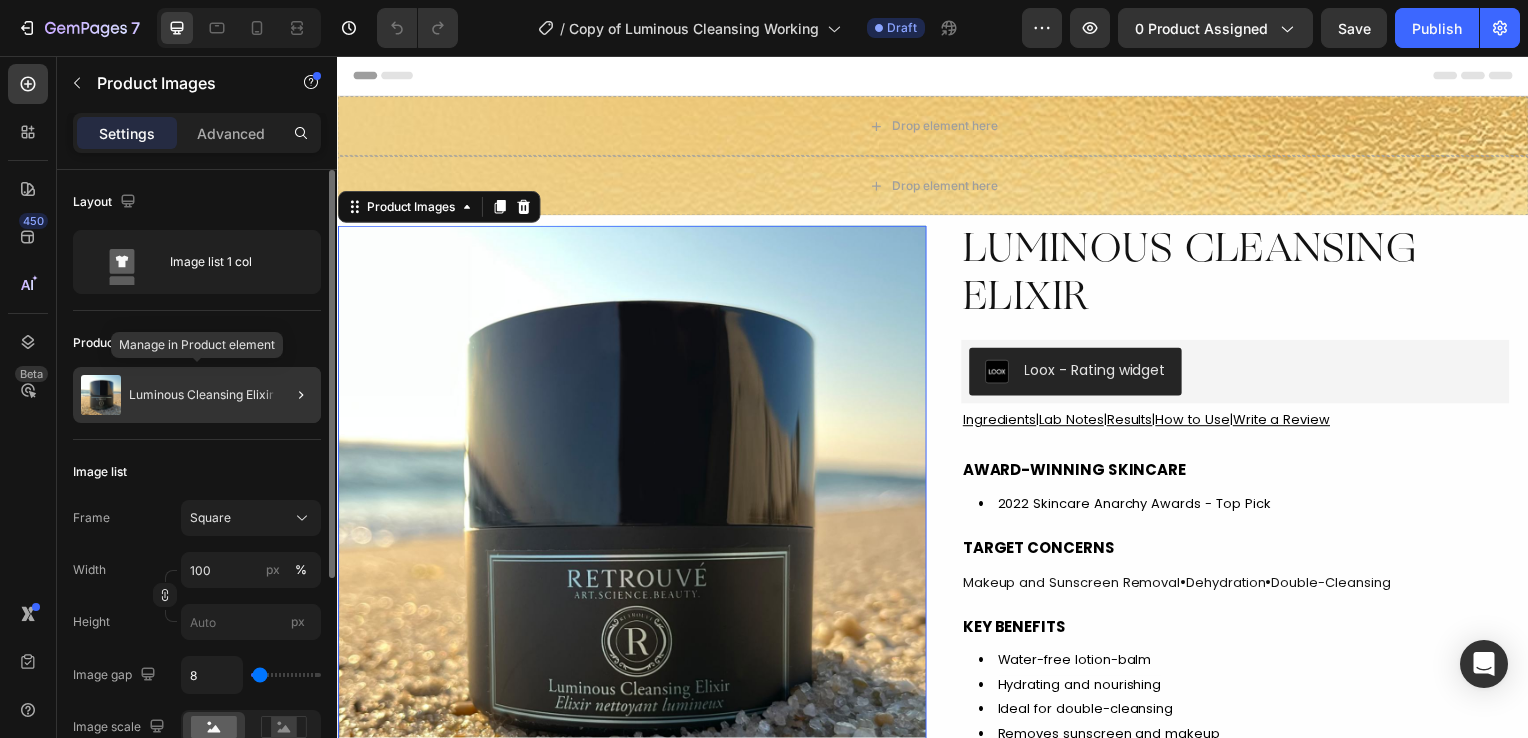 click on "Luminous Cleansing Elixir" at bounding box center (201, 395) 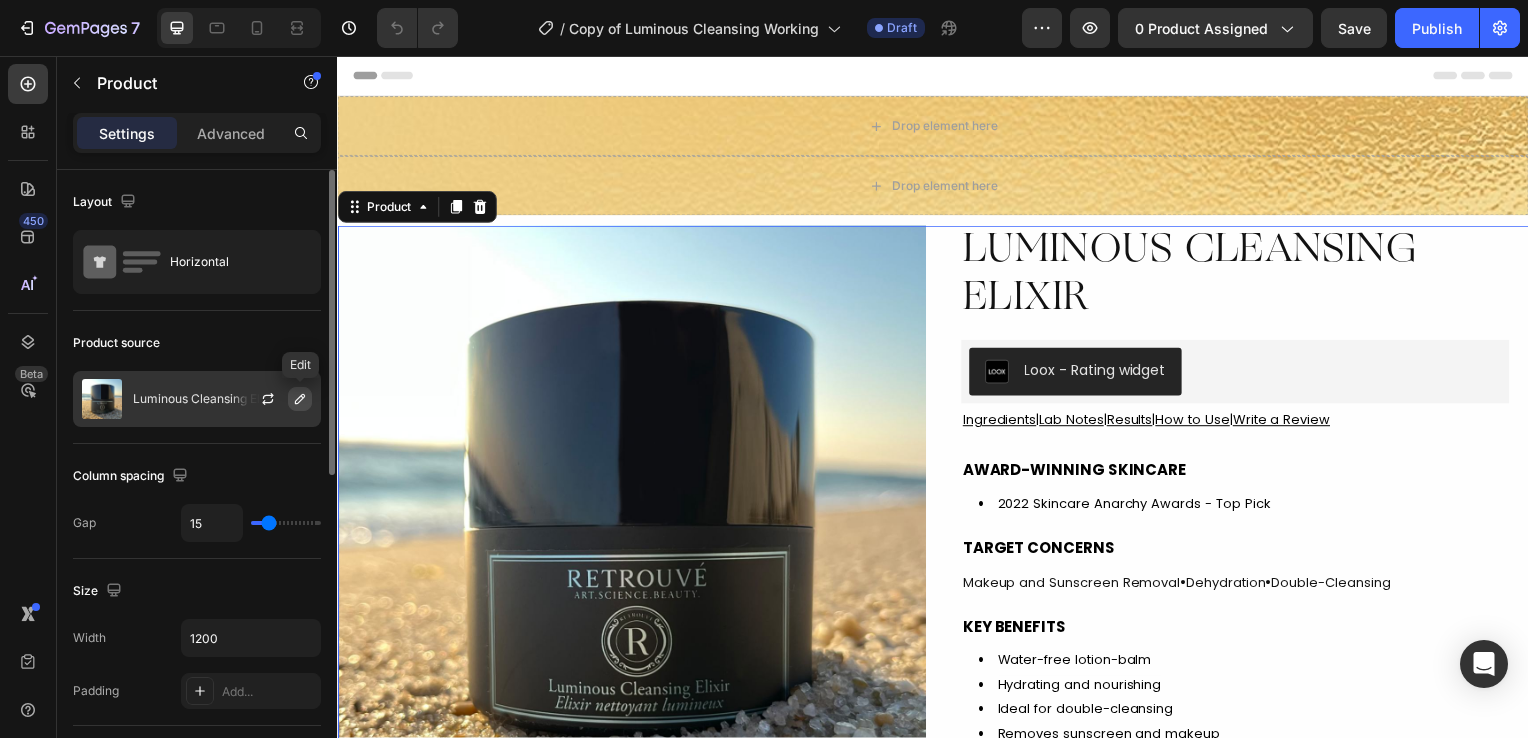 click 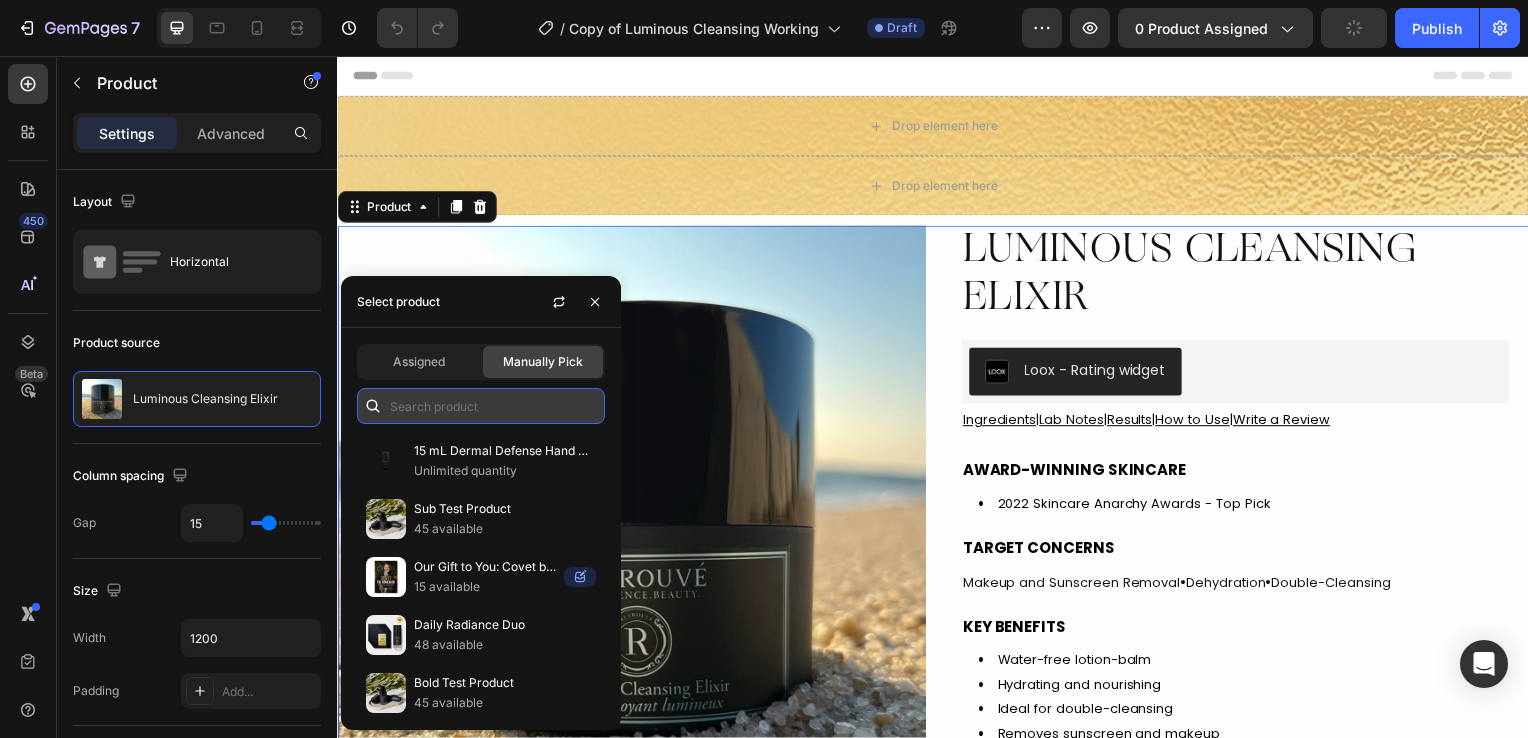 click at bounding box center [481, 406] 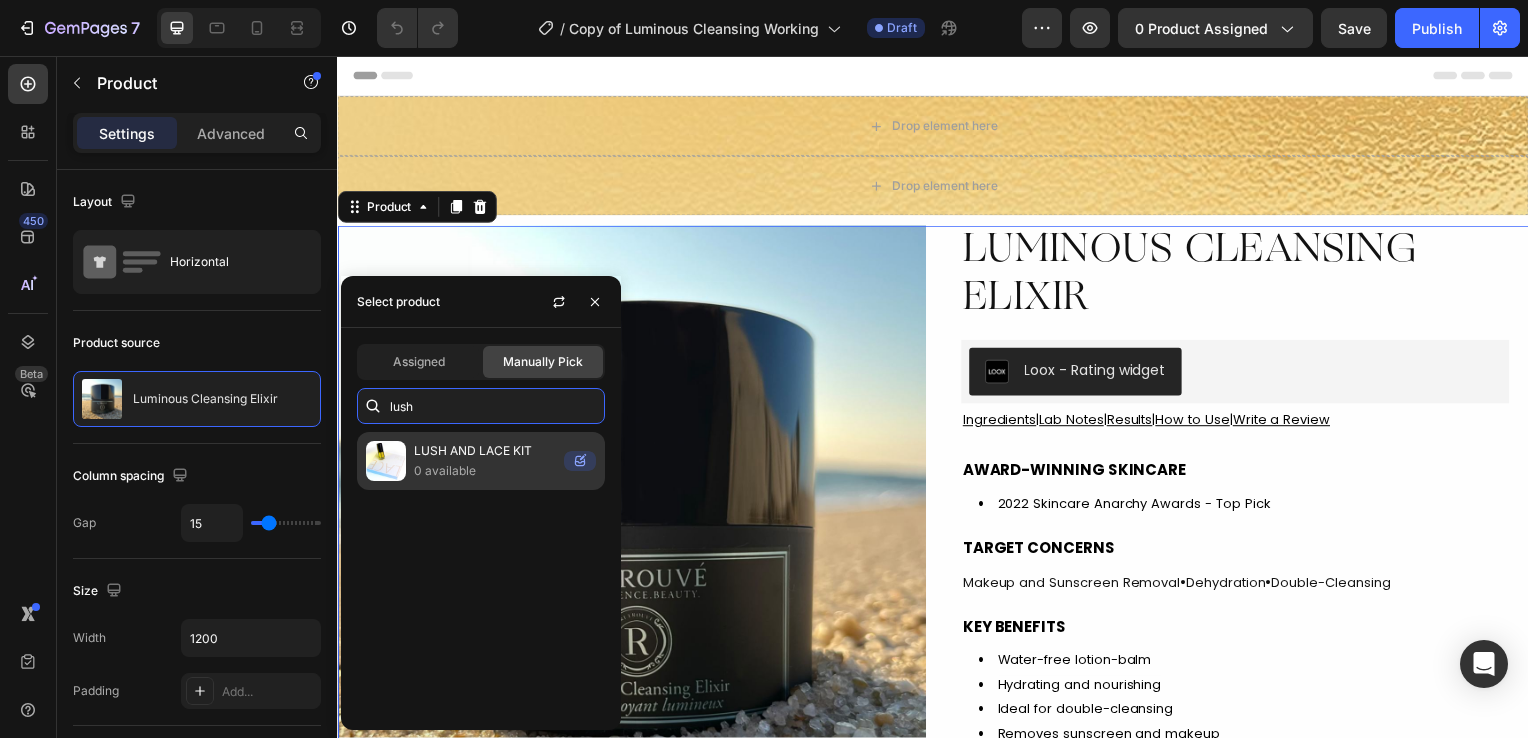 type on "lush" 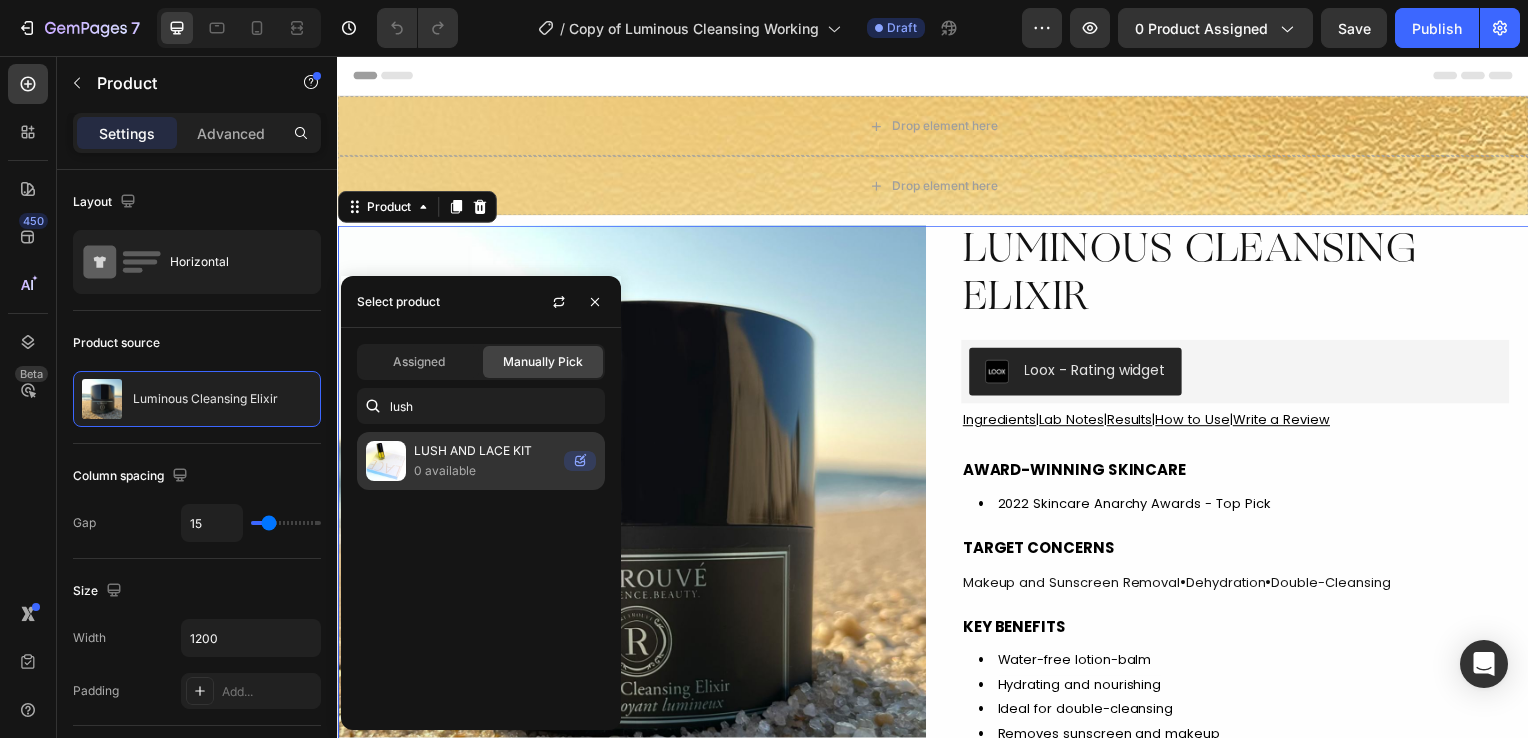 click on "0 available" at bounding box center (485, 471) 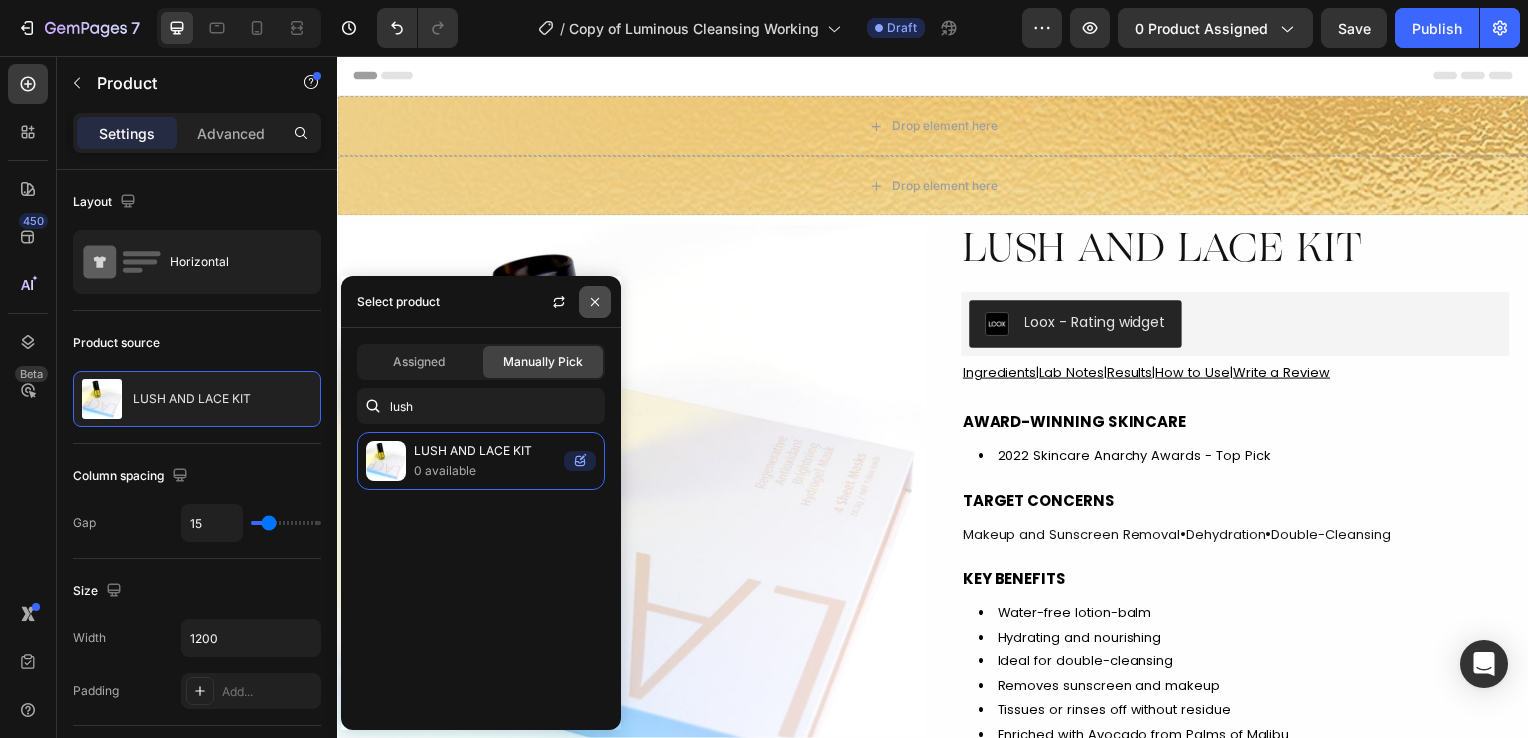 click 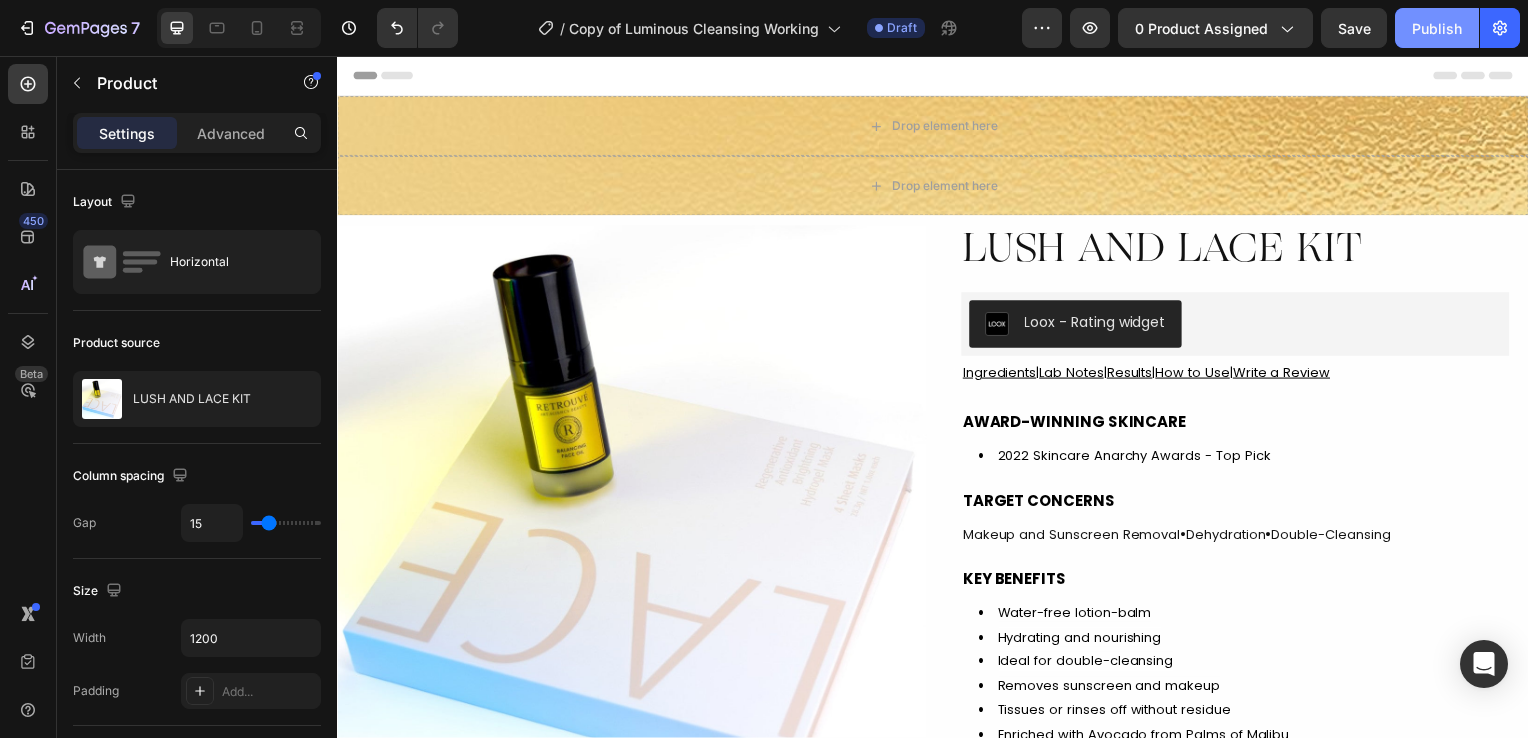 click on "Publish" at bounding box center (1437, 28) 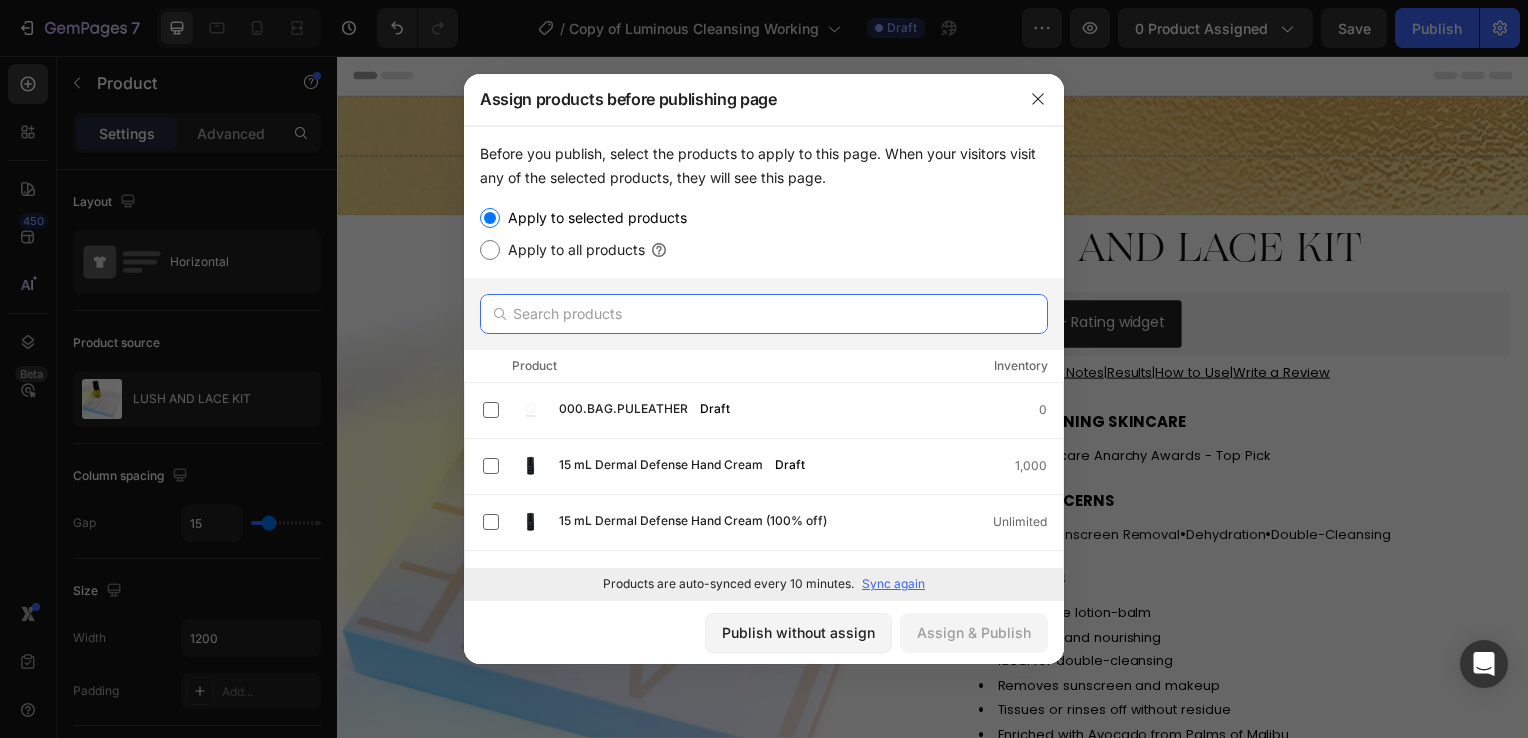 click at bounding box center (764, 314) 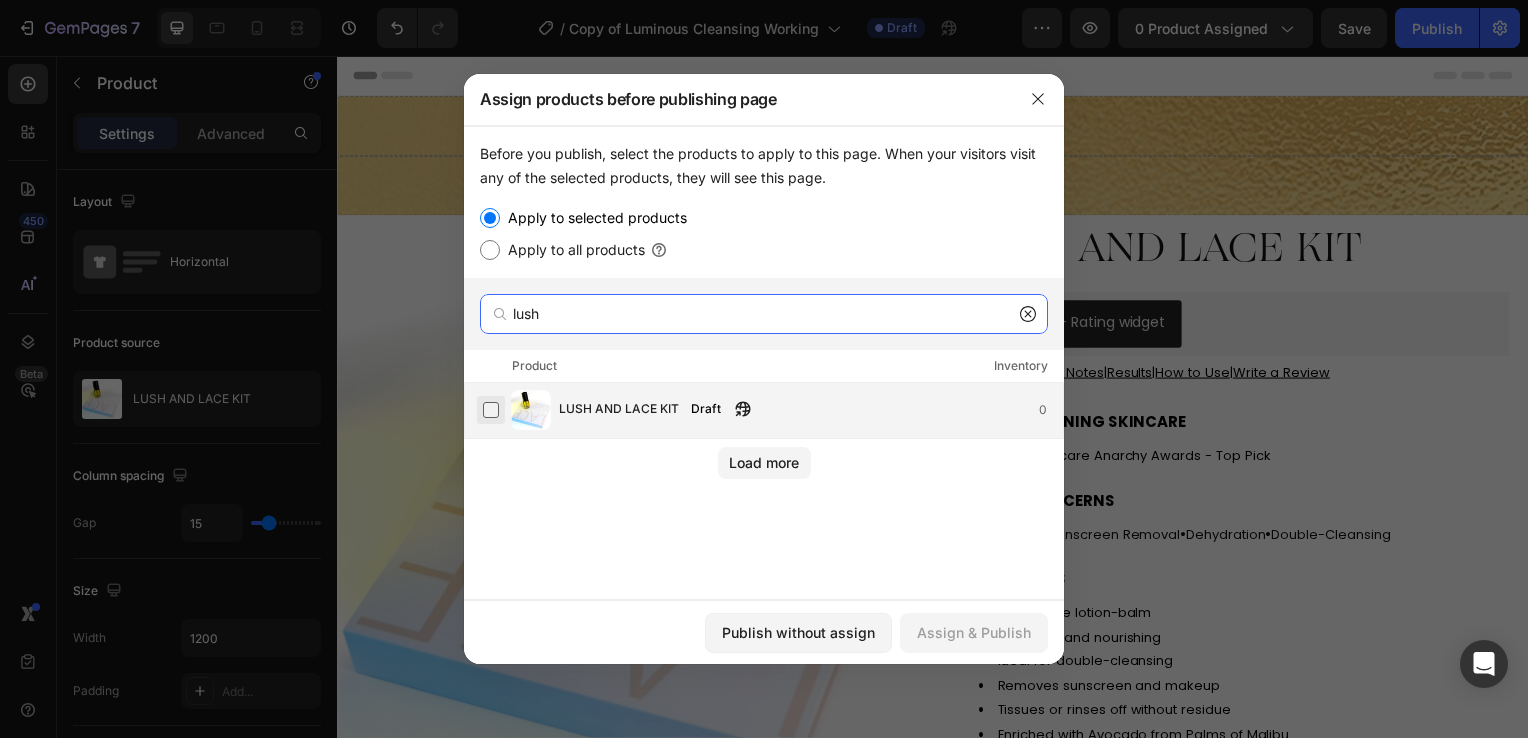 type on "lush" 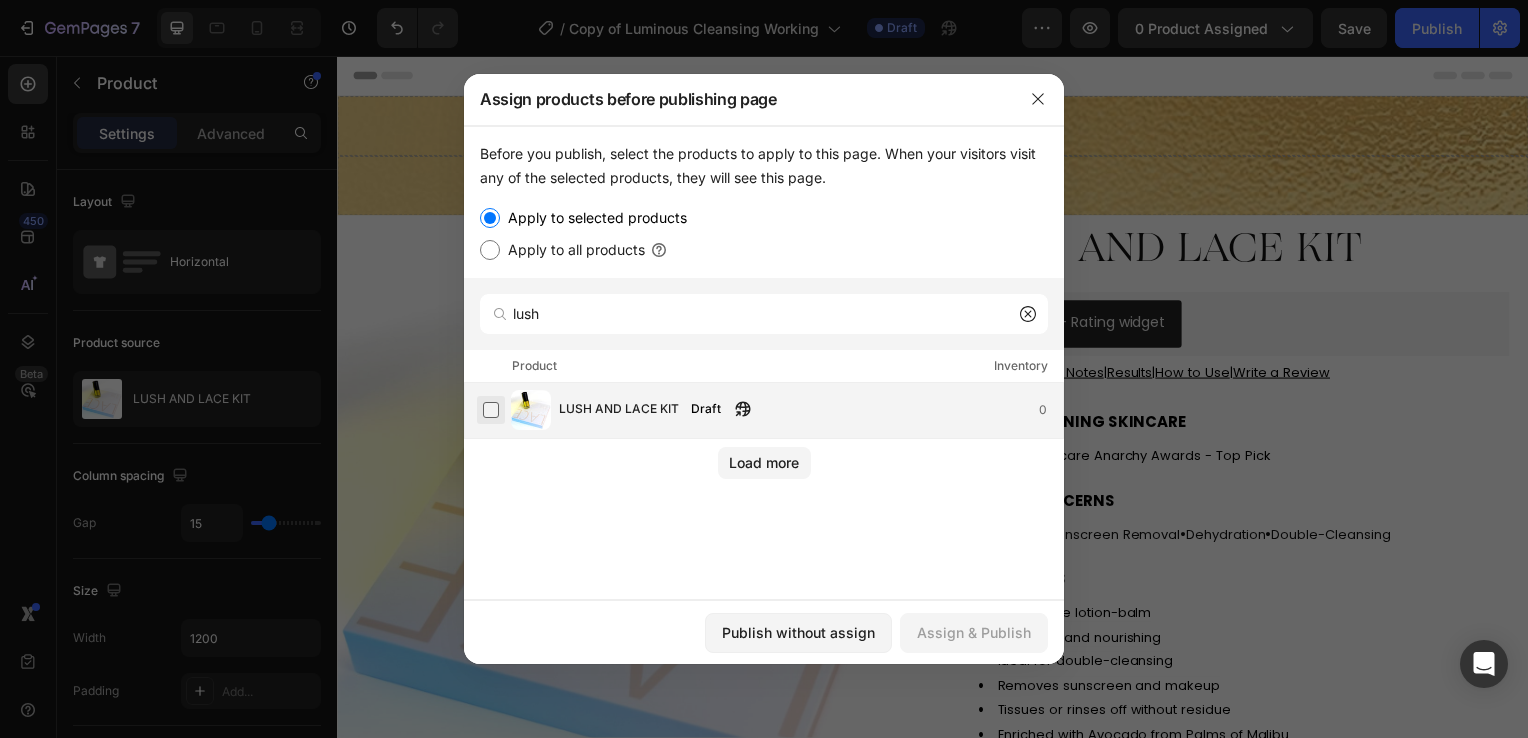 click at bounding box center [491, 410] 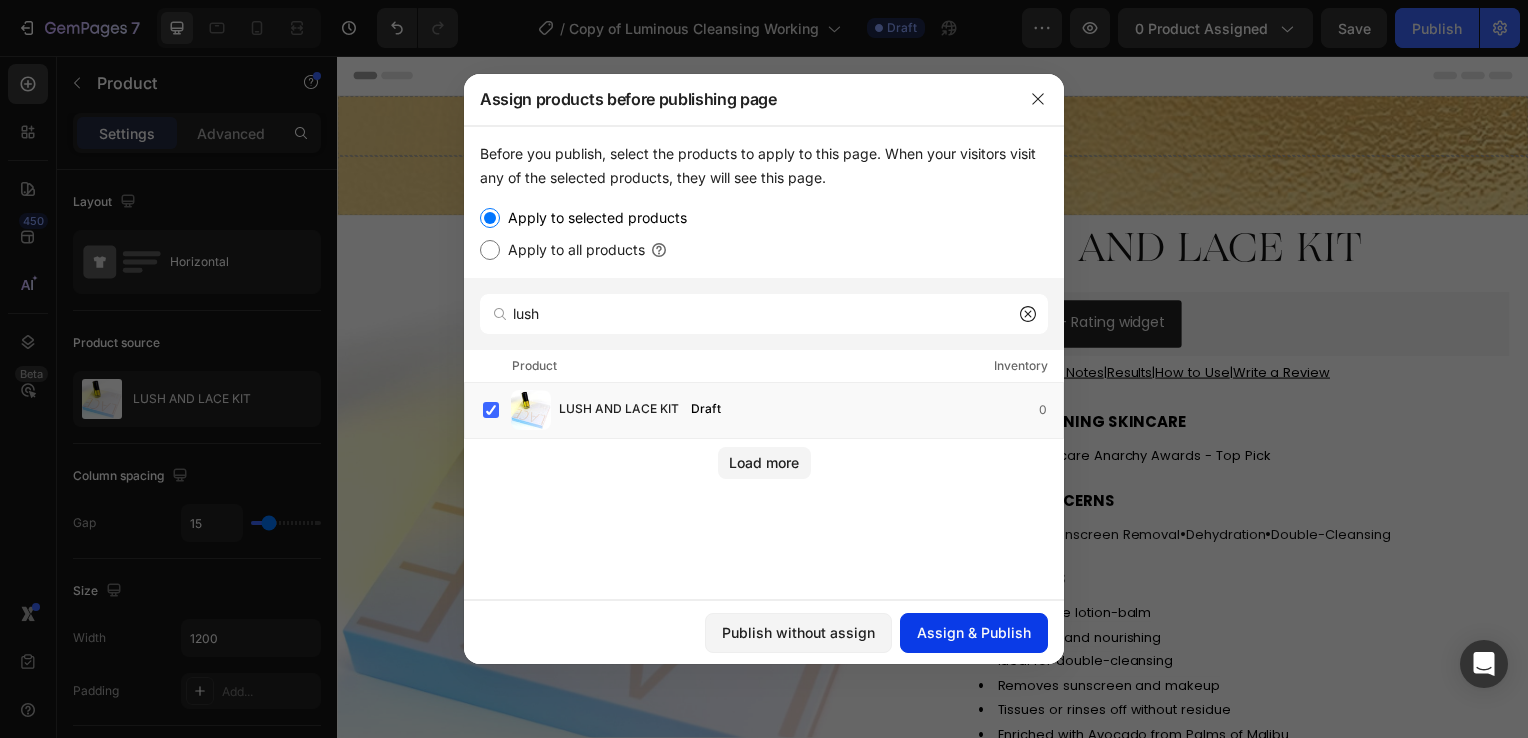 click on "Assign & Publish" at bounding box center [974, 632] 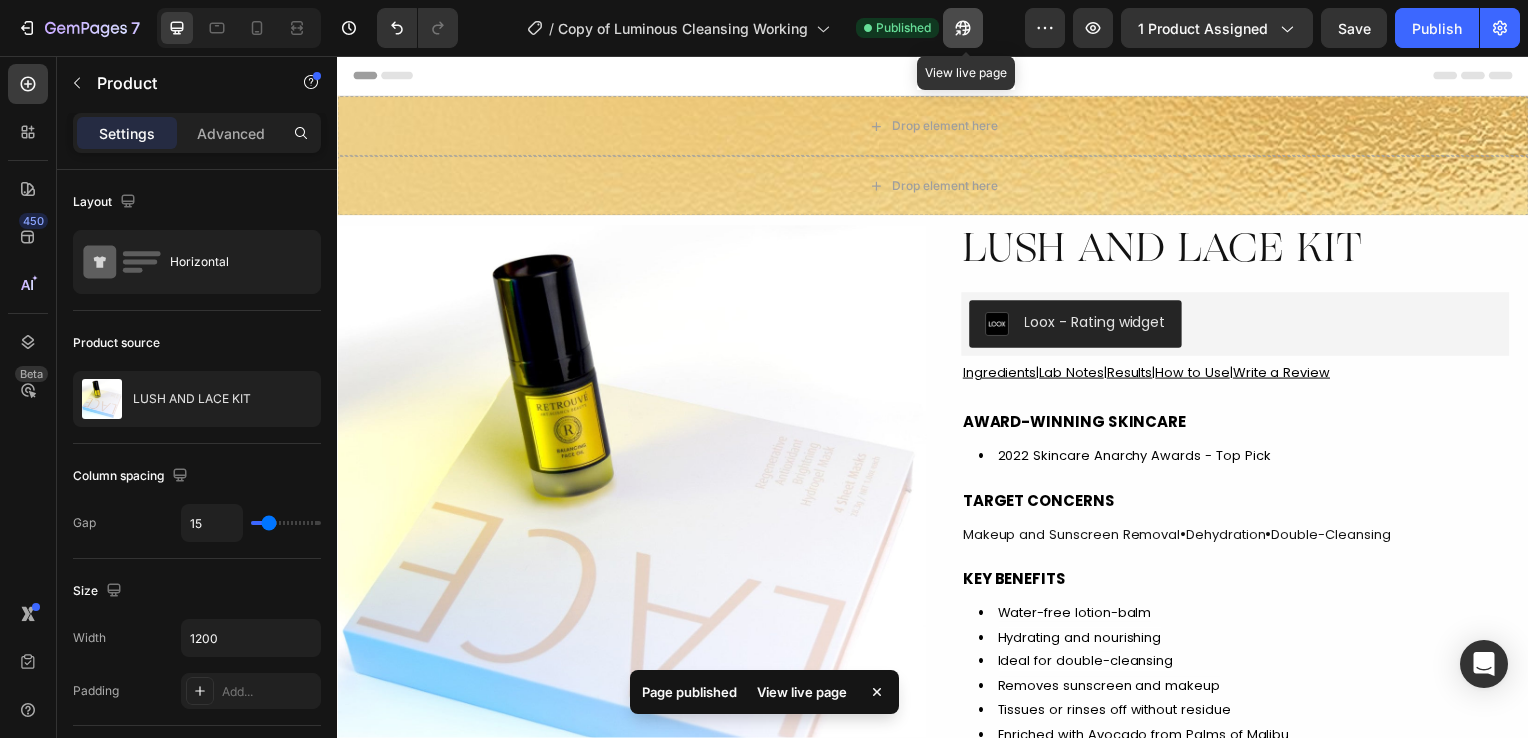 click 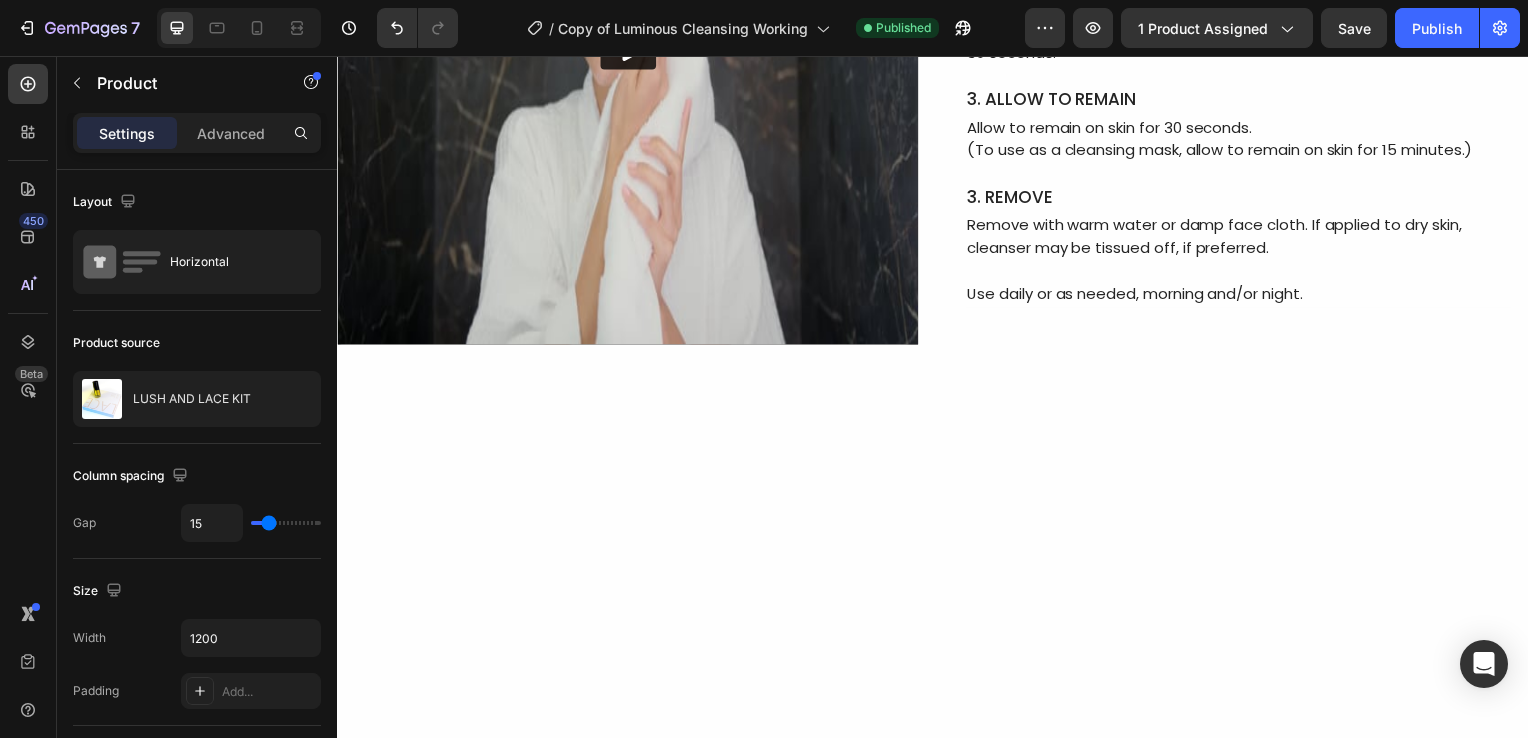 scroll, scrollTop: 7546, scrollLeft: 0, axis: vertical 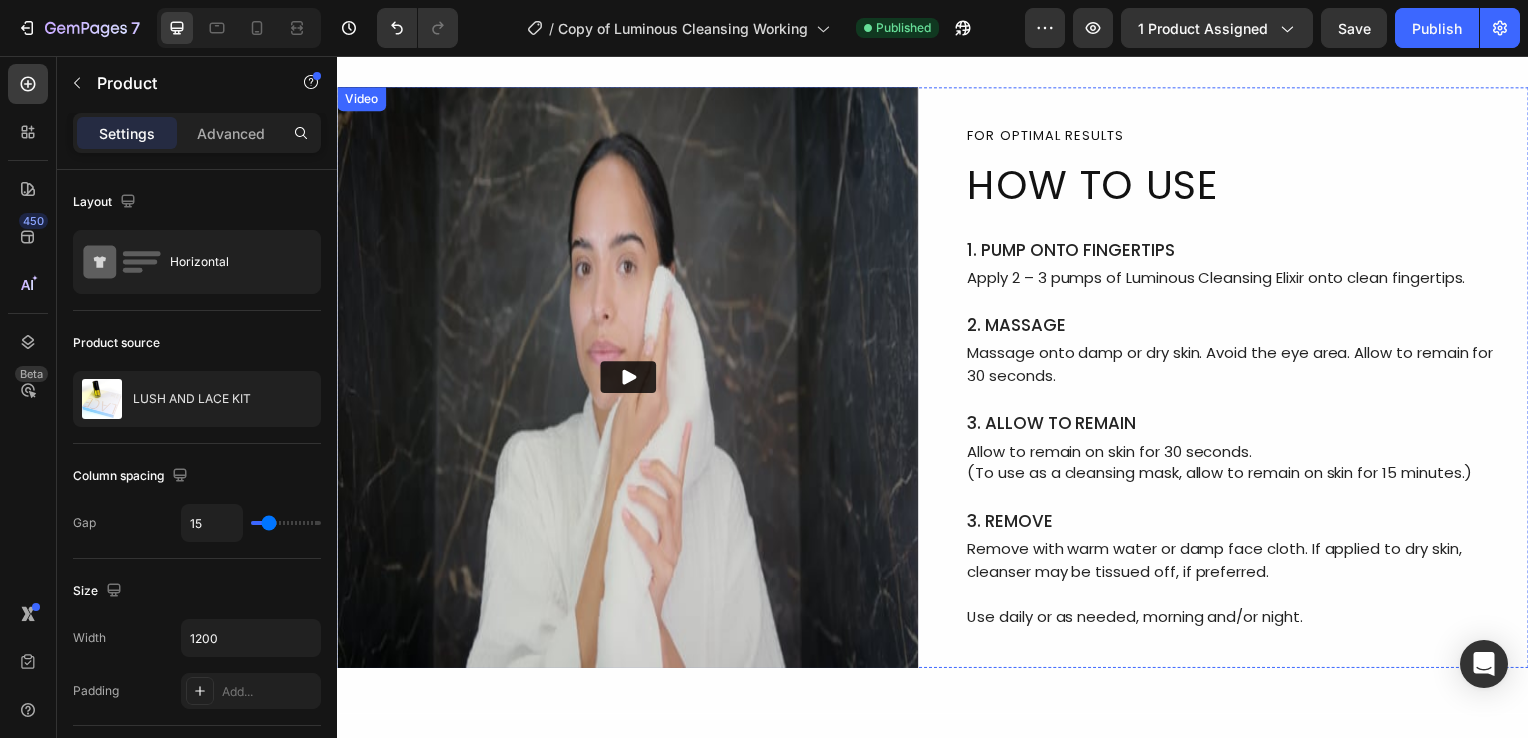 click at bounding box center [629, 380] 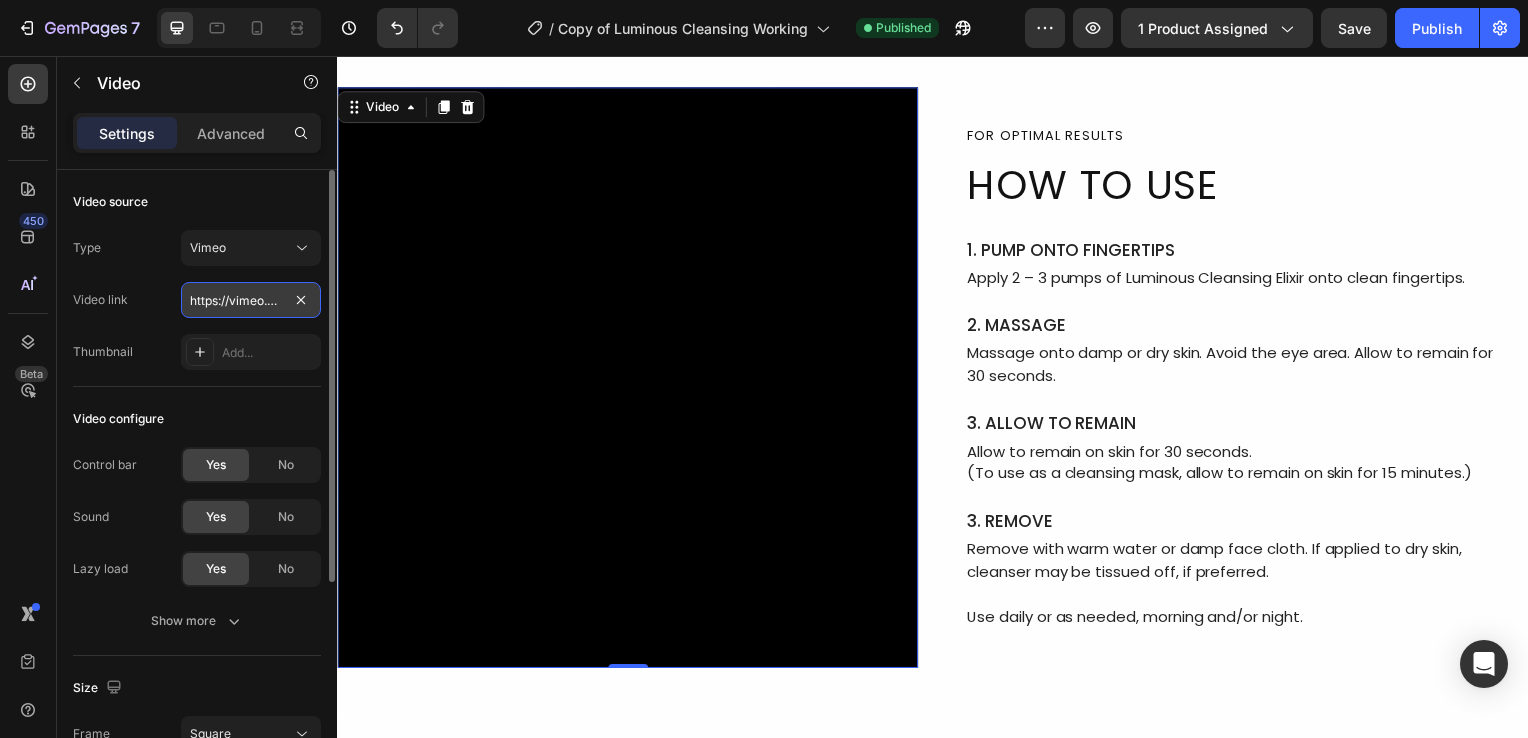 click on "https://vimeo.com/876476040?share=copy" at bounding box center (251, 300) 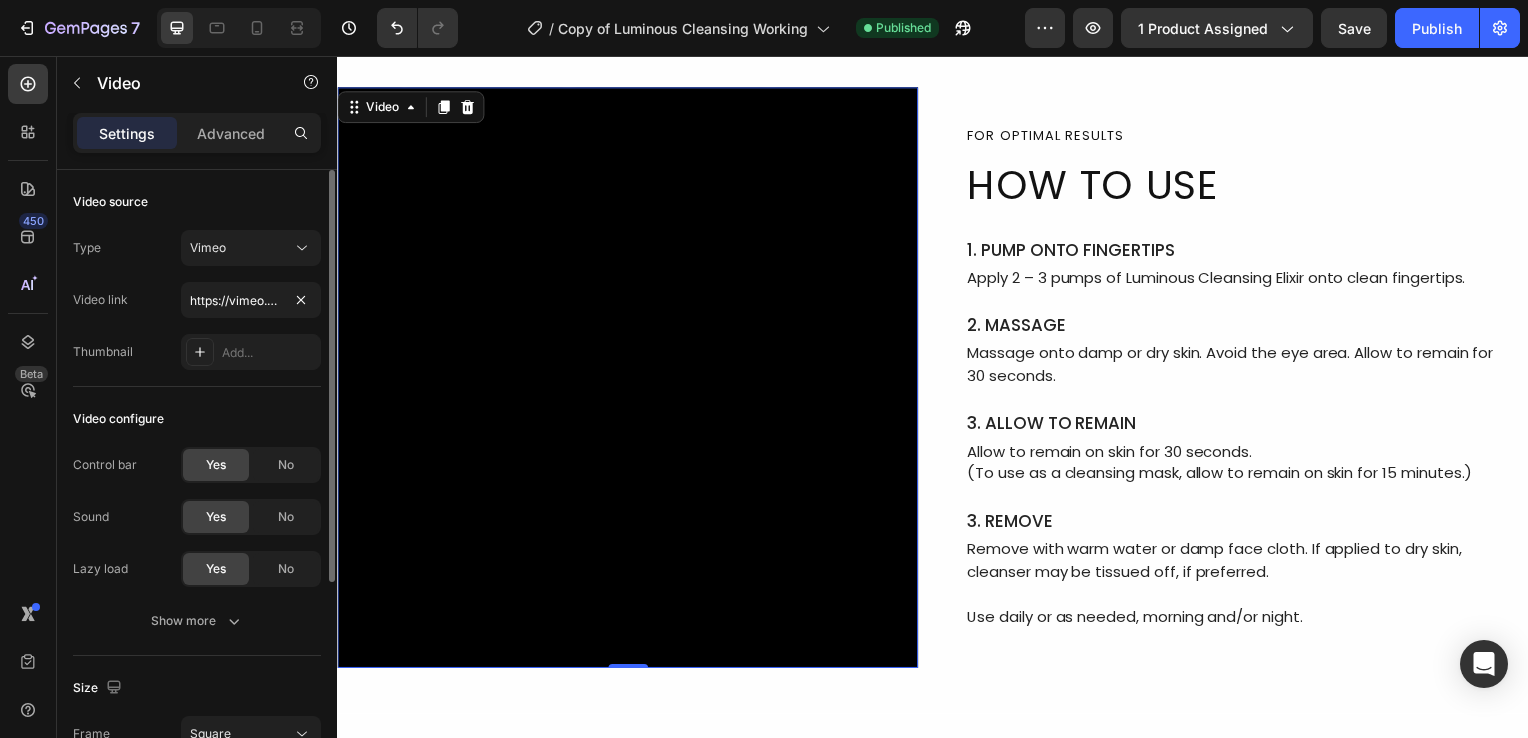click on "Type Vimeo Video link https://vimeo.com/876476040?share=copy Thumbnail Add..." at bounding box center (197, 300) 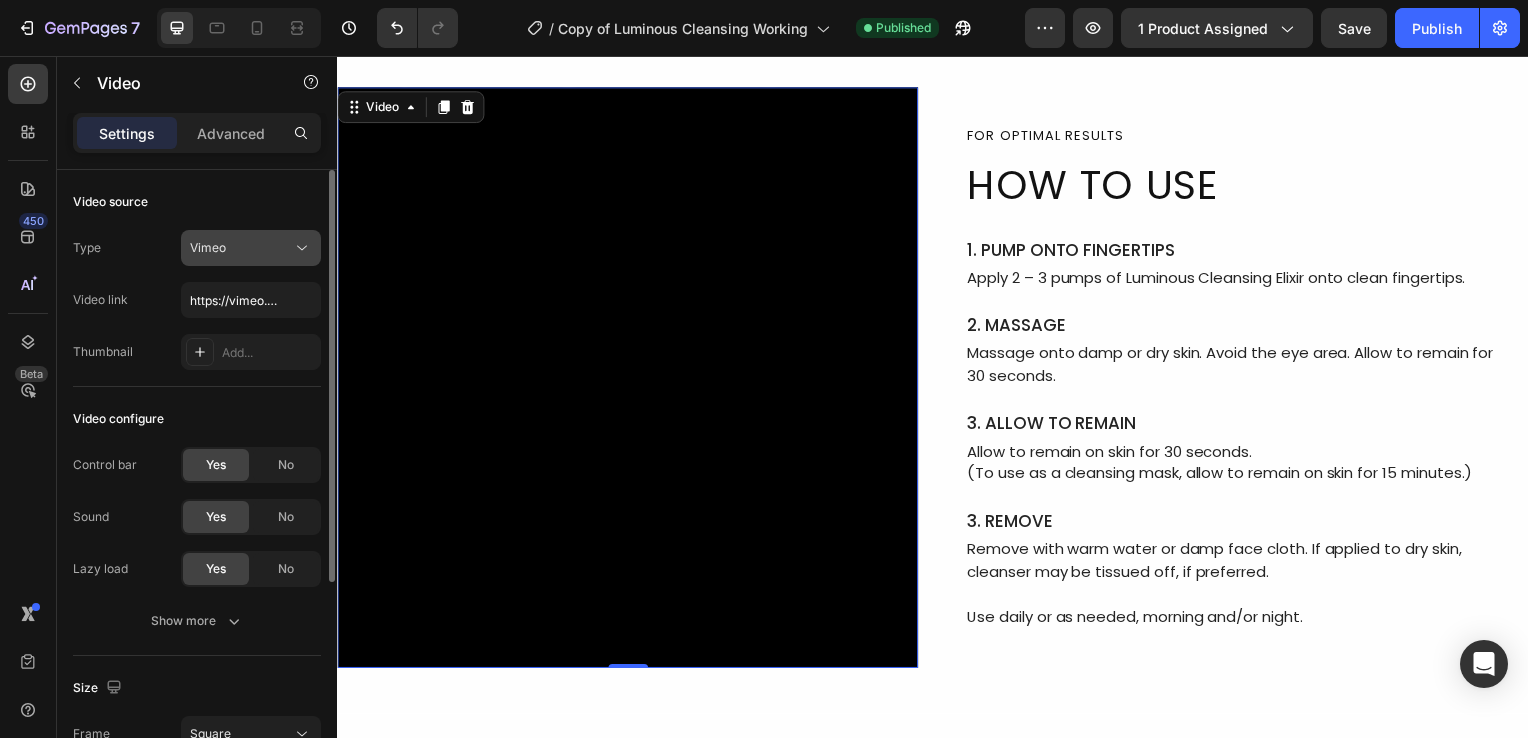 click on "Vimeo" at bounding box center [241, 248] 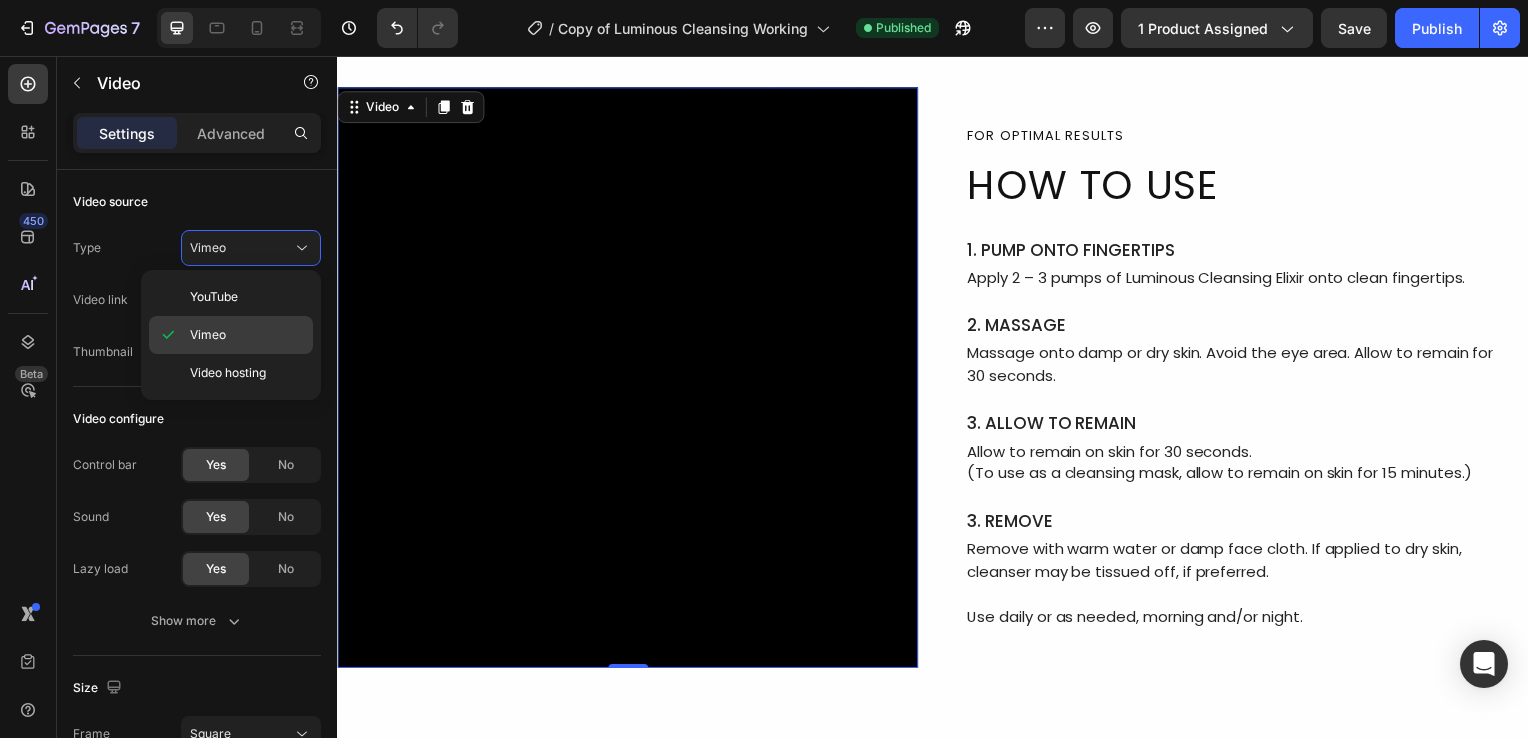 click on "Vimeo" at bounding box center [208, 335] 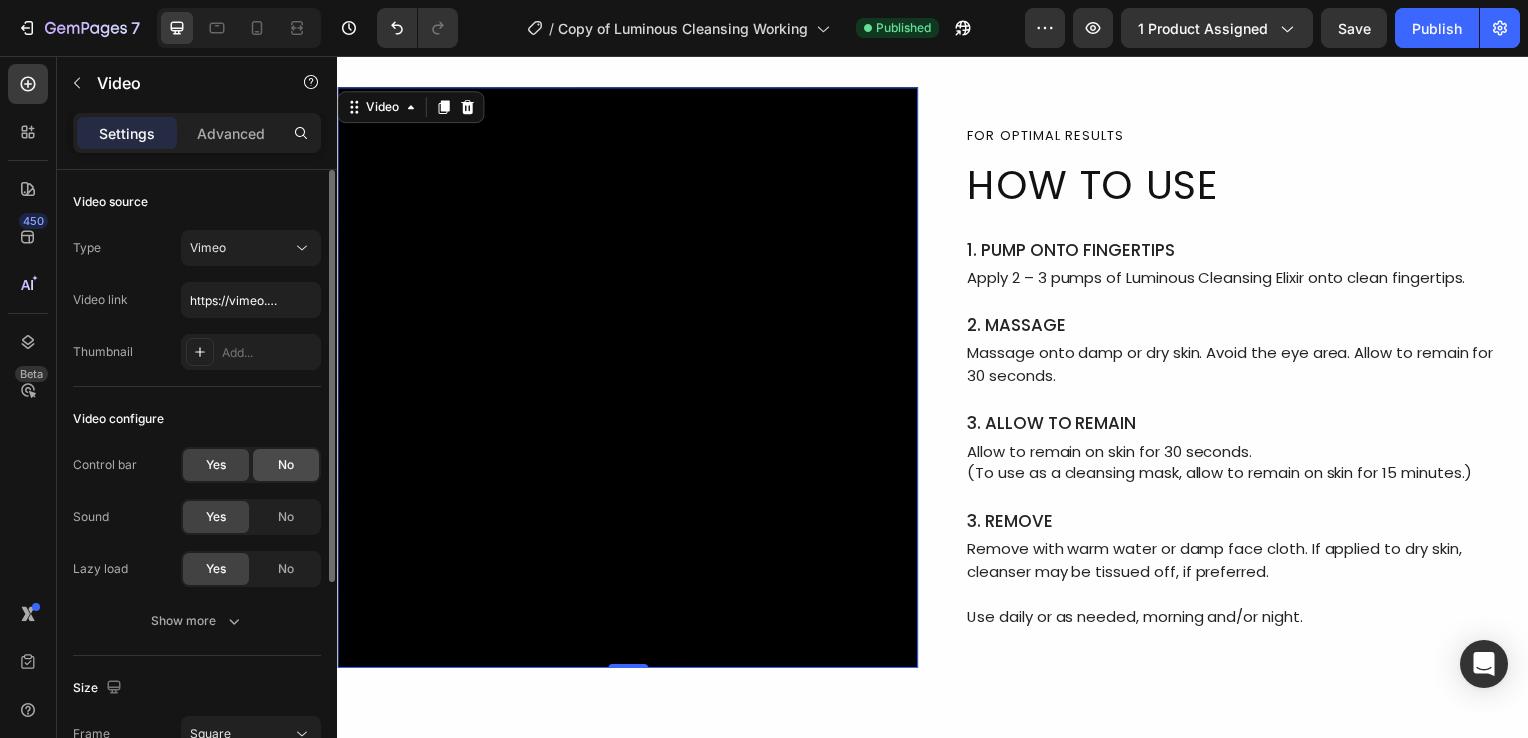 click on "No" 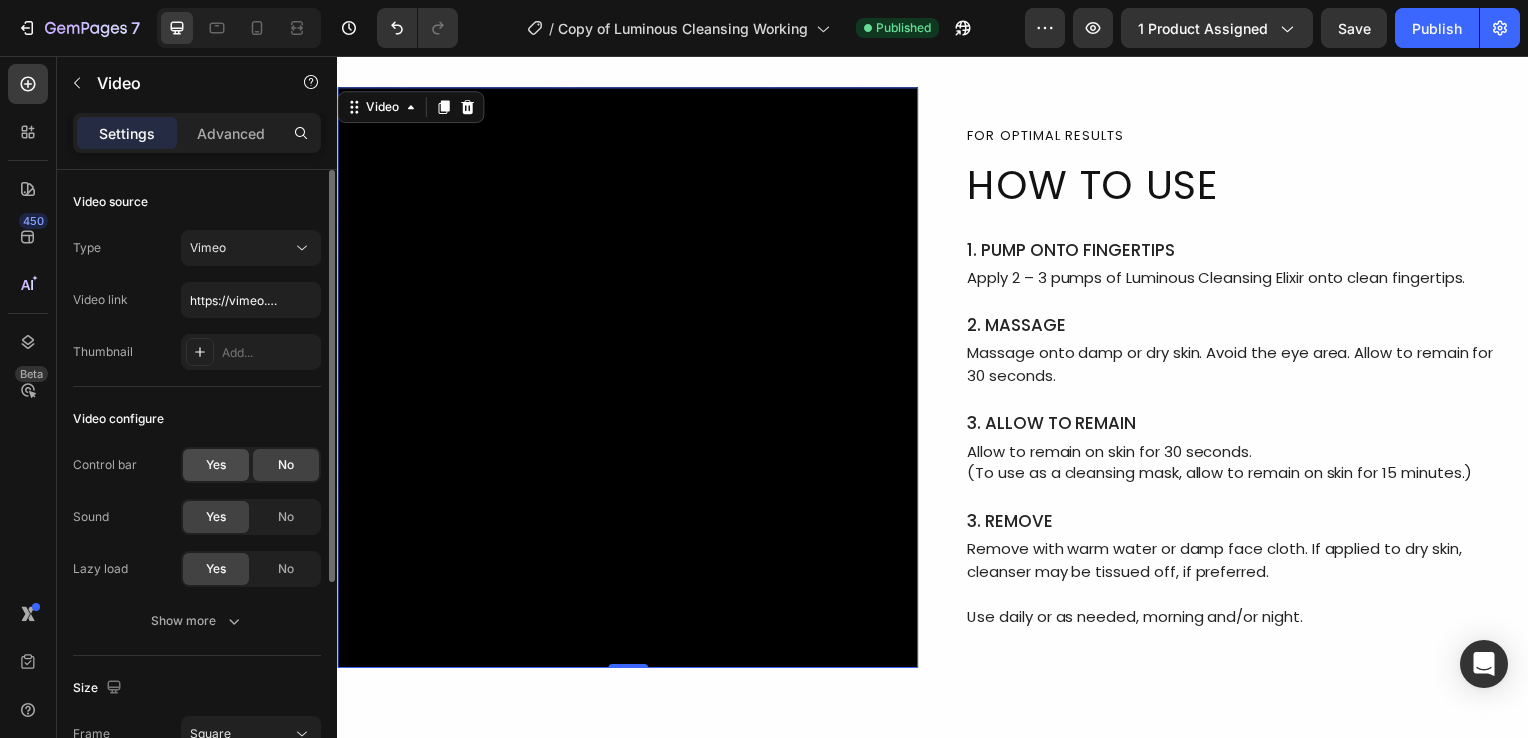 click on "Yes" 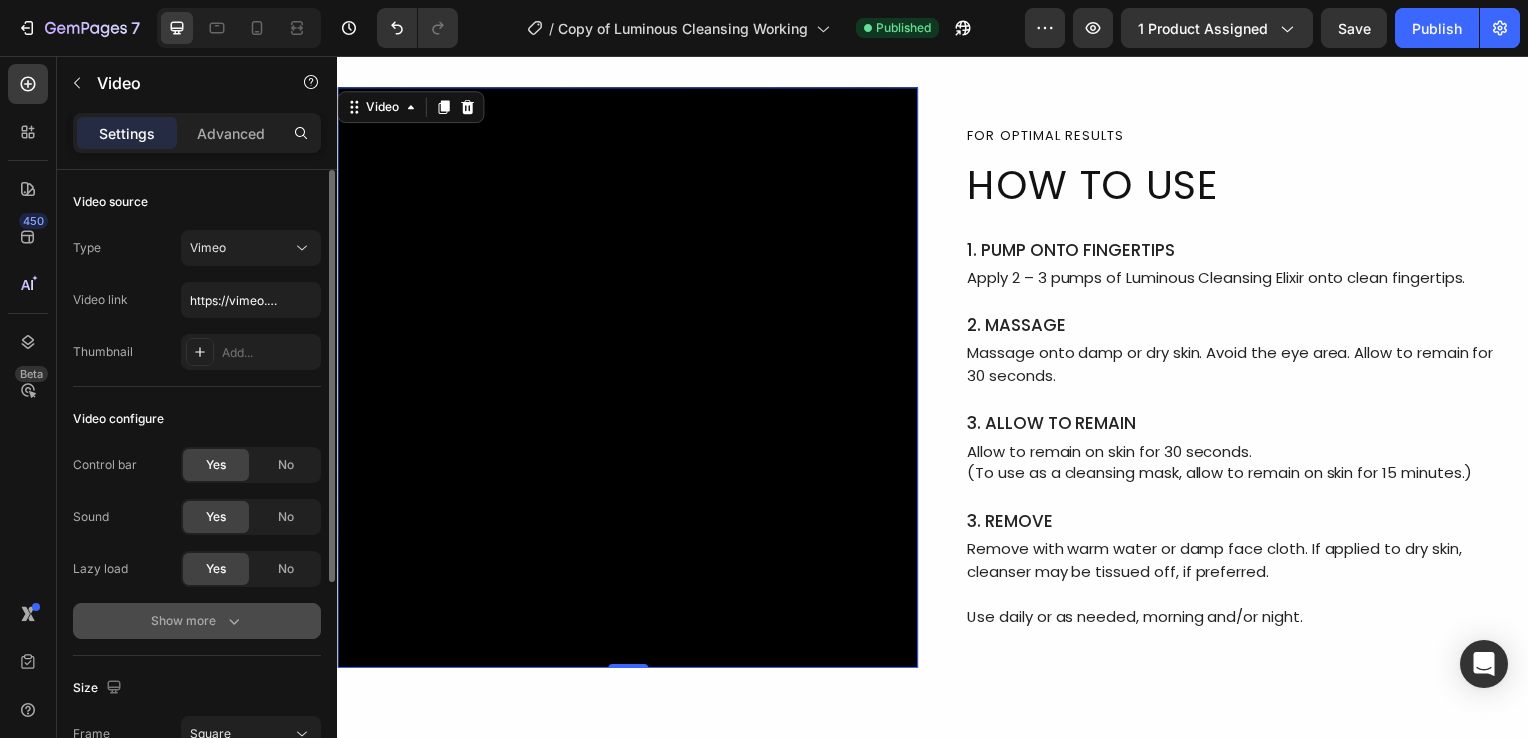 click on "Show more" at bounding box center (197, 621) 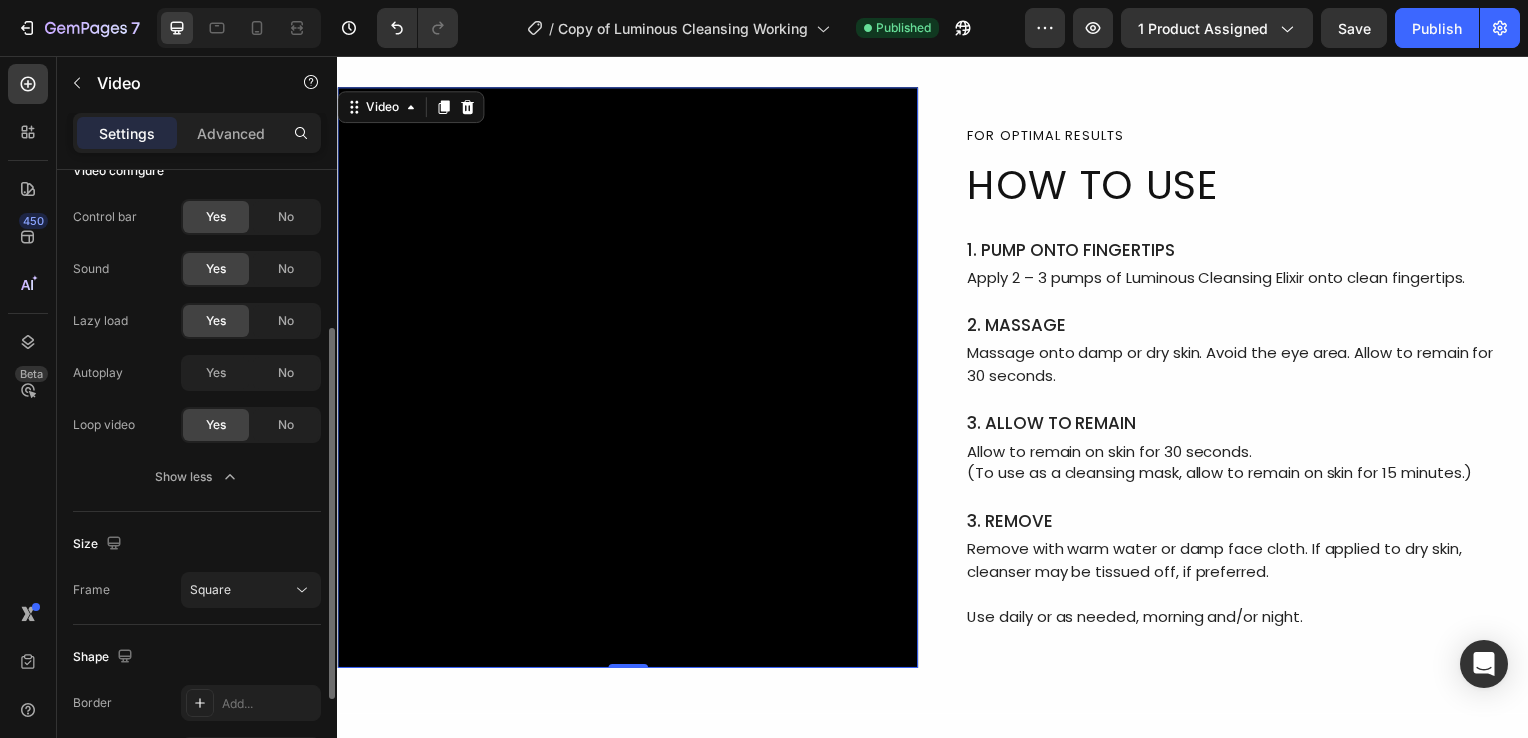 scroll, scrollTop: 257, scrollLeft: 0, axis: vertical 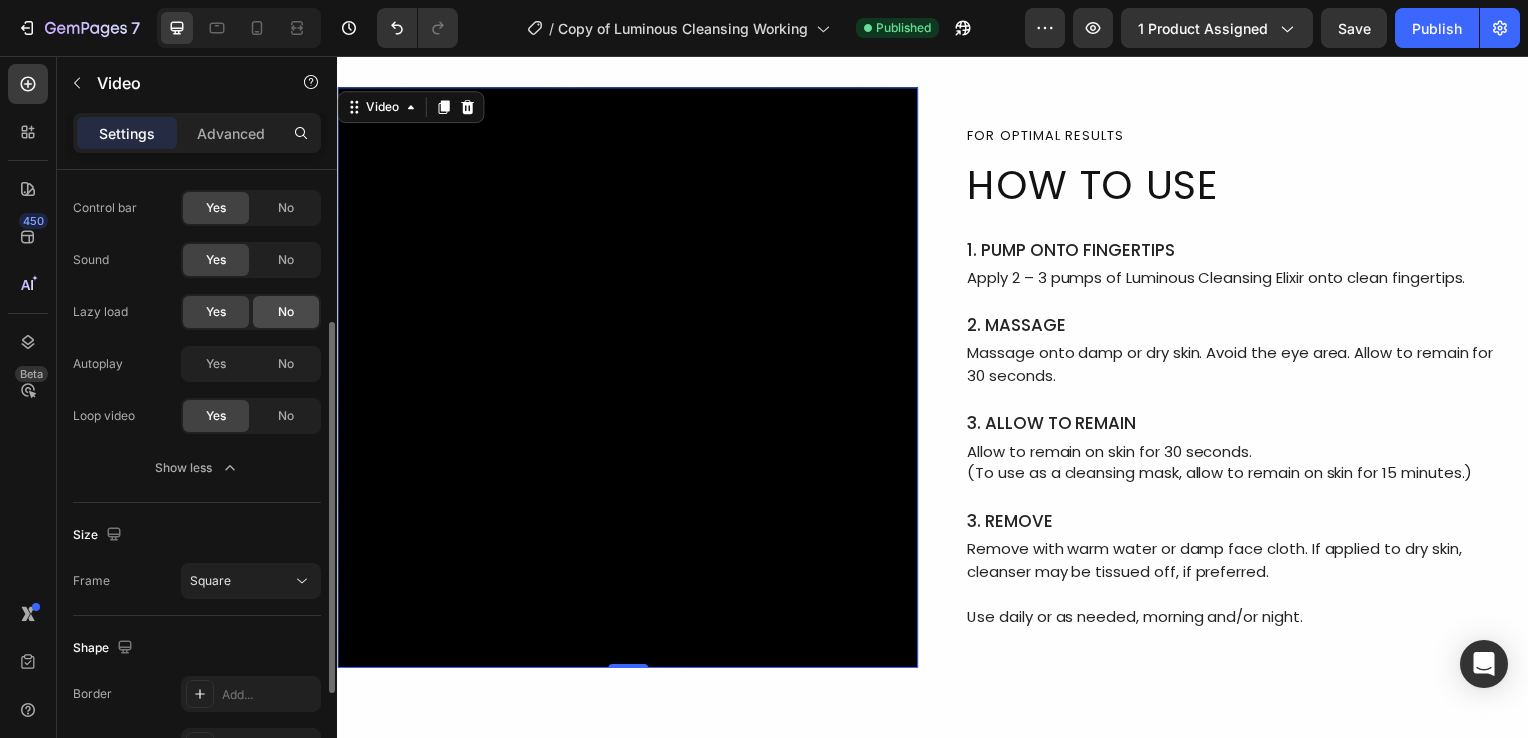 drag, startPoint x: 280, startPoint y: 313, endPoint x: 270, endPoint y: 309, distance: 10.770329 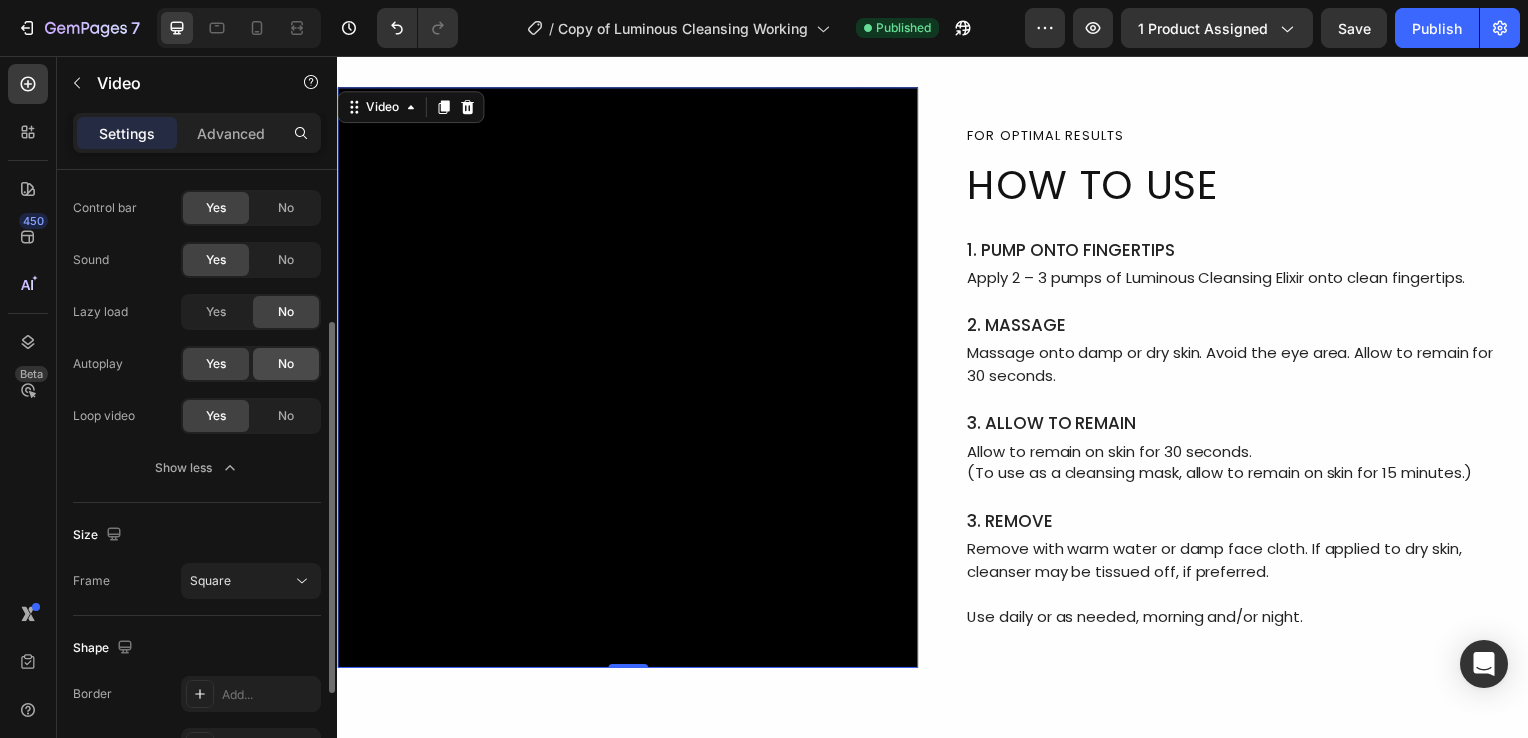 click on "No" 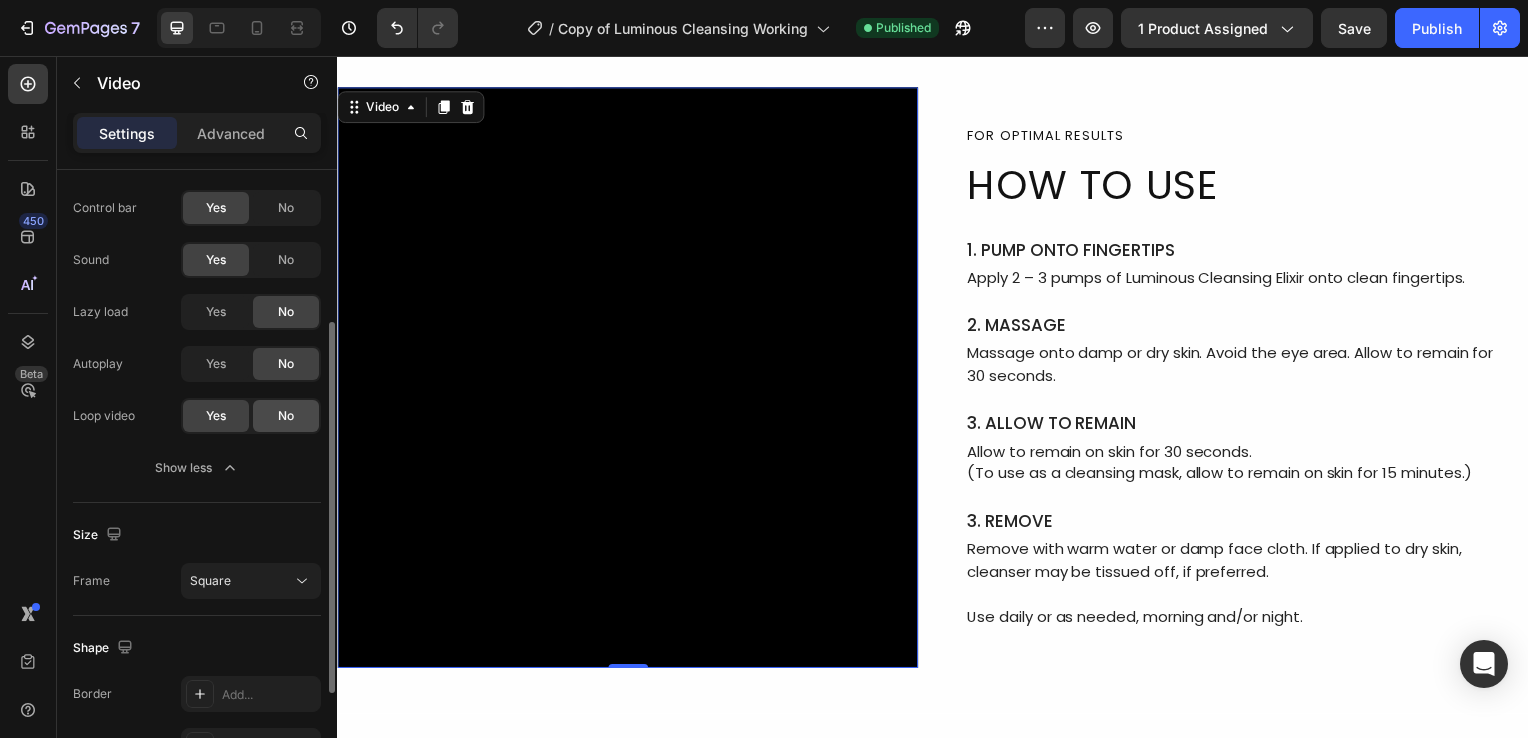 click on "No" 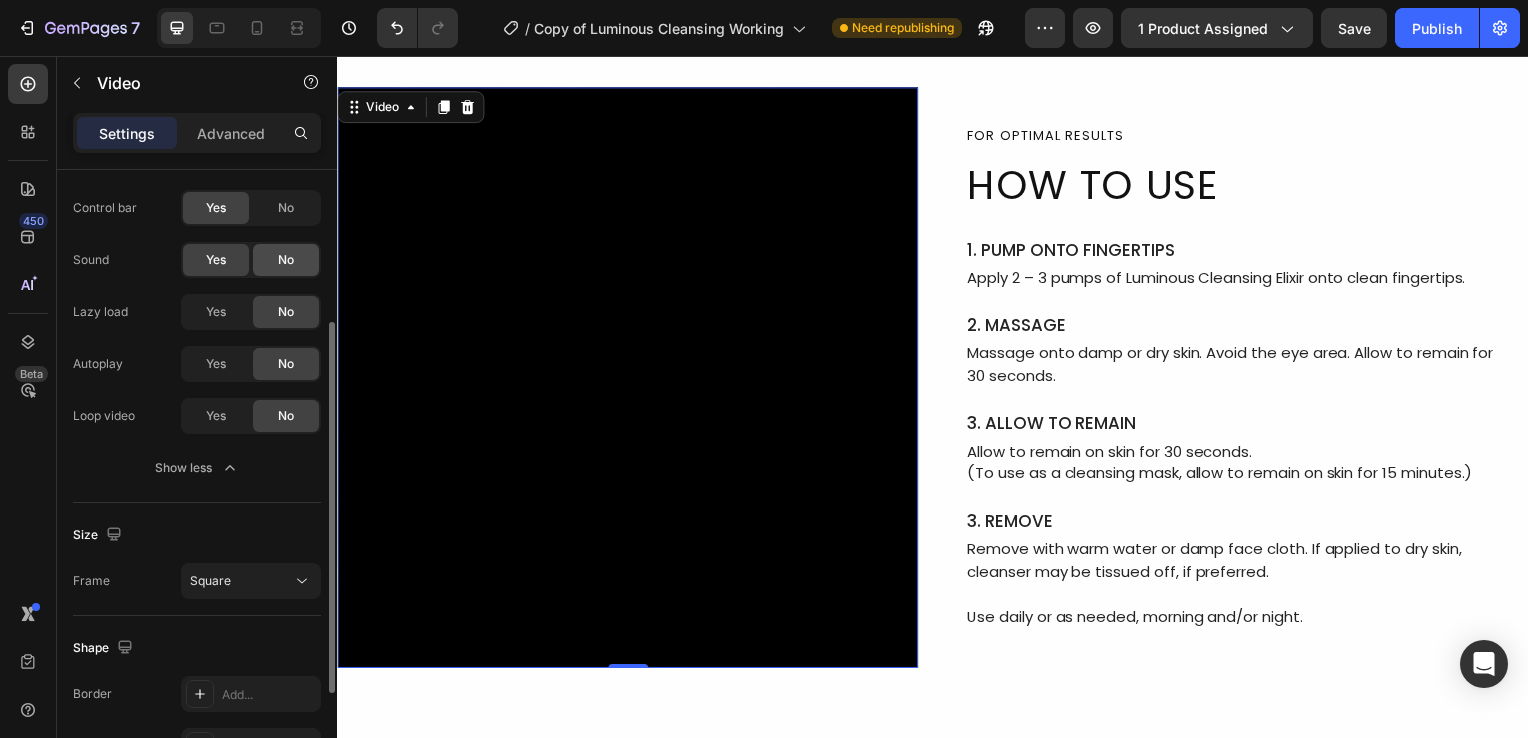 click on "No" 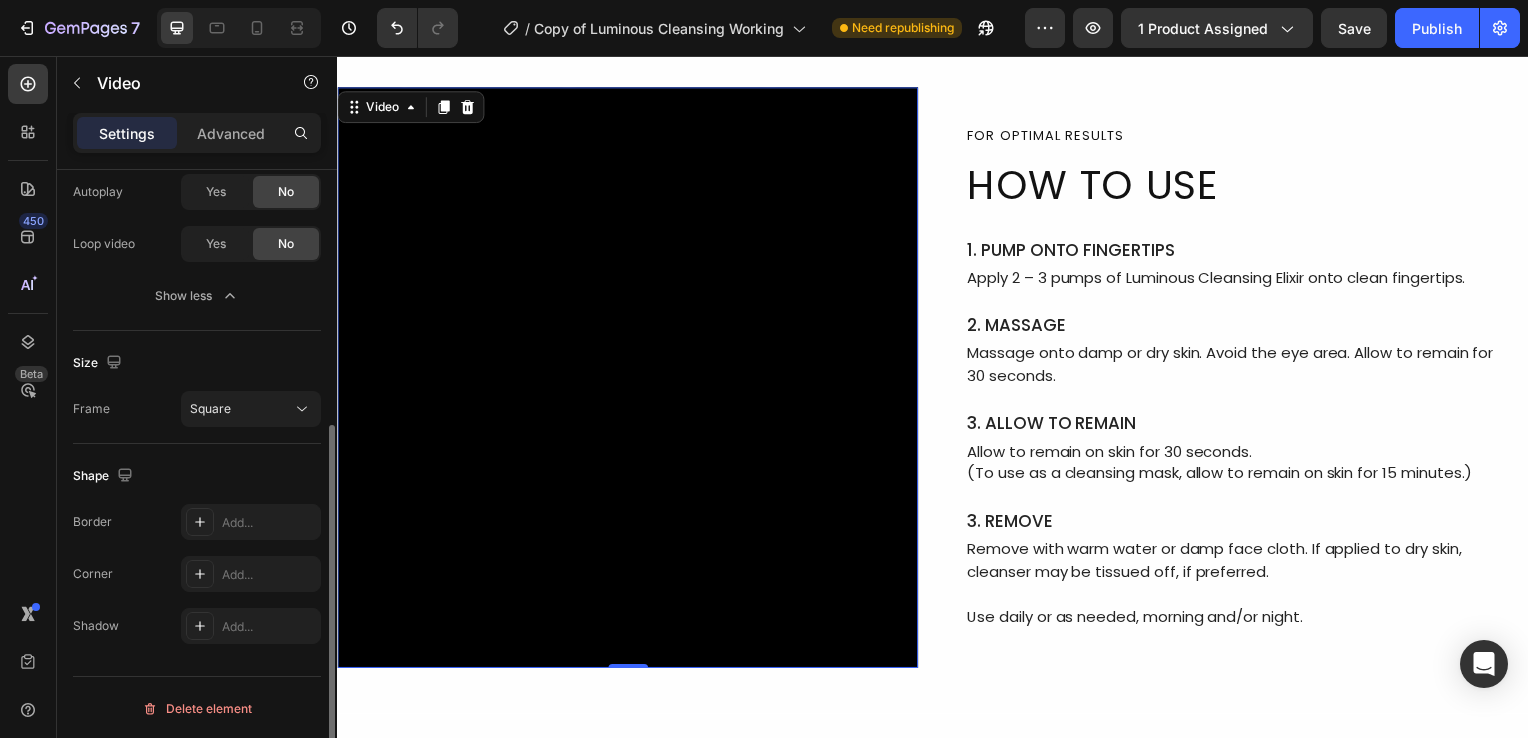scroll, scrollTop: 0, scrollLeft: 0, axis: both 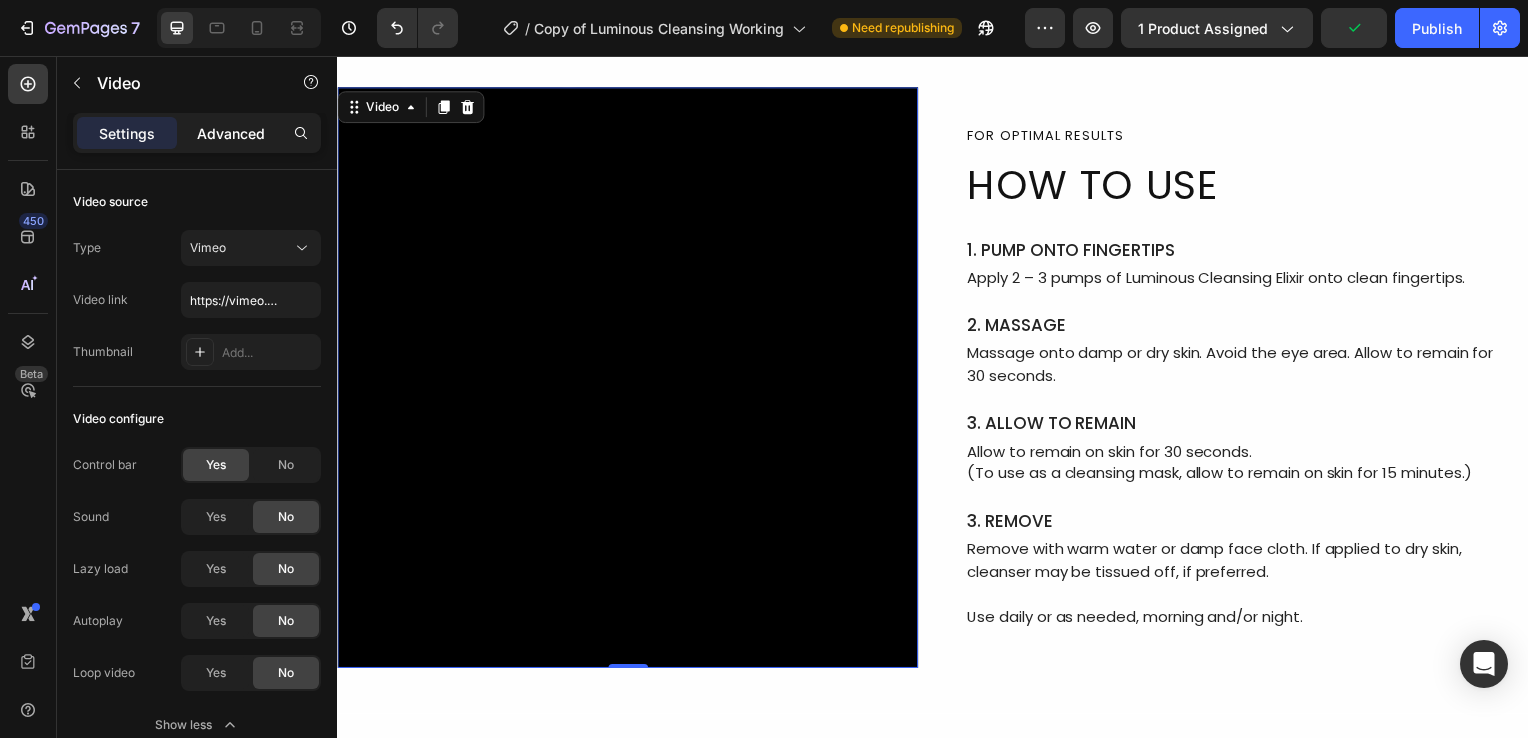 click on "Advanced" at bounding box center (231, 133) 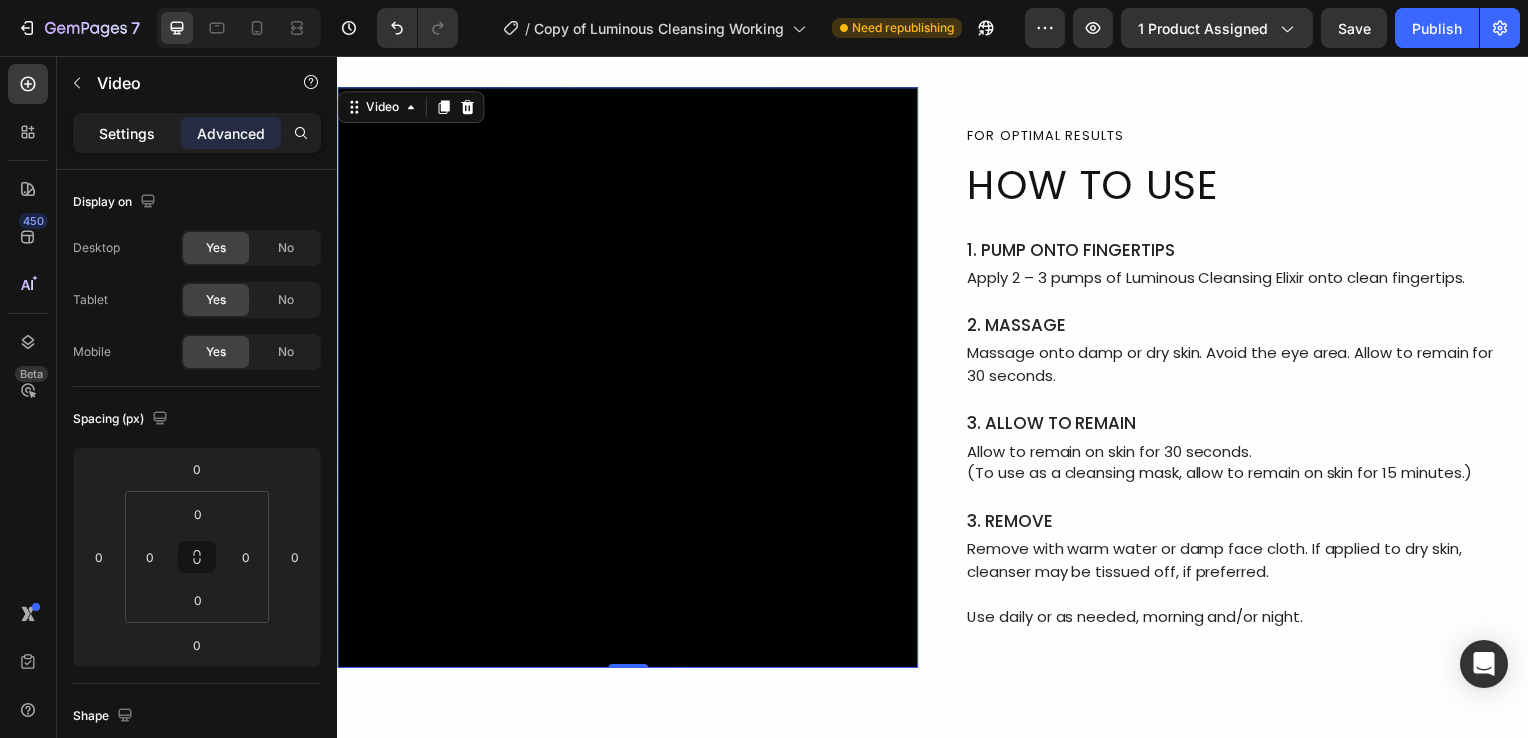 click on "Settings" at bounding box center [127, 133] 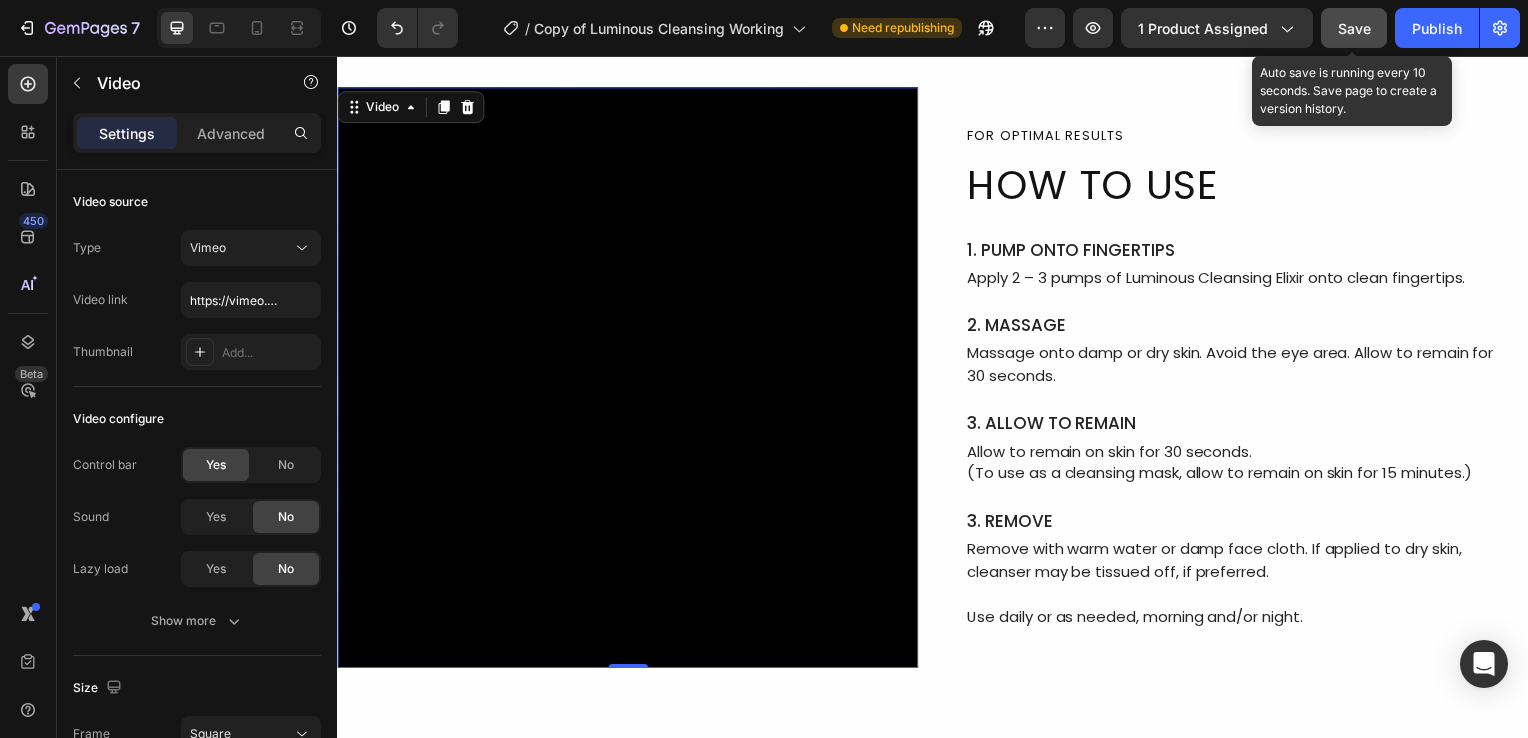 click on "Save" at bounding box center [1354, 28] 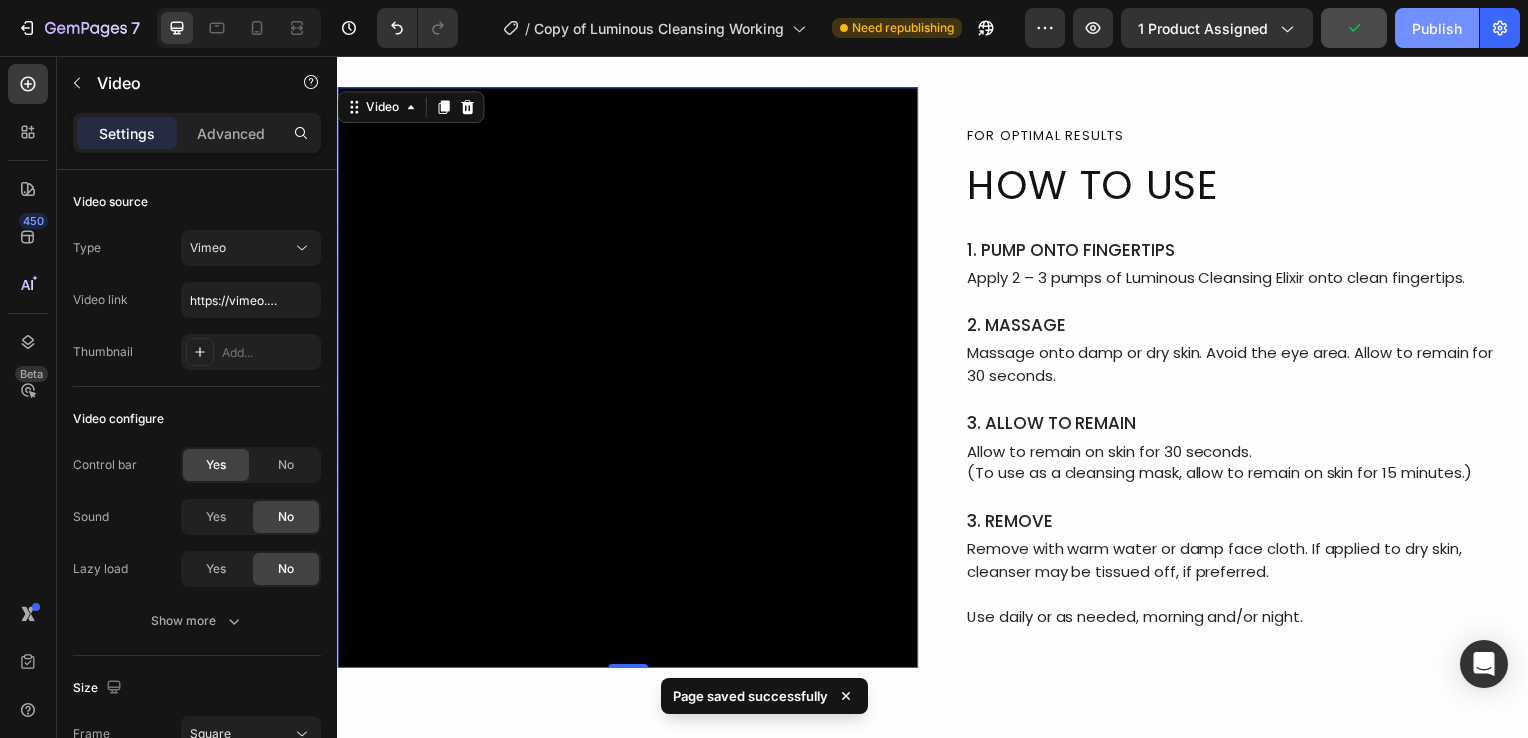 click on "Publish" at bounding box center (1437, 28) 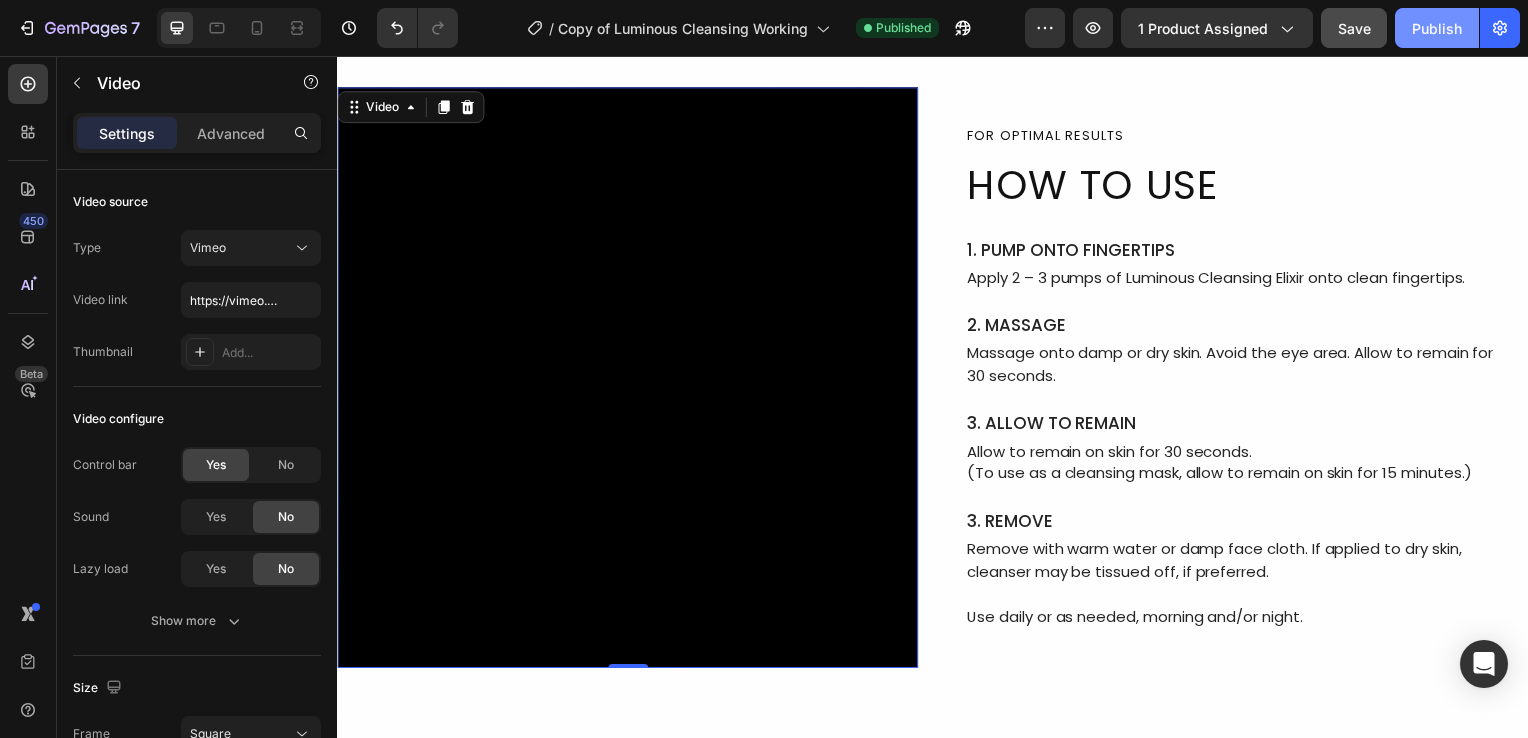 click on "Publish" at bounding box center (1437, 28) 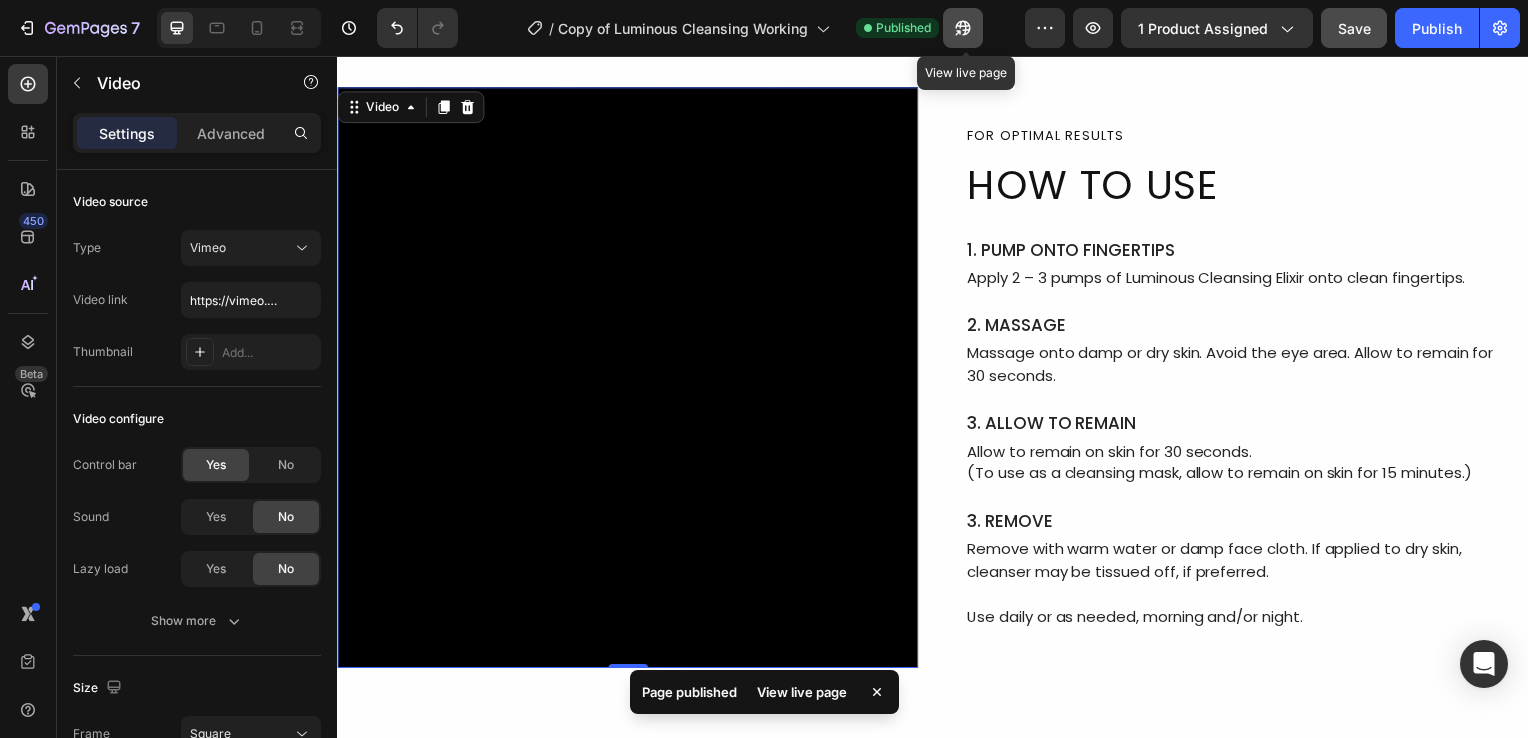 click 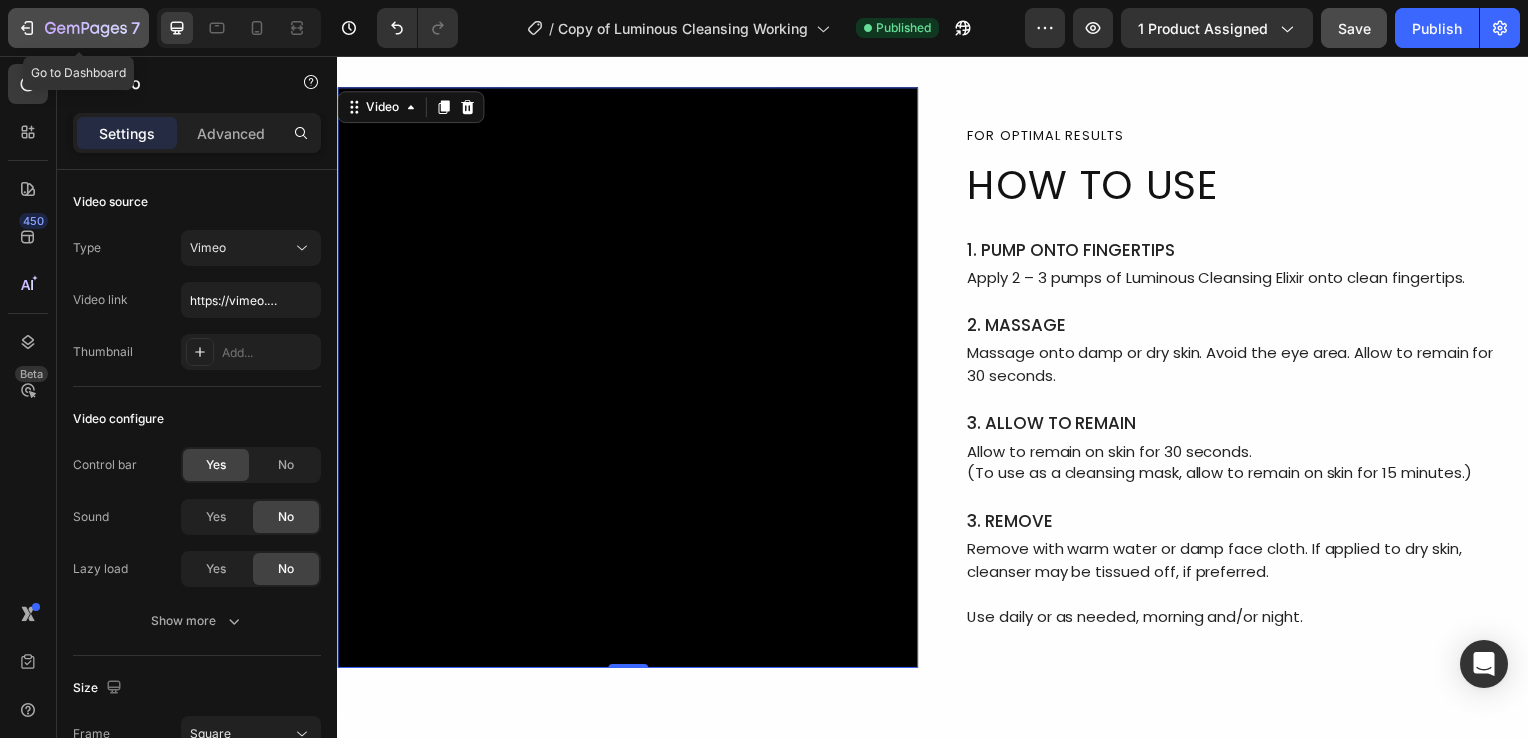 click 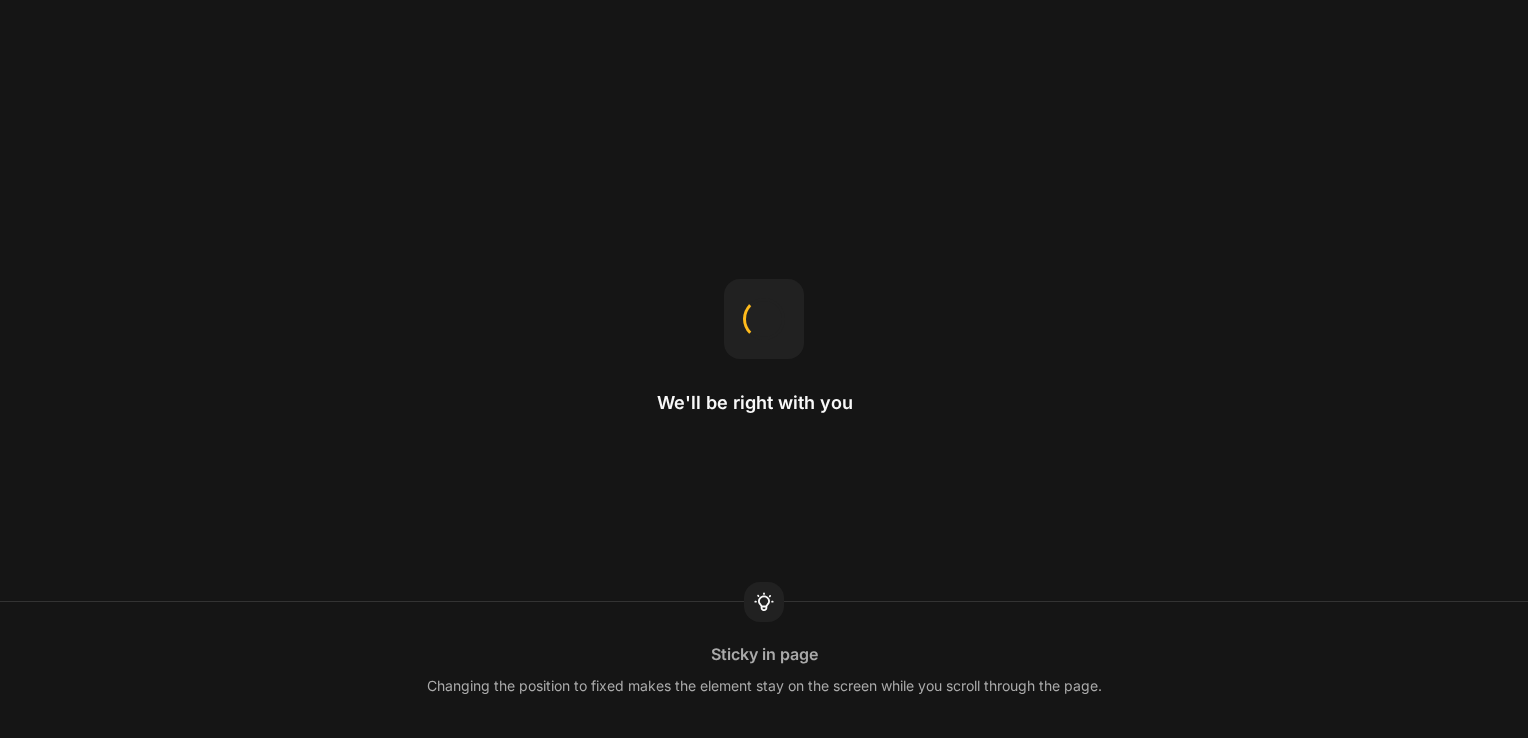 scroll, scrollTop: 0, scrollLeft: 0, axis: both 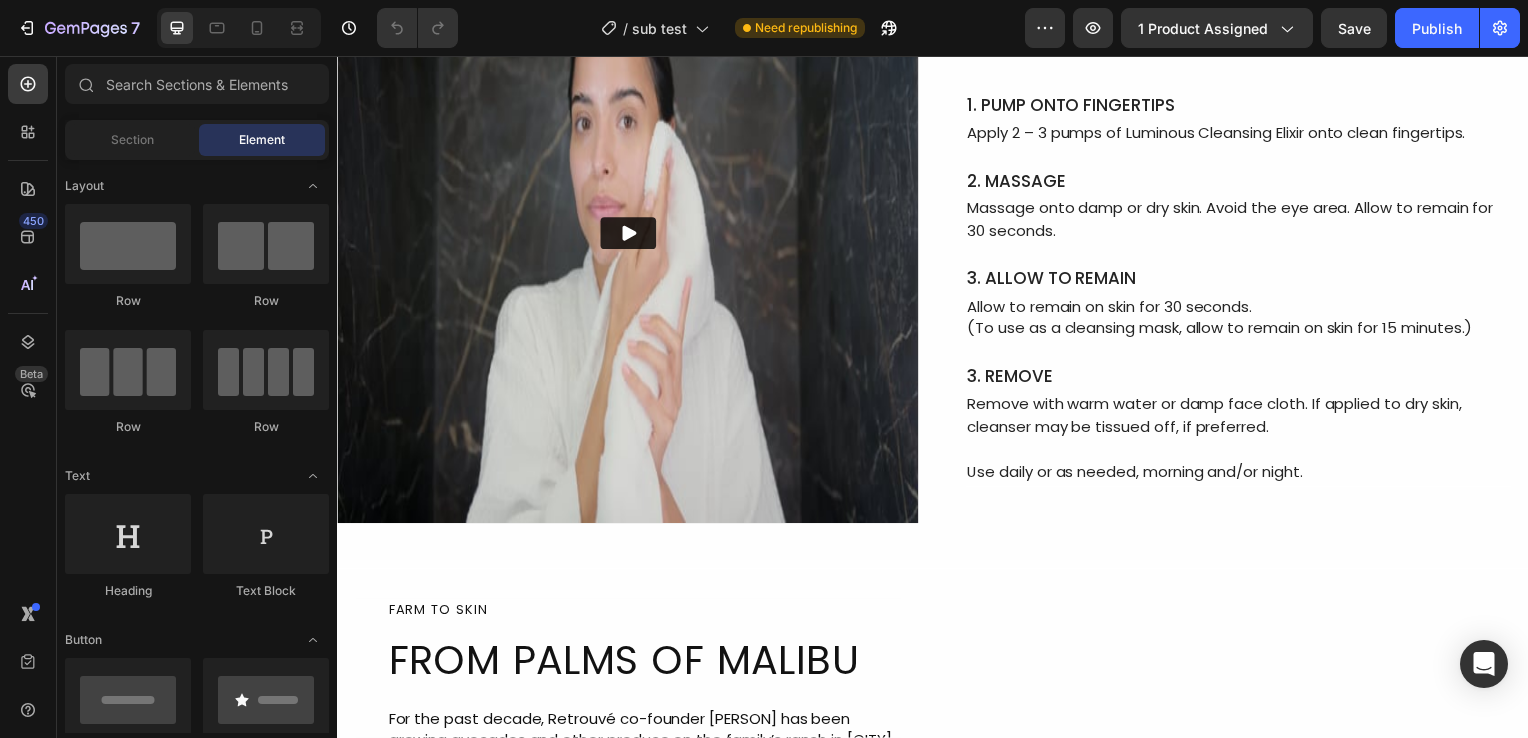 click at bounding box center [629, 234] 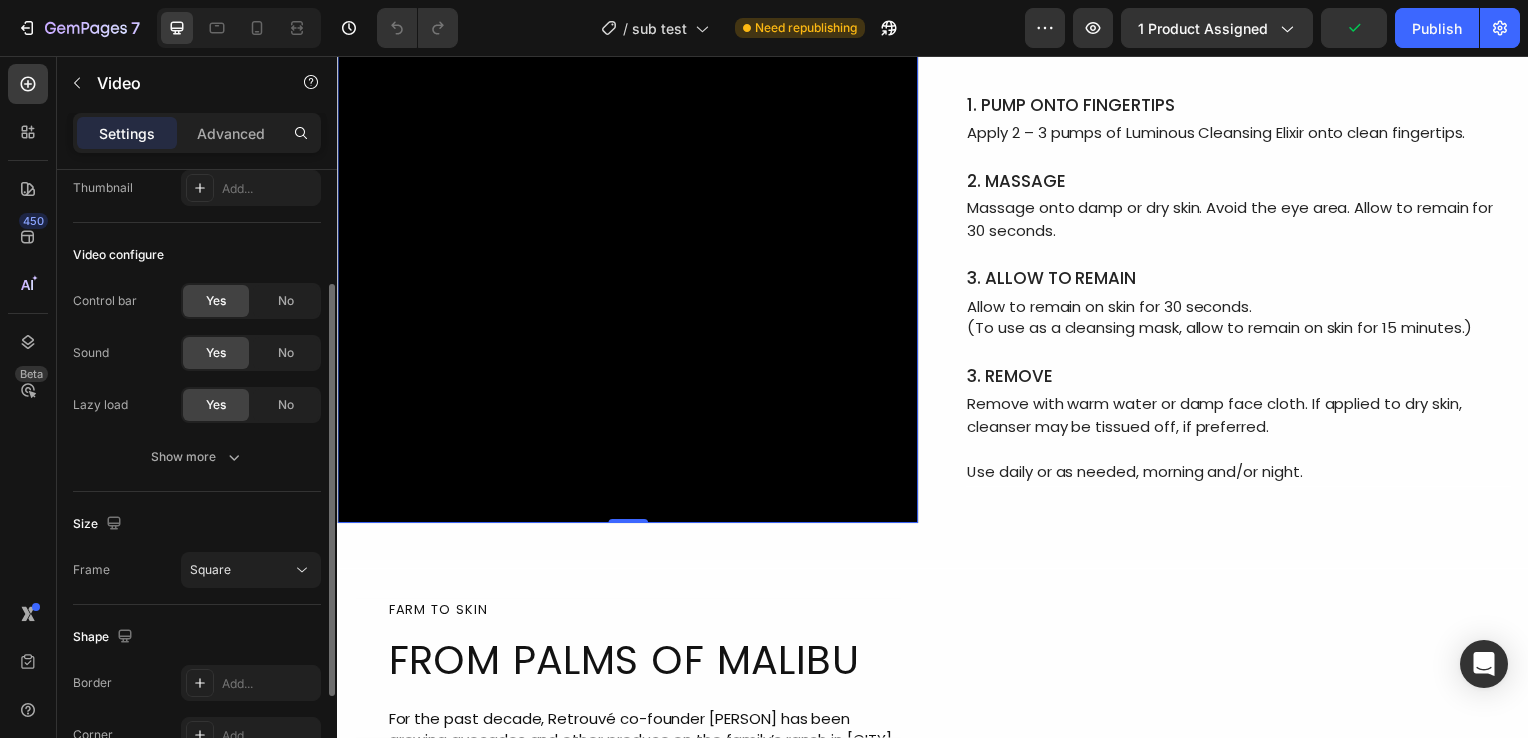 scroll, scrollTop: 172, scrollLeft: 0, axis: vertical 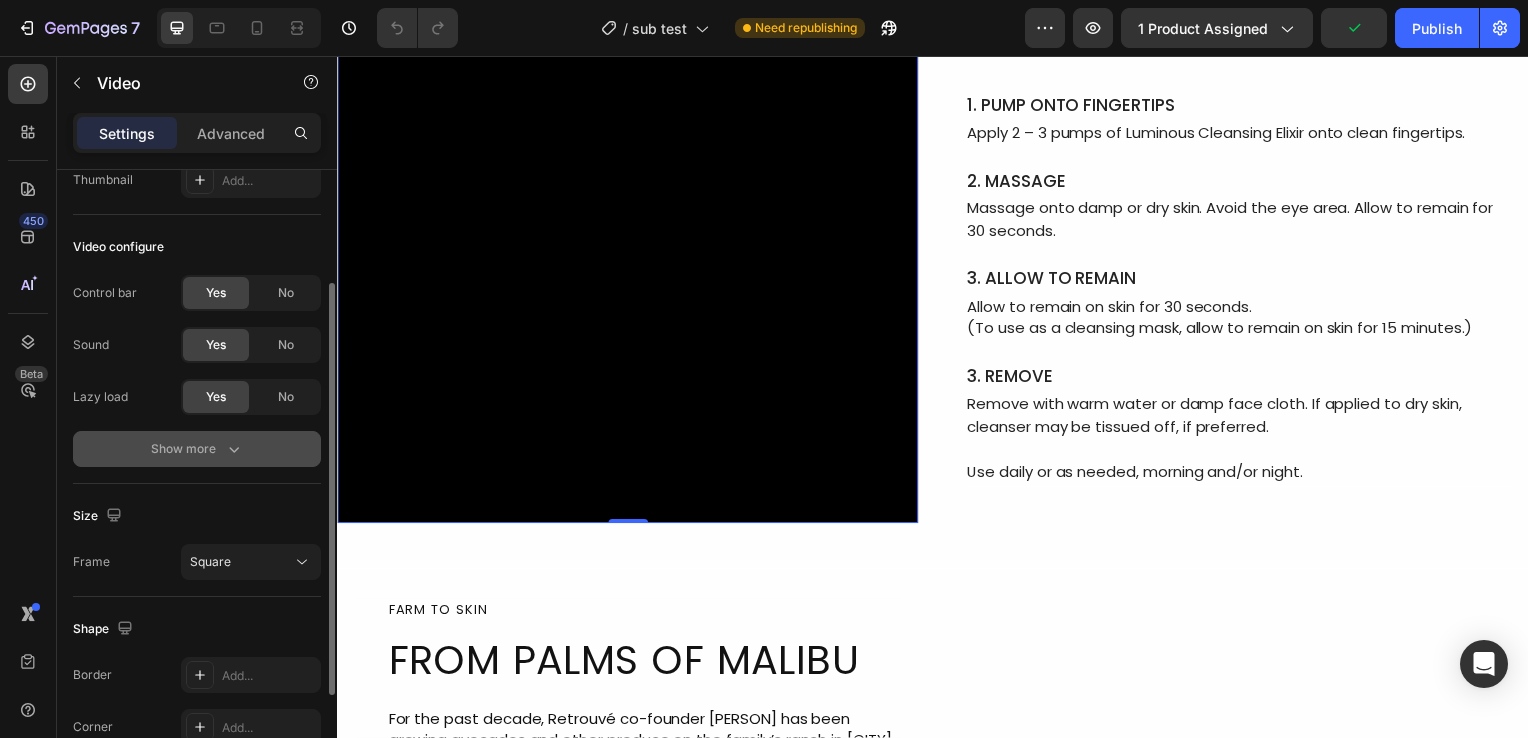 click on "Show more" at bounding box center (197, 449) 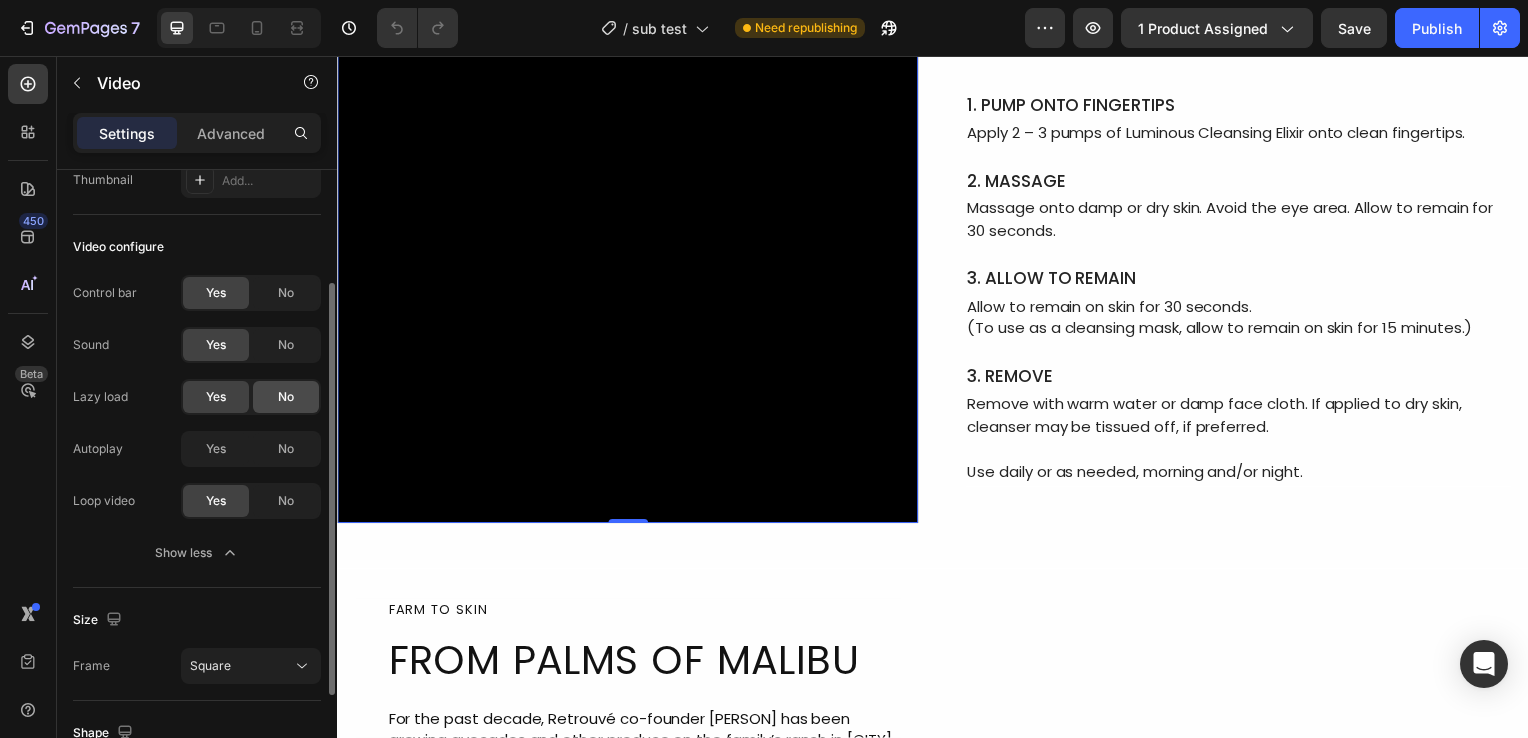 click on "No" 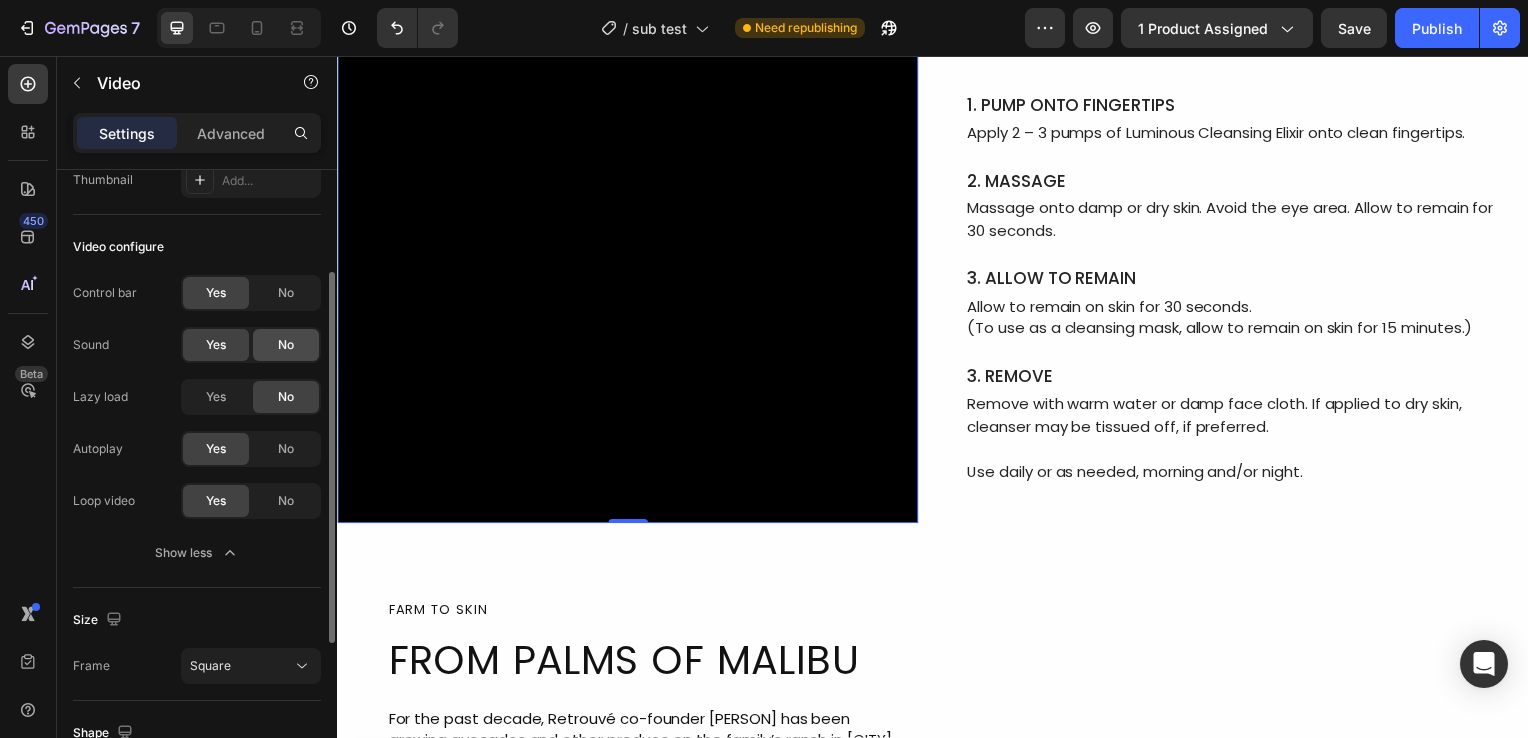 click on "No" 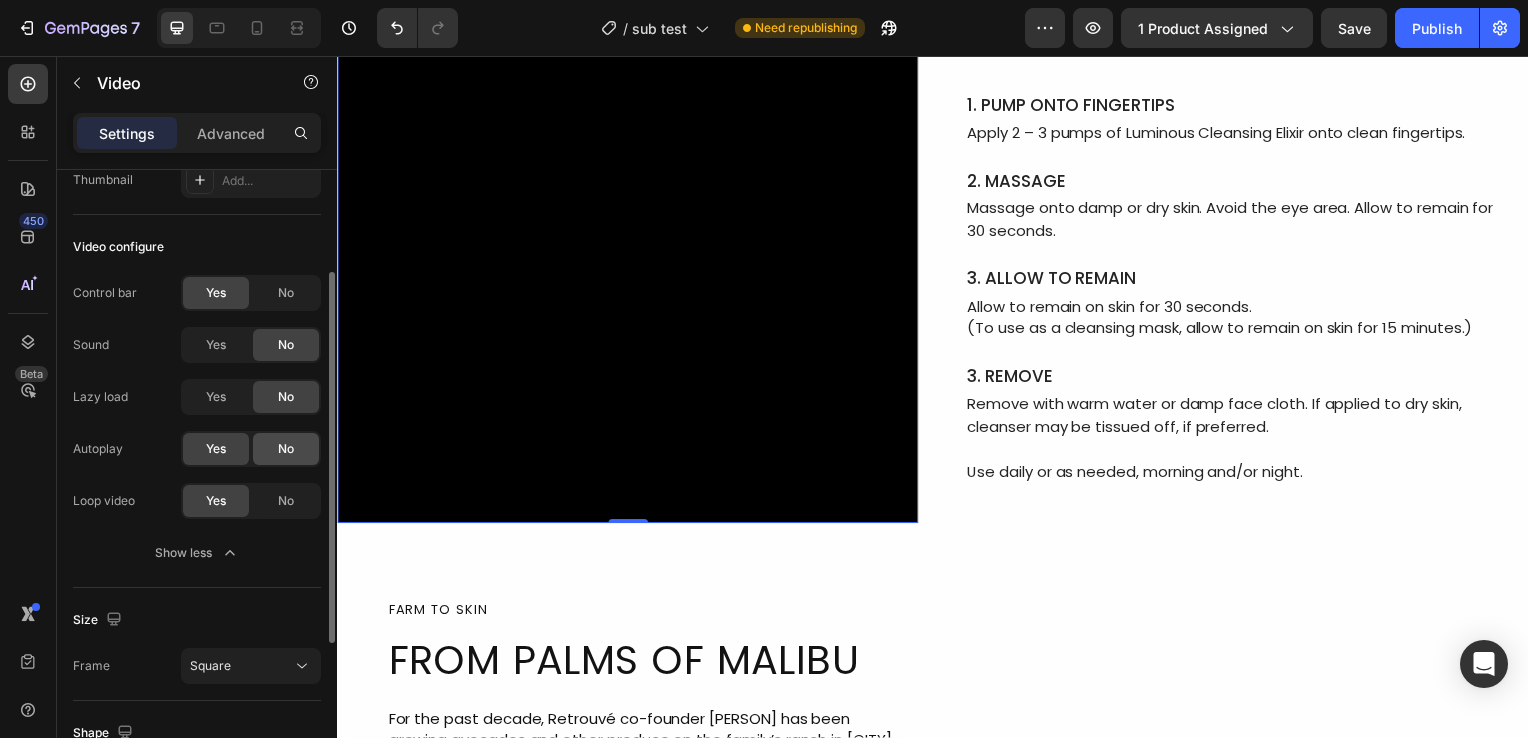 click on "No" 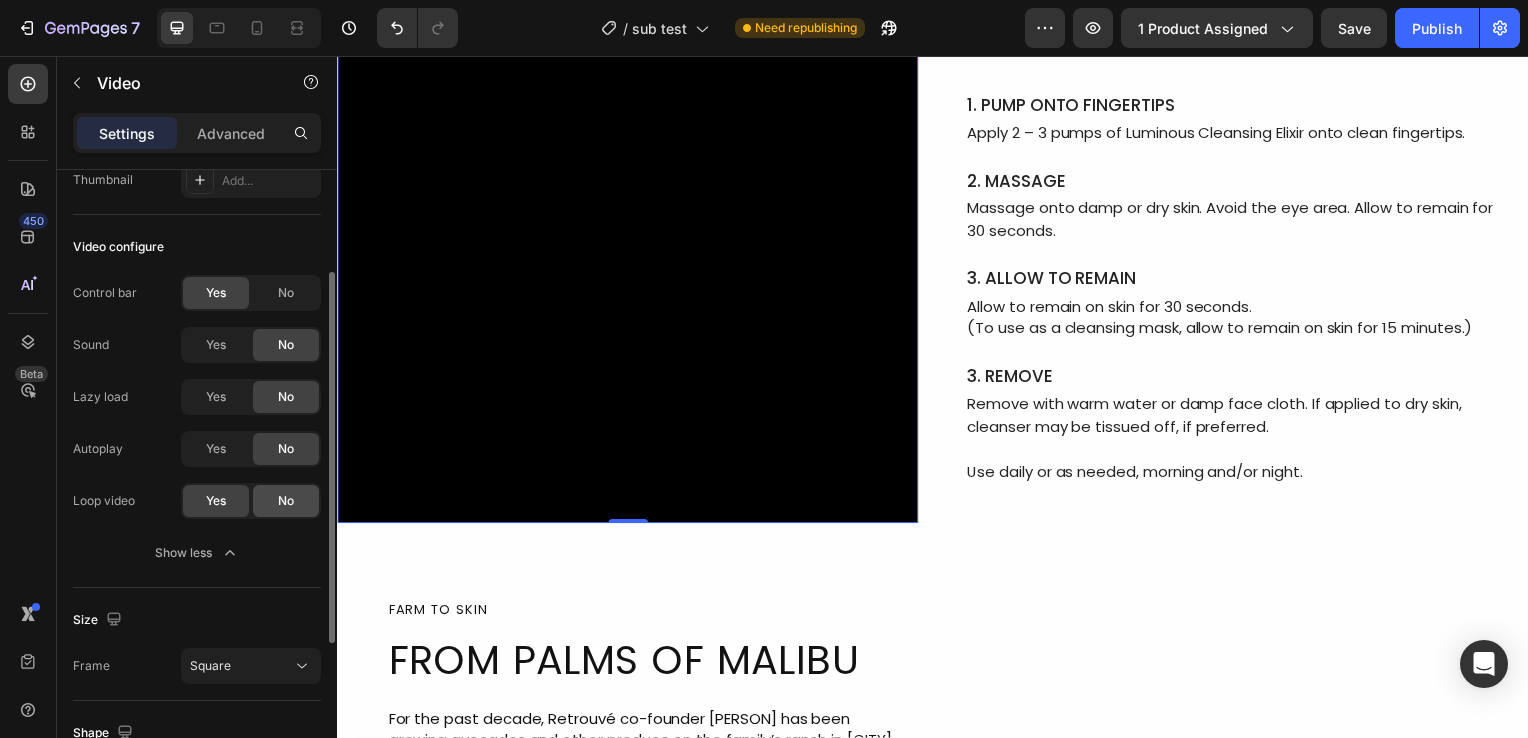 click on "No" 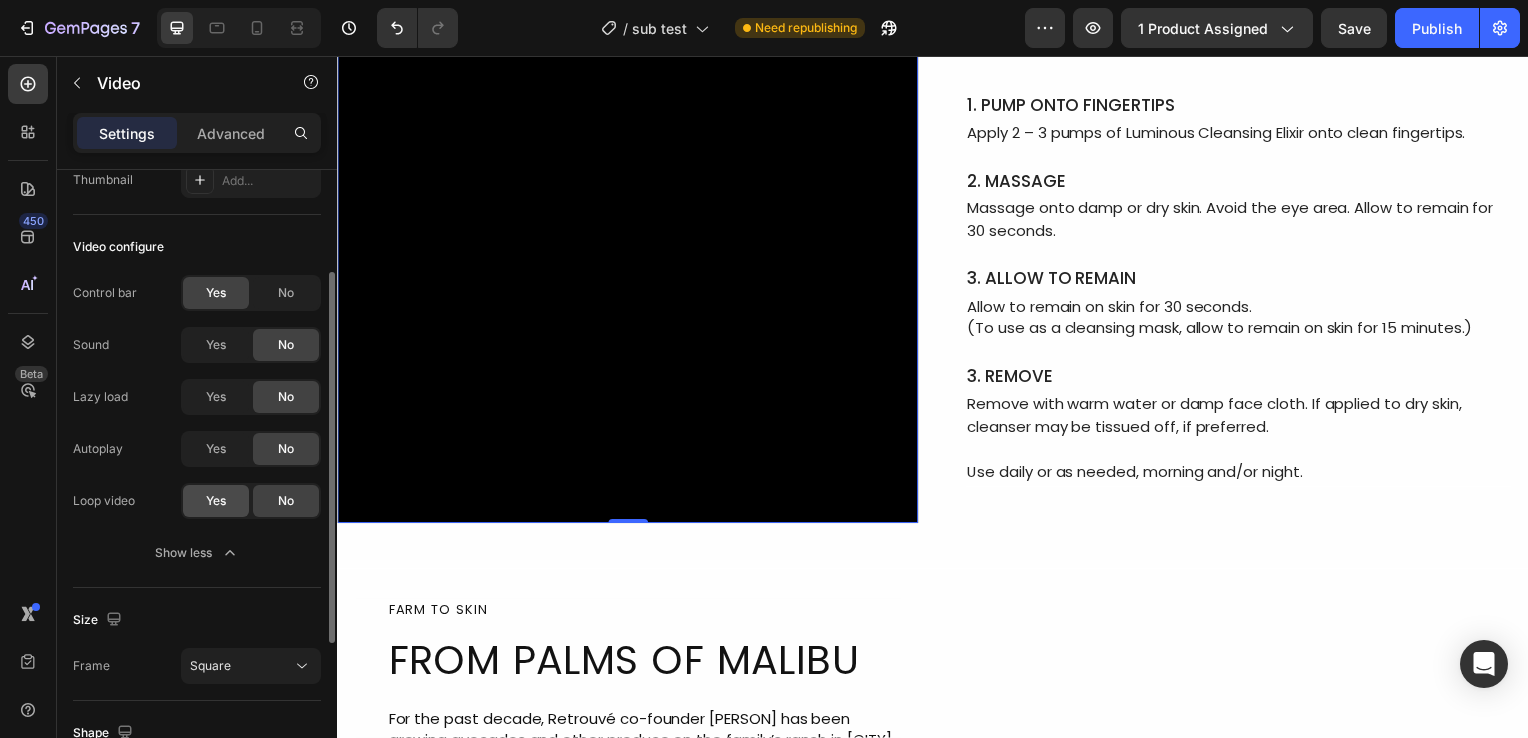 click on "Yes" 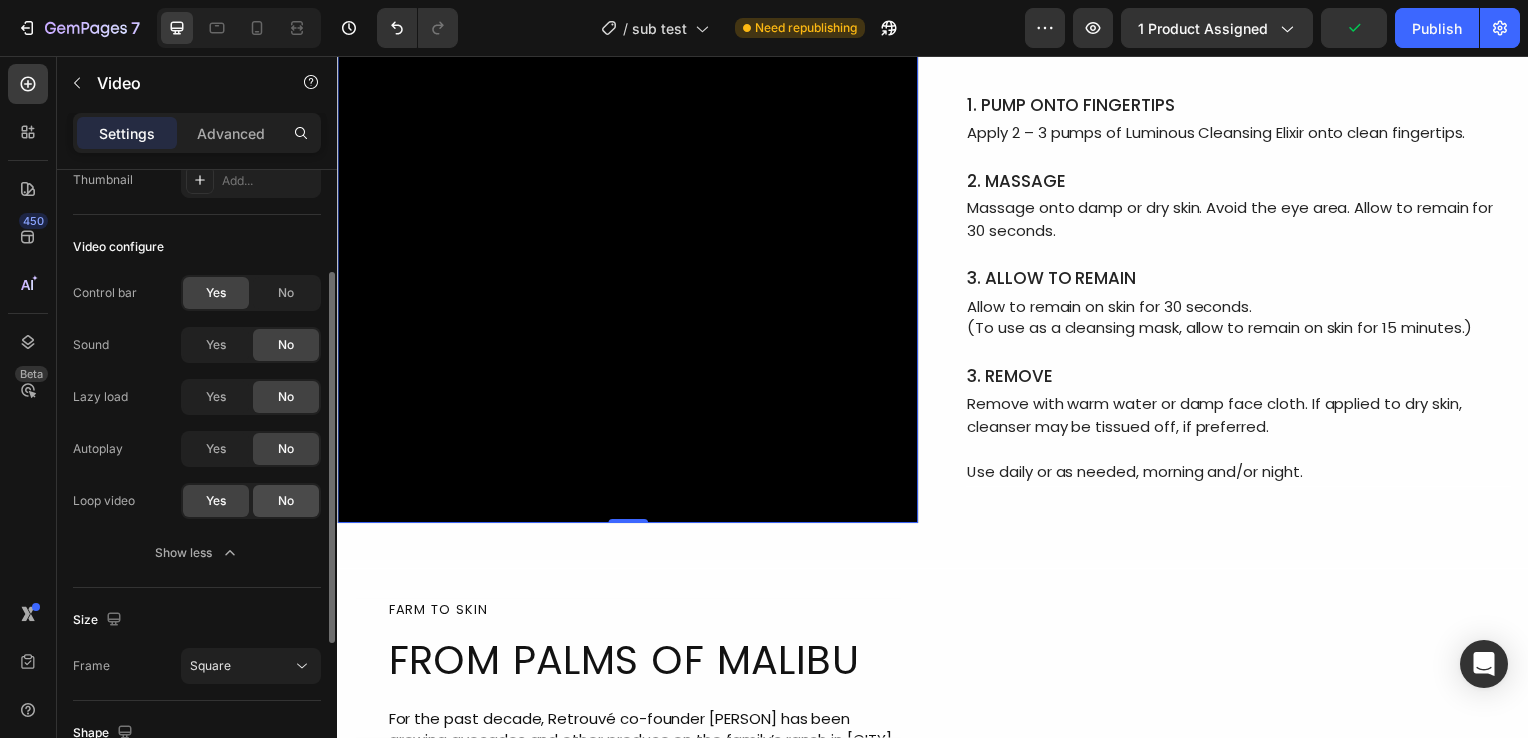 click on "No" 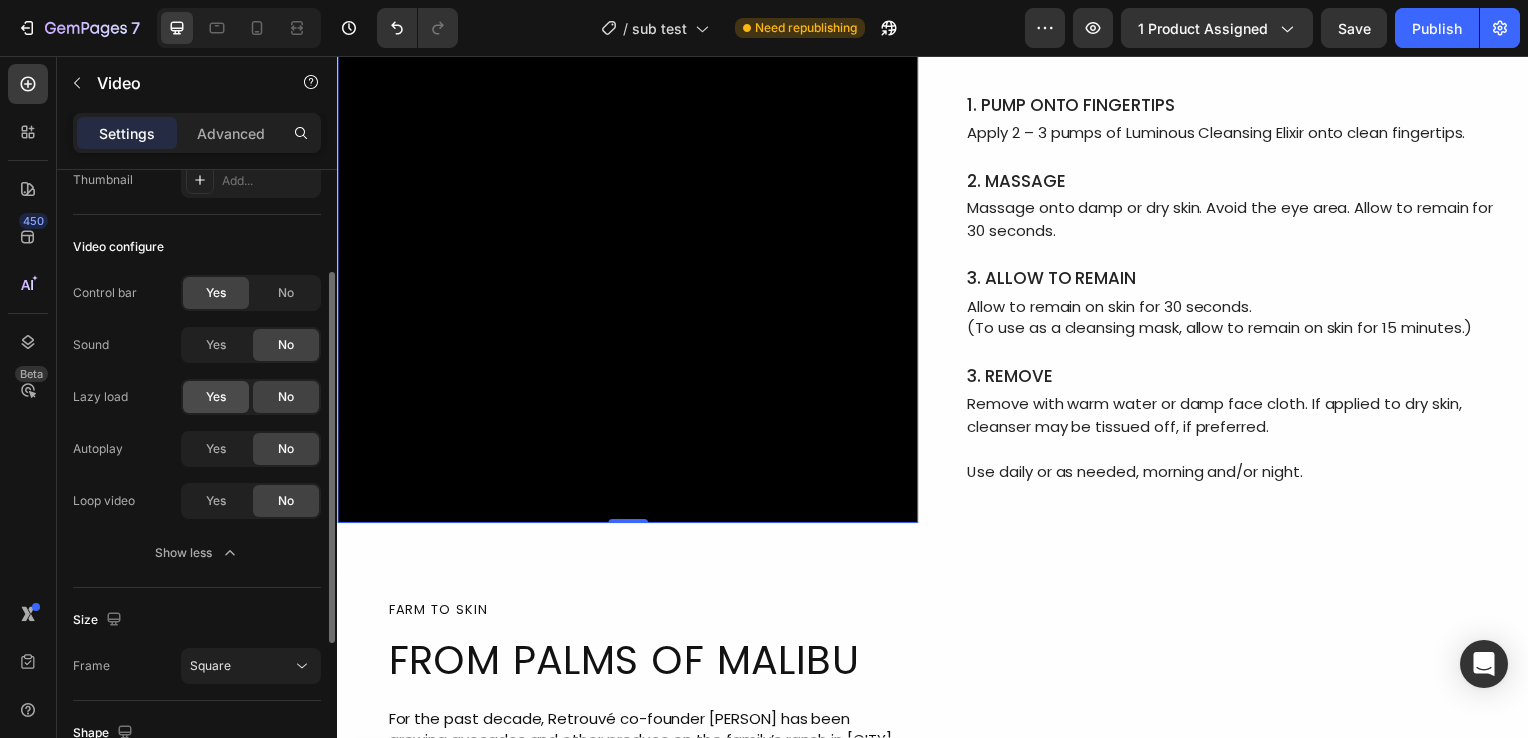 click on "Yes" 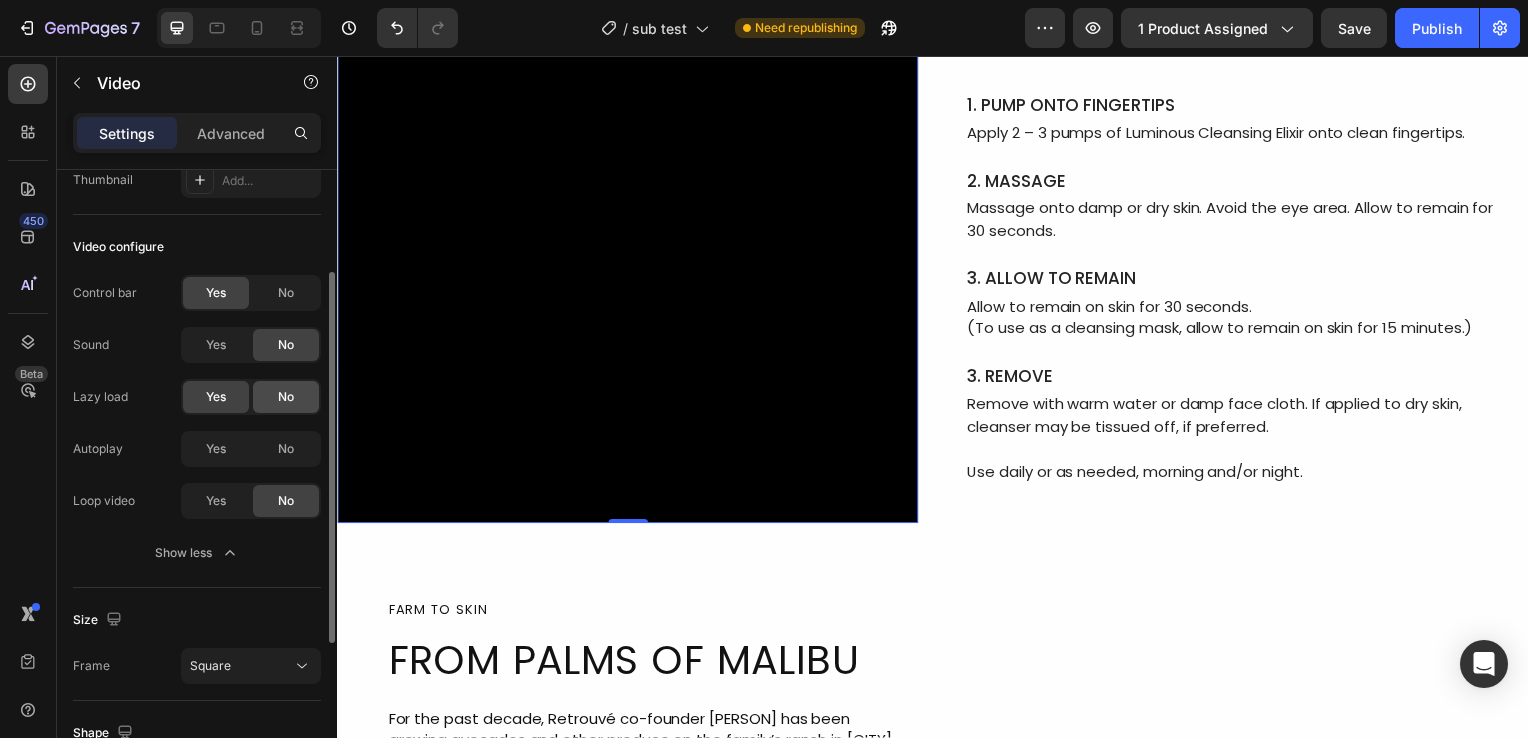 click on "No" 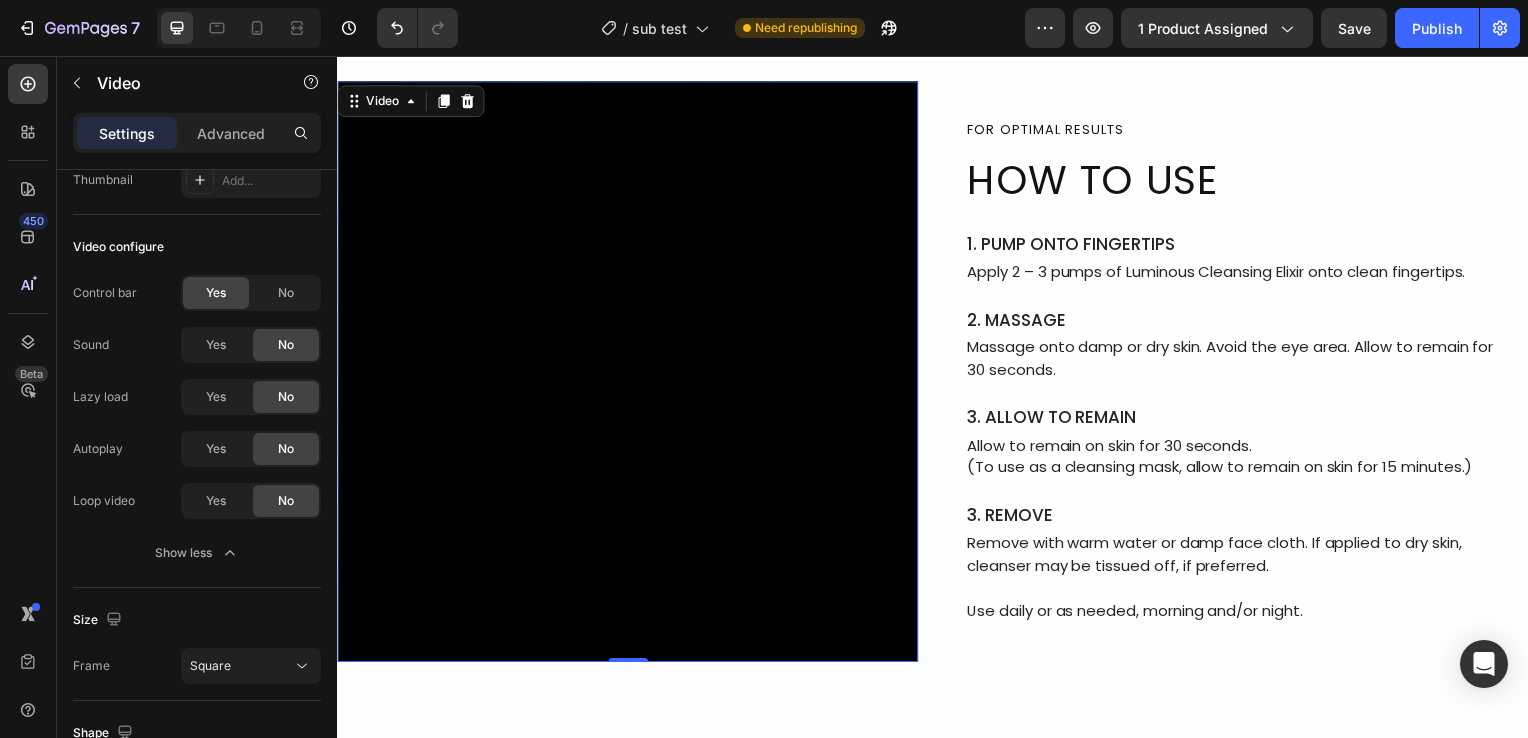 scroll, scrollTop: 3508, scrollLeft: 0, axis: vertical 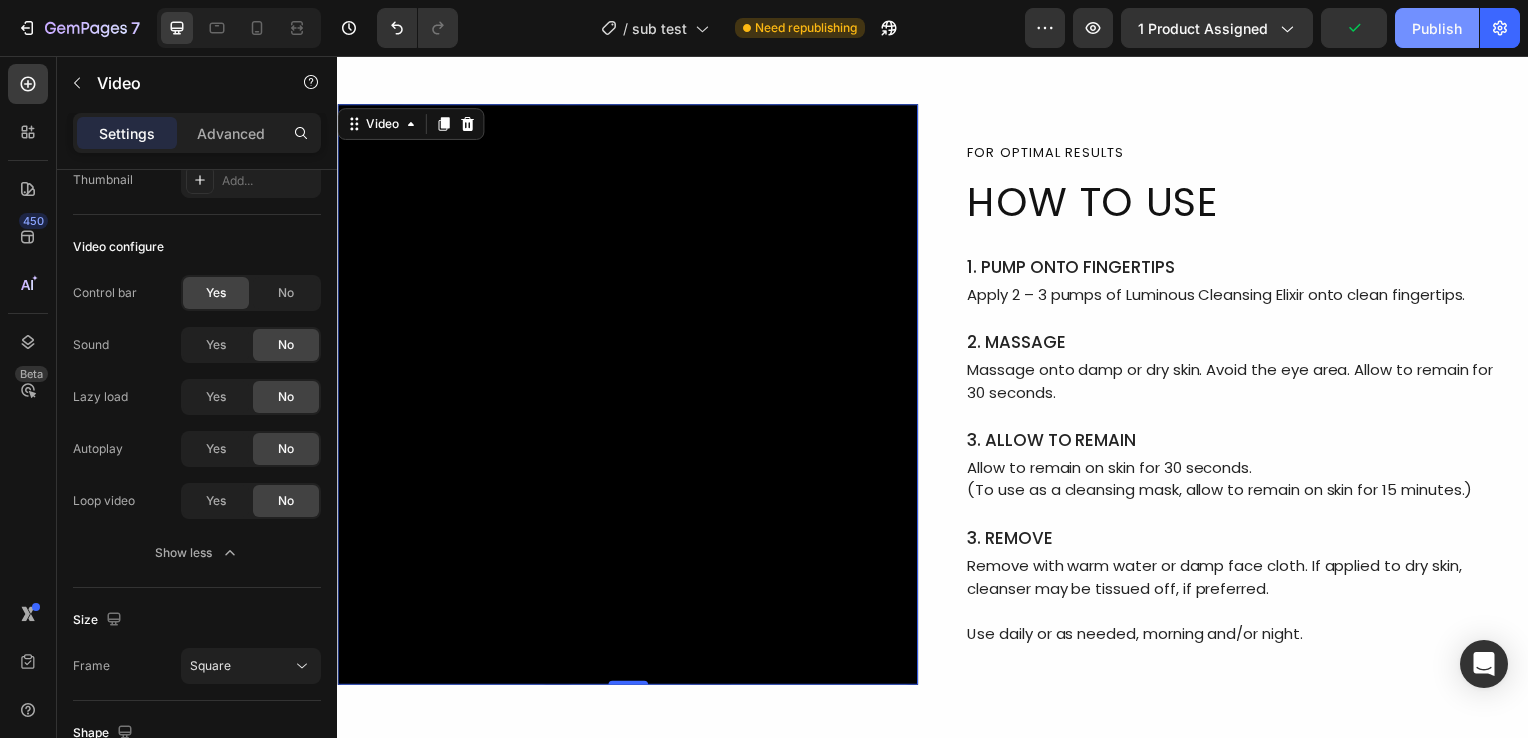 click on "Publish" at bounding box center [1437, 28] 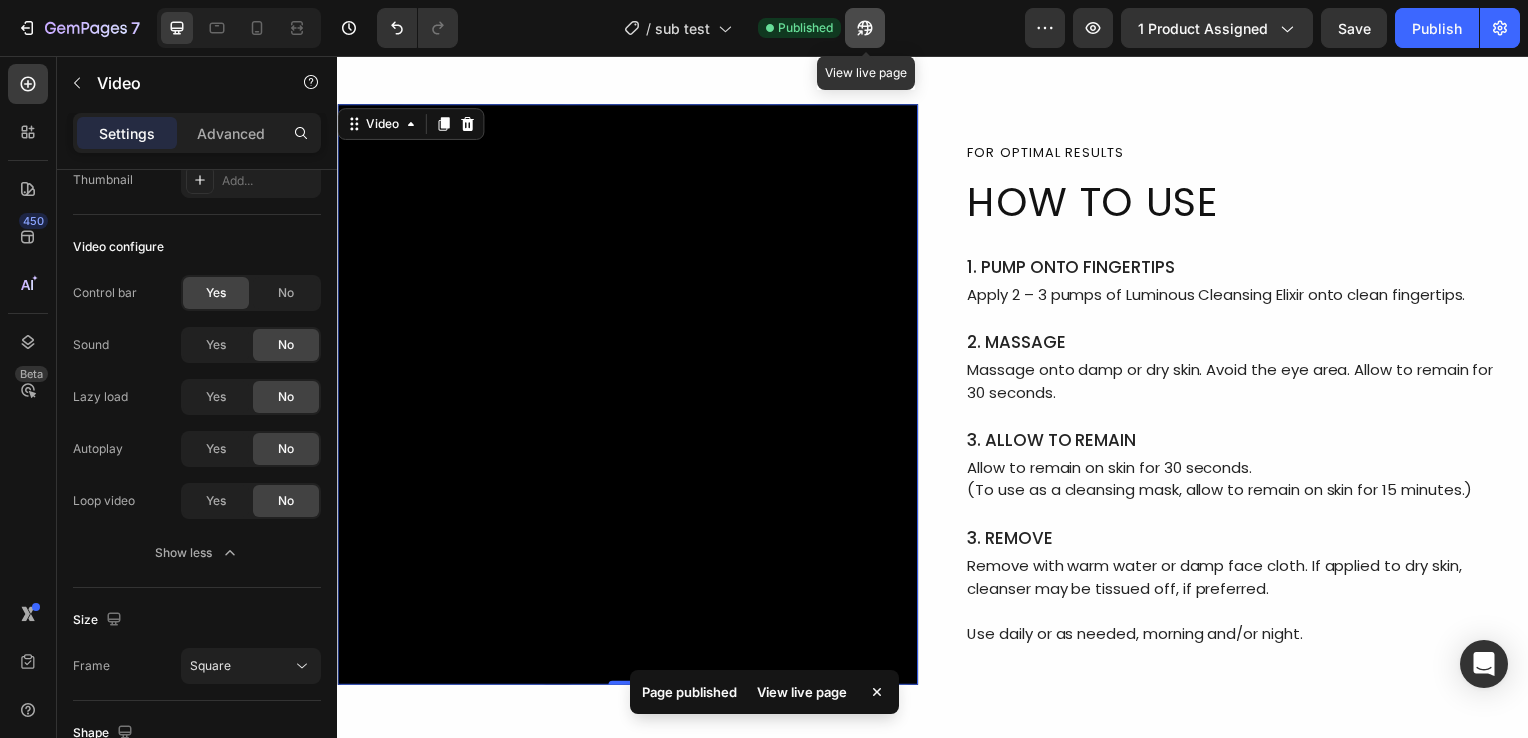click 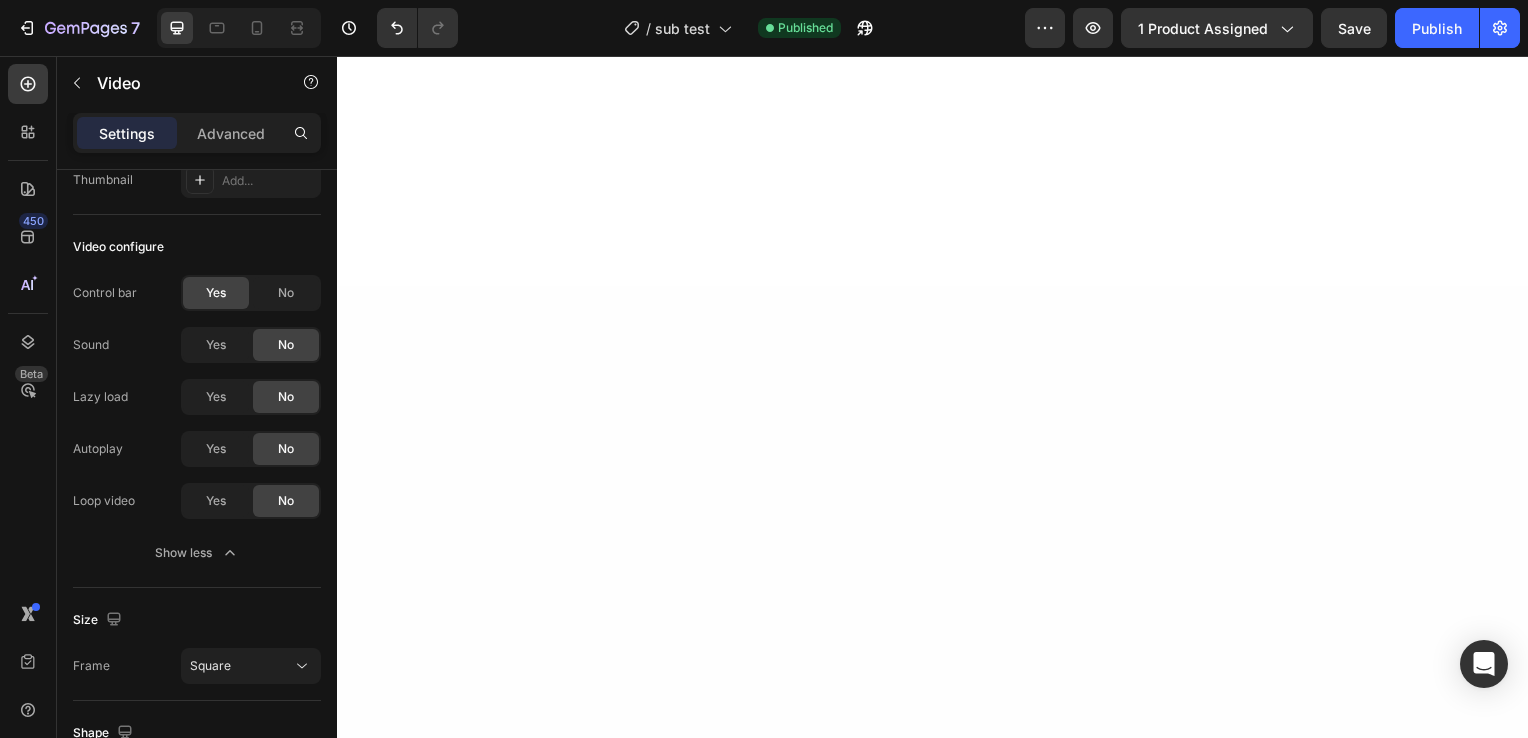 scroll, scrollTop: 0, scrollLeft: 0, axis: both 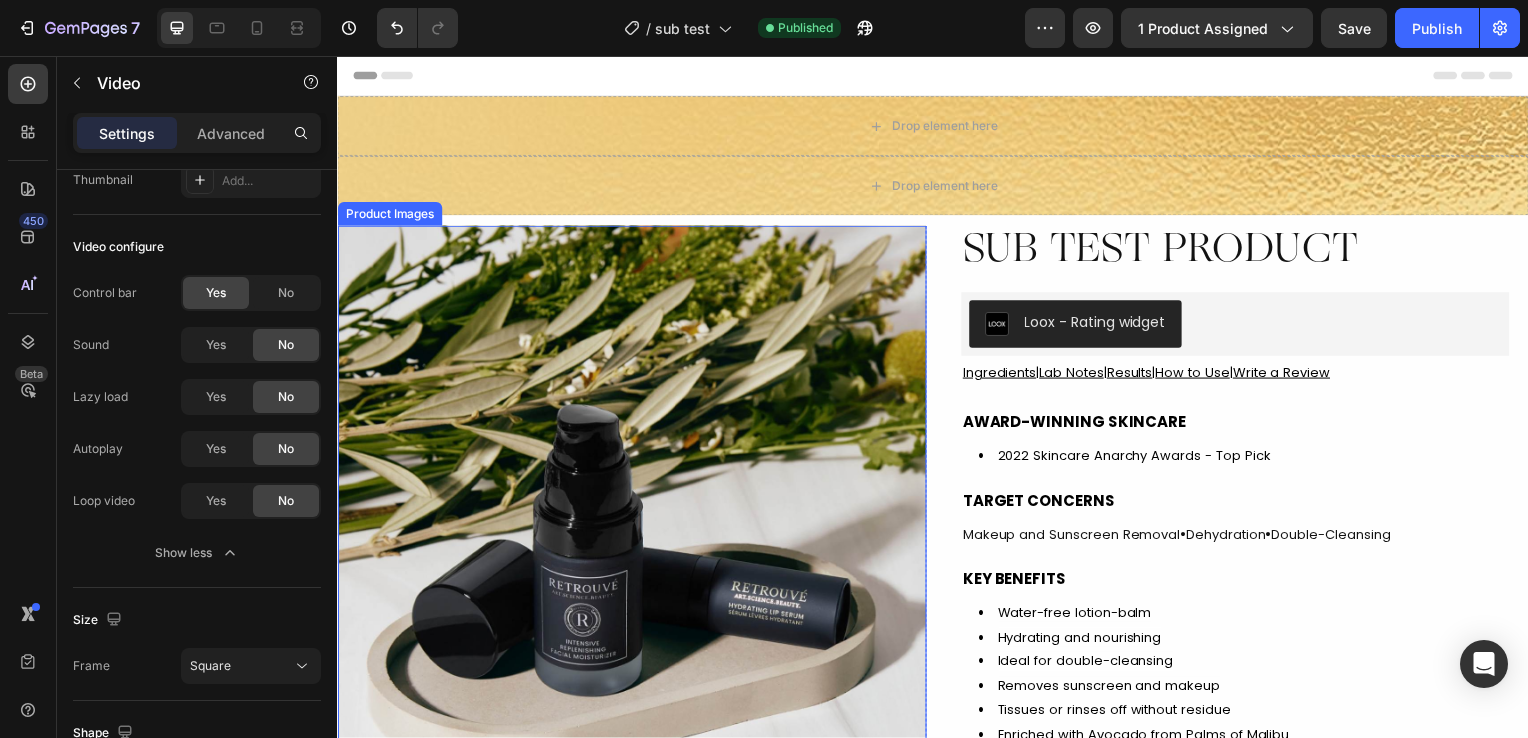 click at bounding box center (633, 523) 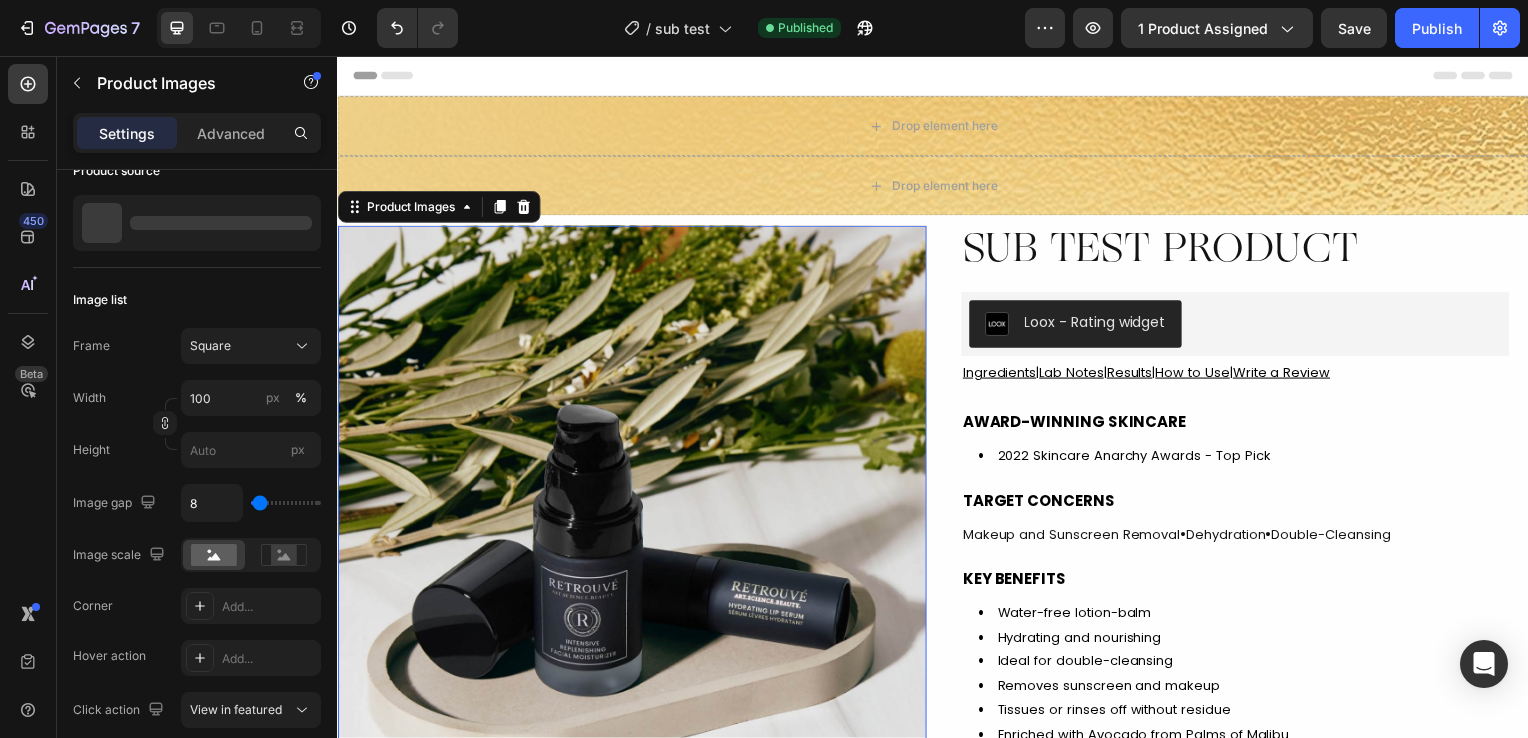 scroll, scrollTop: 0, scrollLeft: 0, axis: both 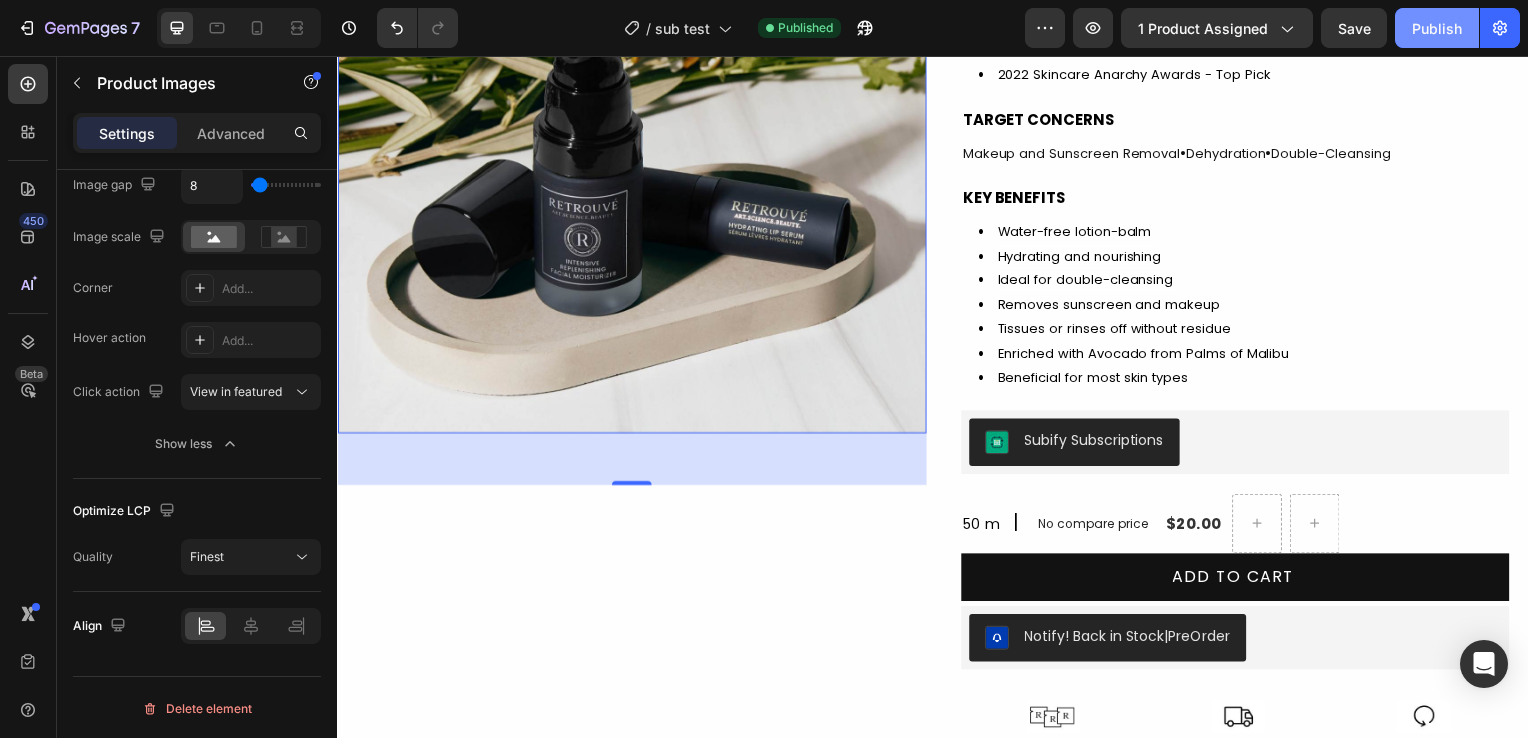 click on "Publish" at bounding box center [1437, 28] 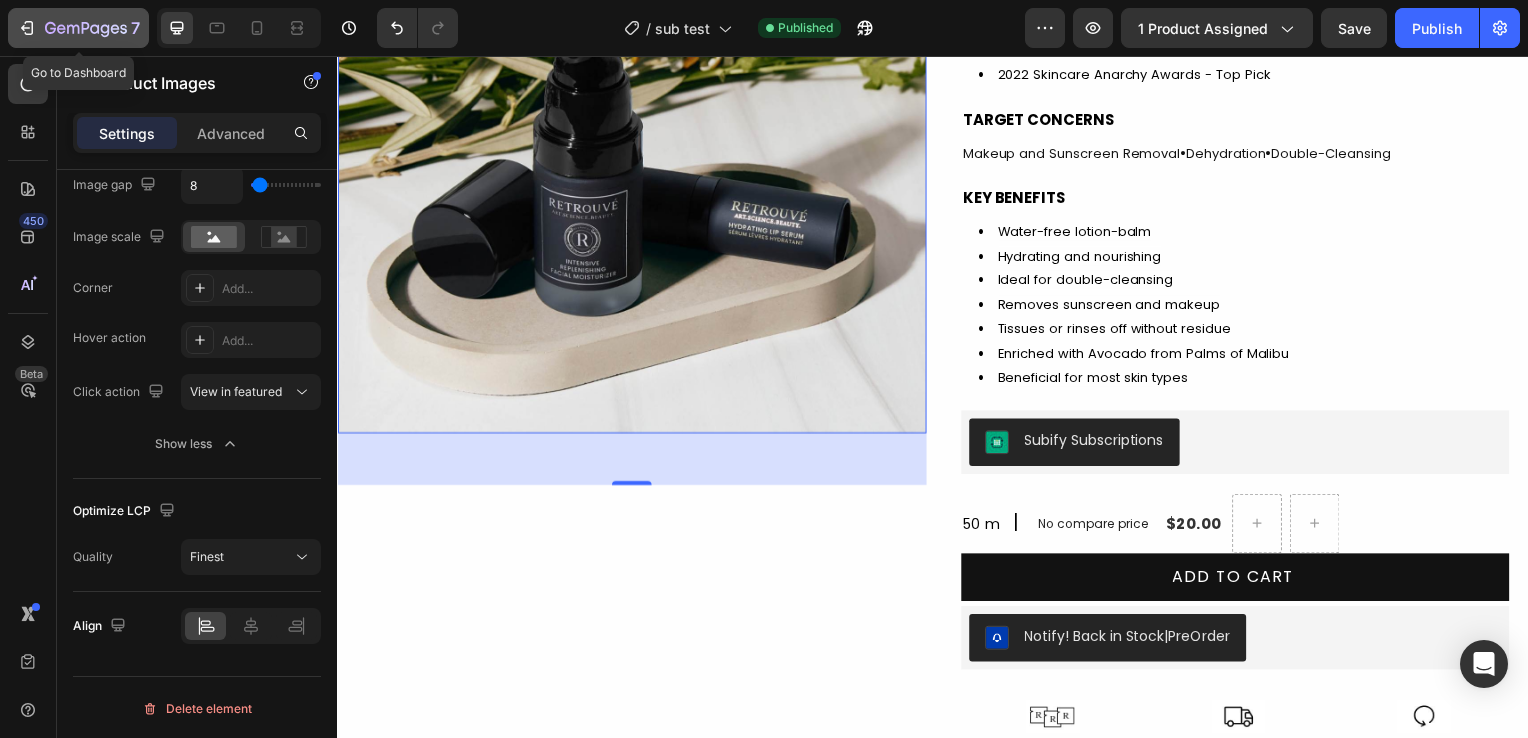 click 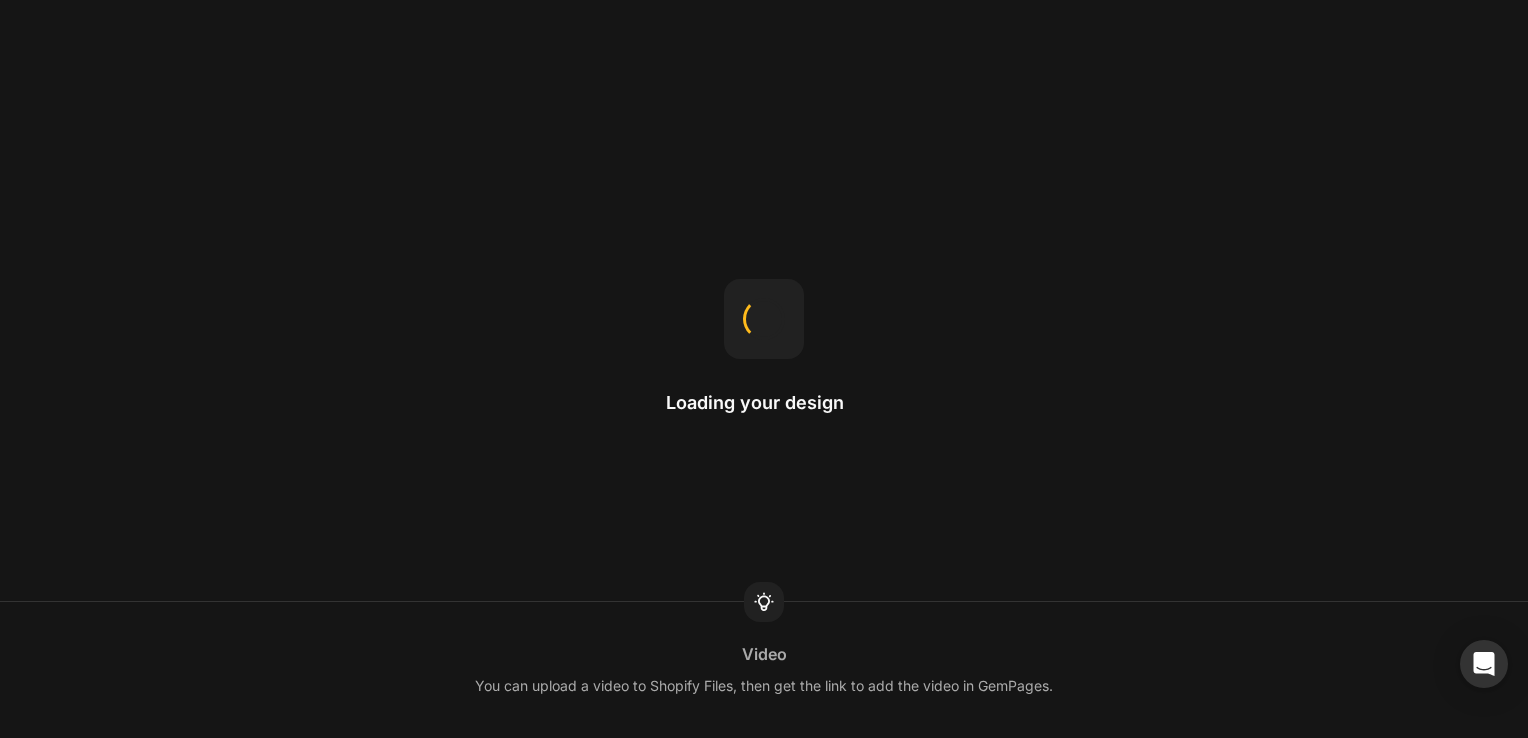 scroll, scrollTop: 0, scrollLeft: 0, axis: both 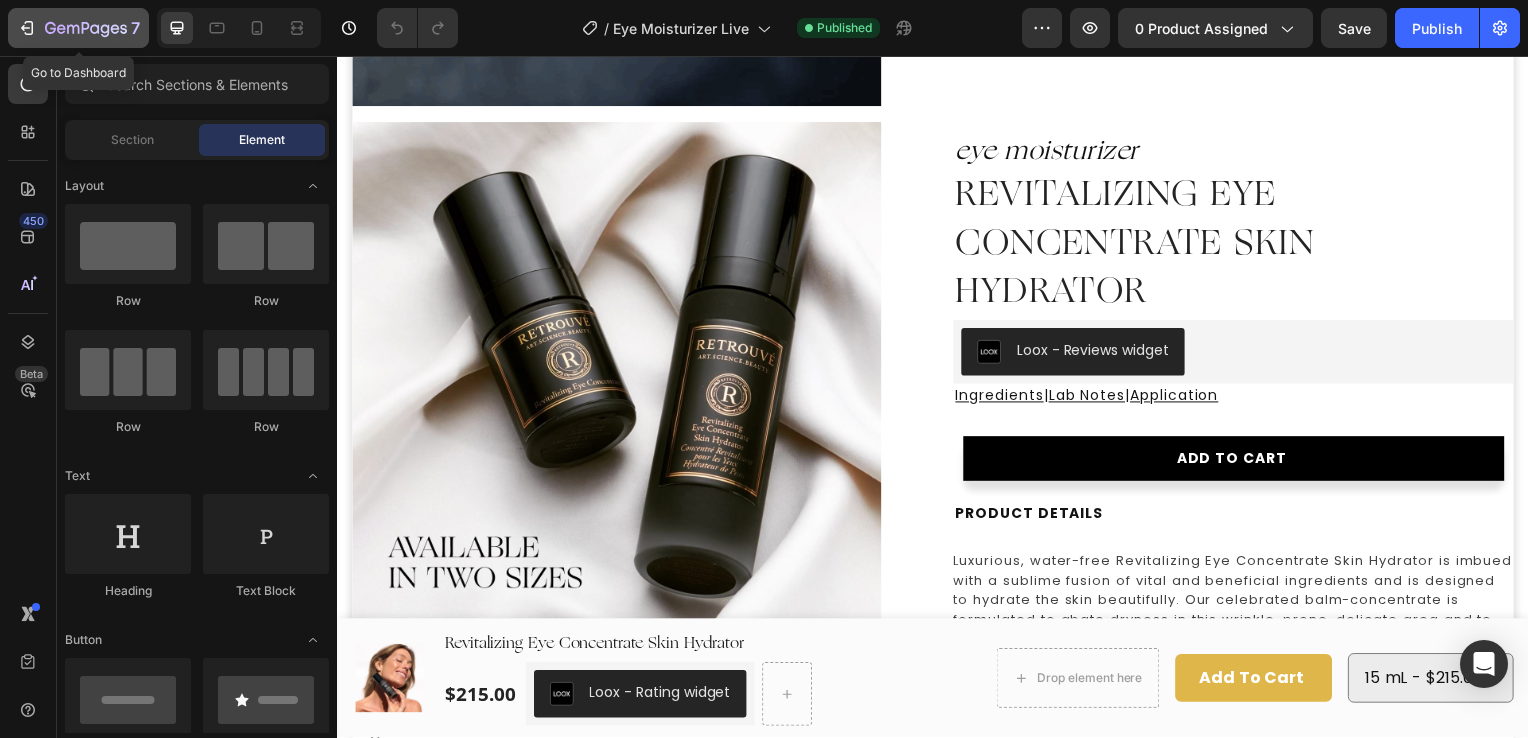 click 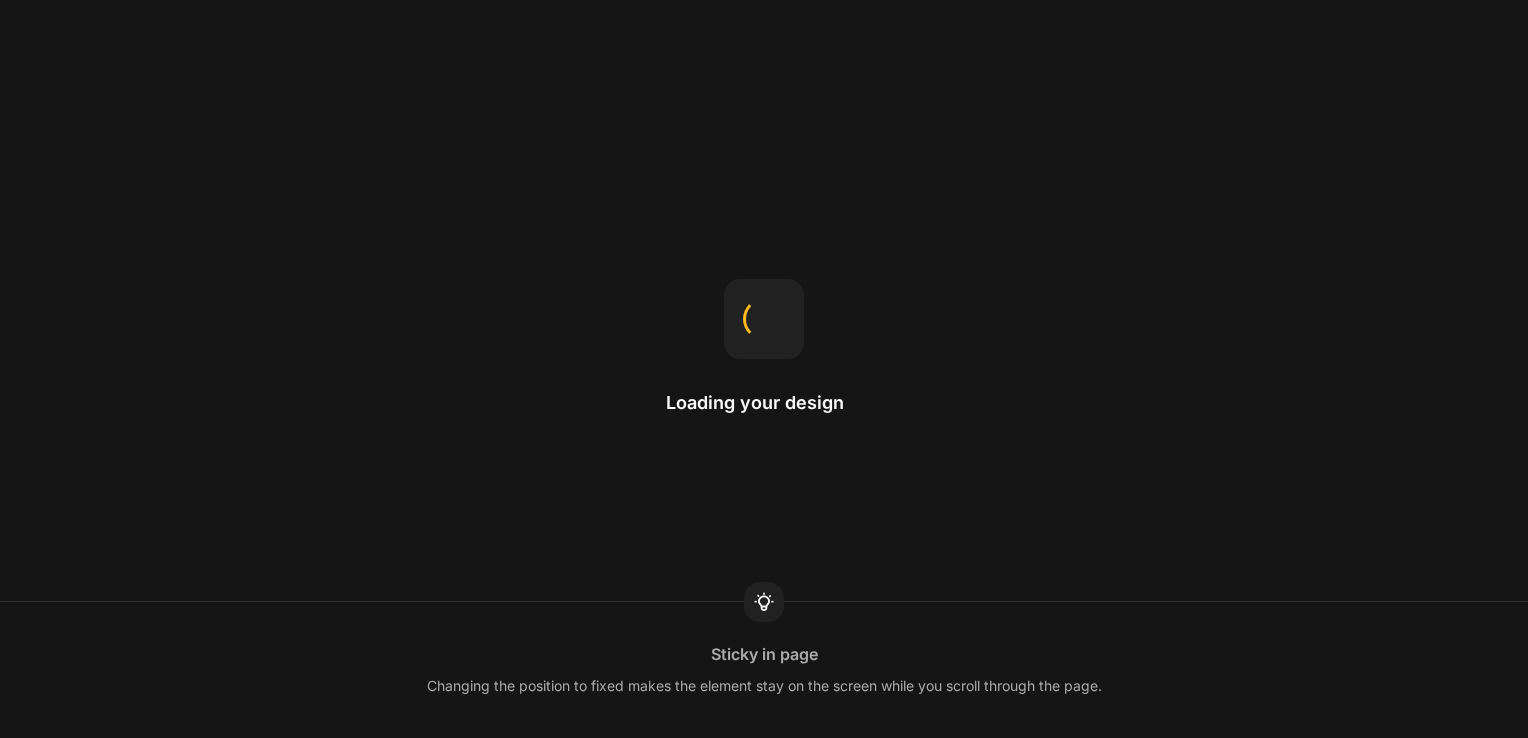 scroll, scrollTop: 0, scrollLeft: 0, axis: both 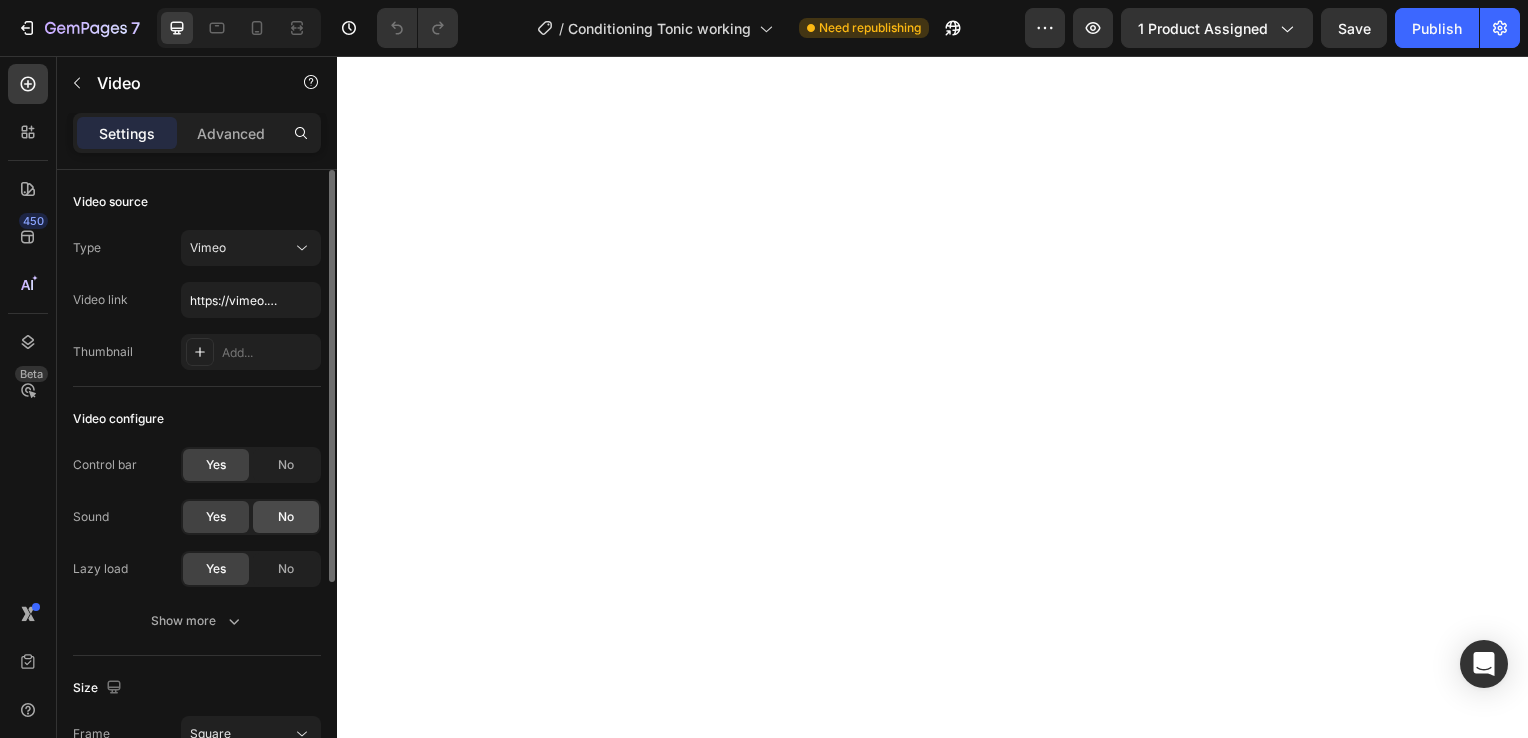 click on "No" 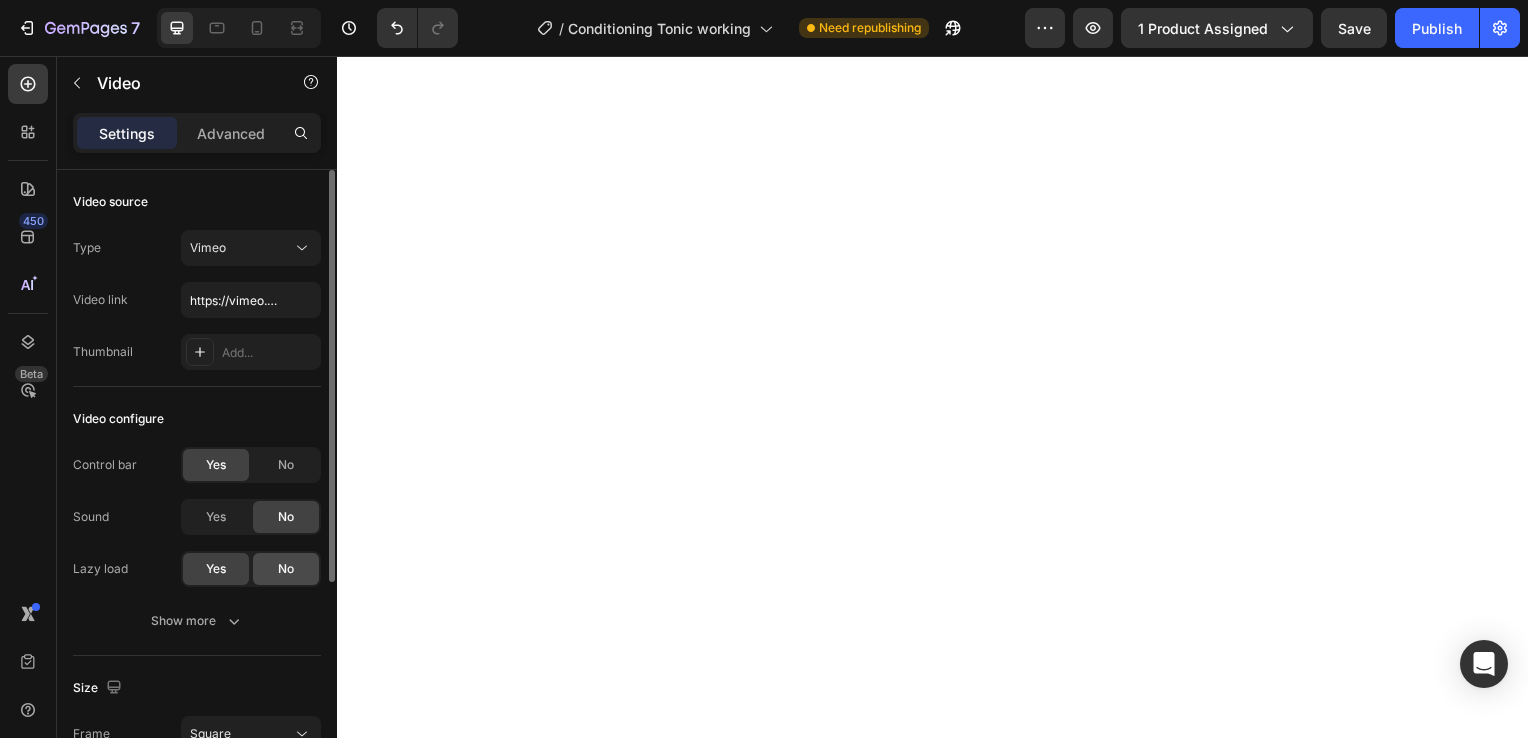 click on "No" 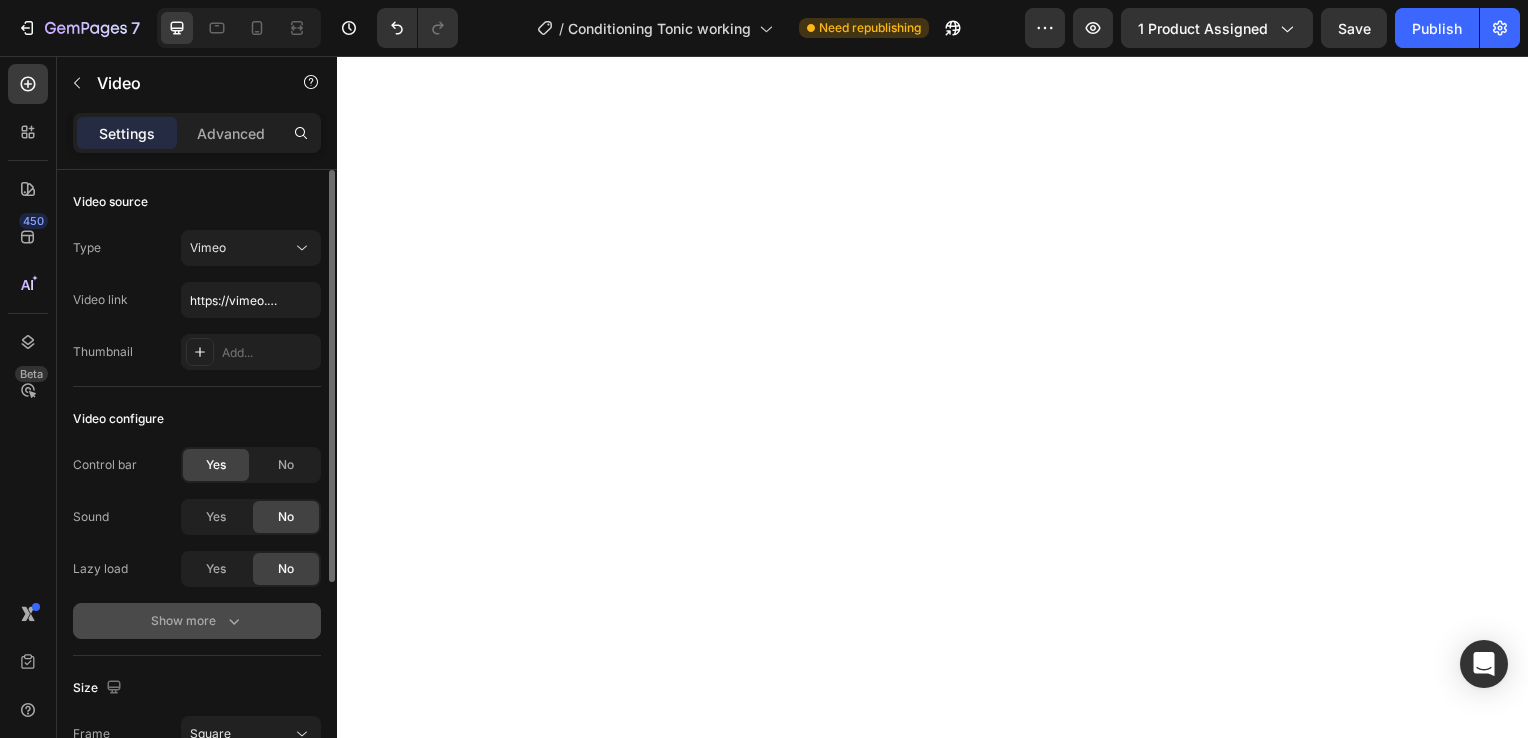 click on "Show more" at bounding box center [197, 621] 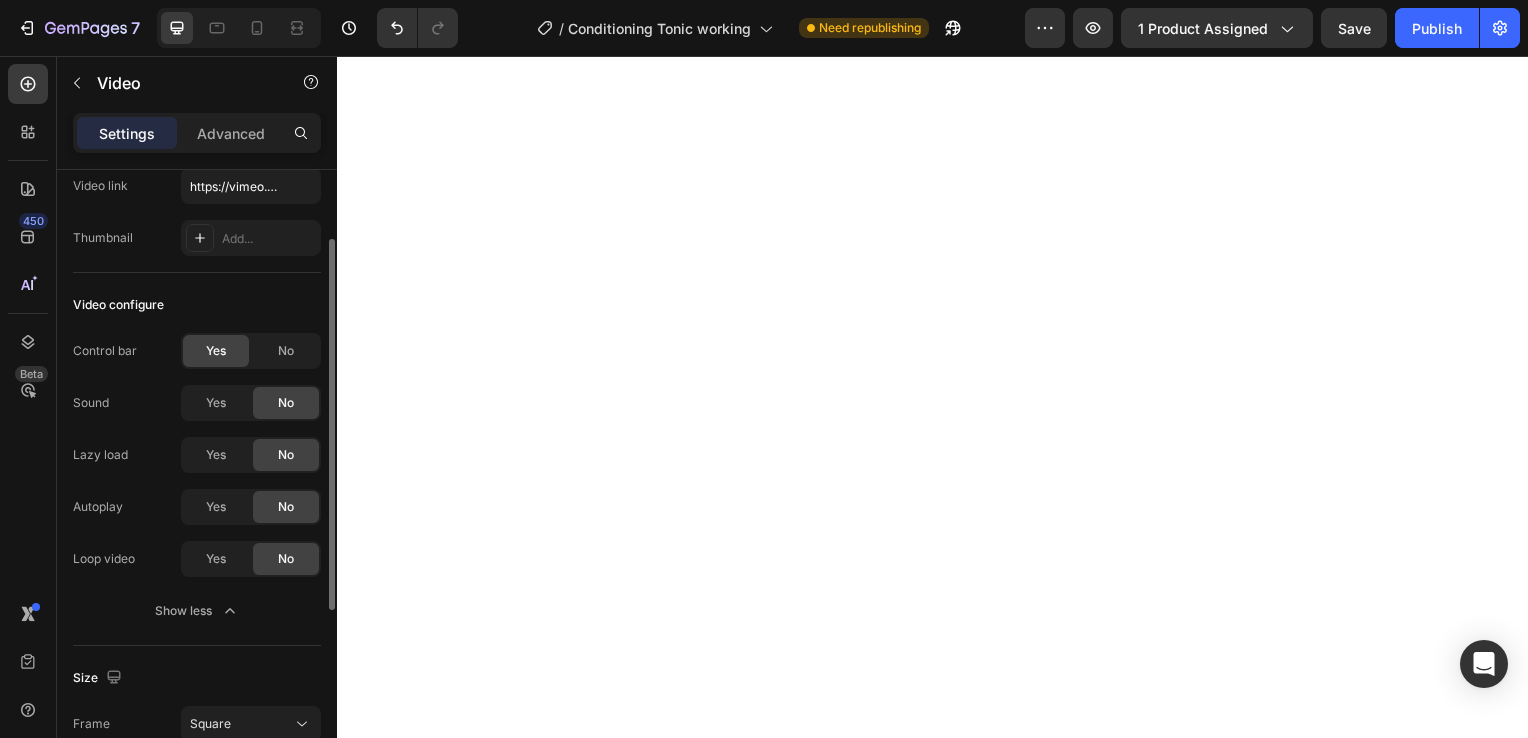 scroll, scrollTop: 115, scrollLeft: 0, axis: vertical 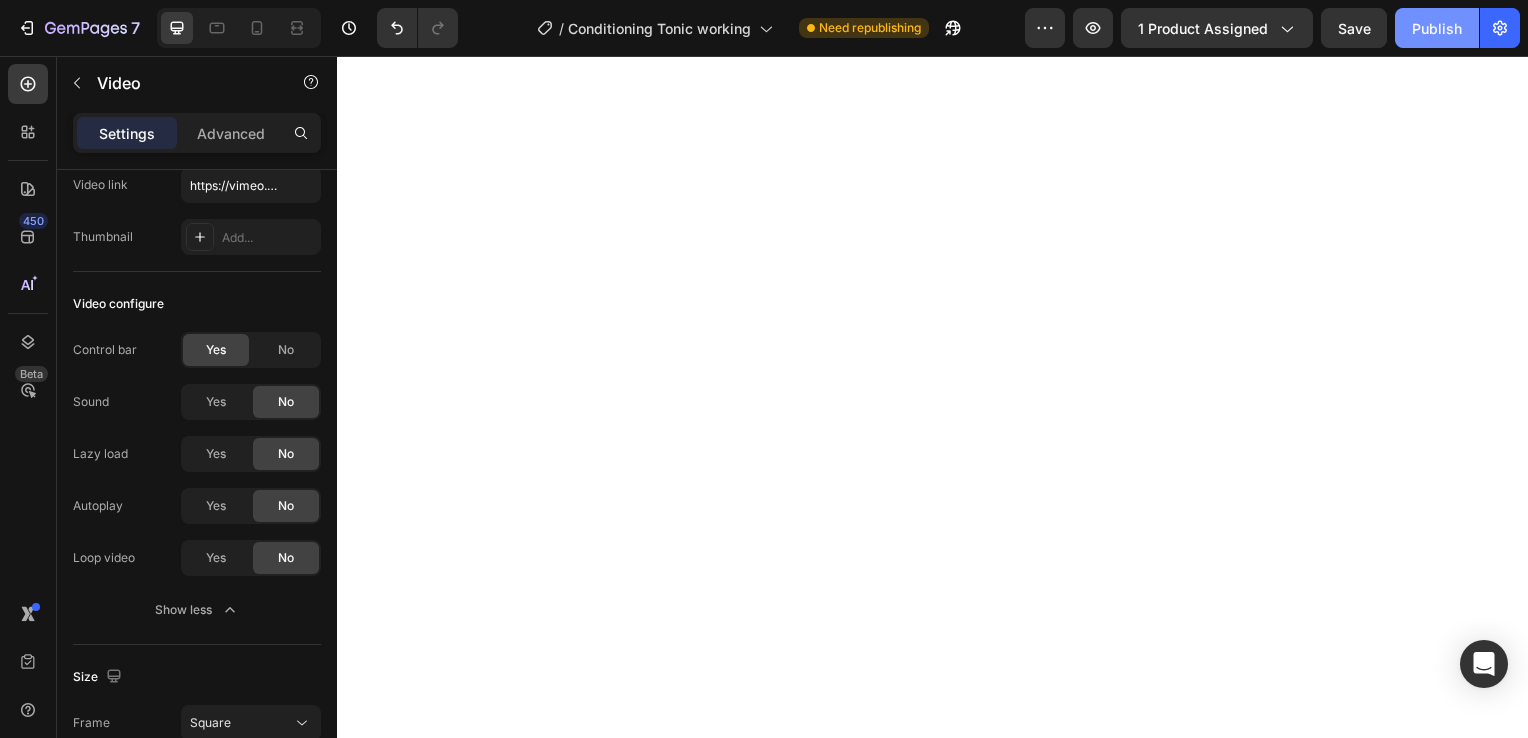 click on "Publish" at bounding box center (1437, 28) 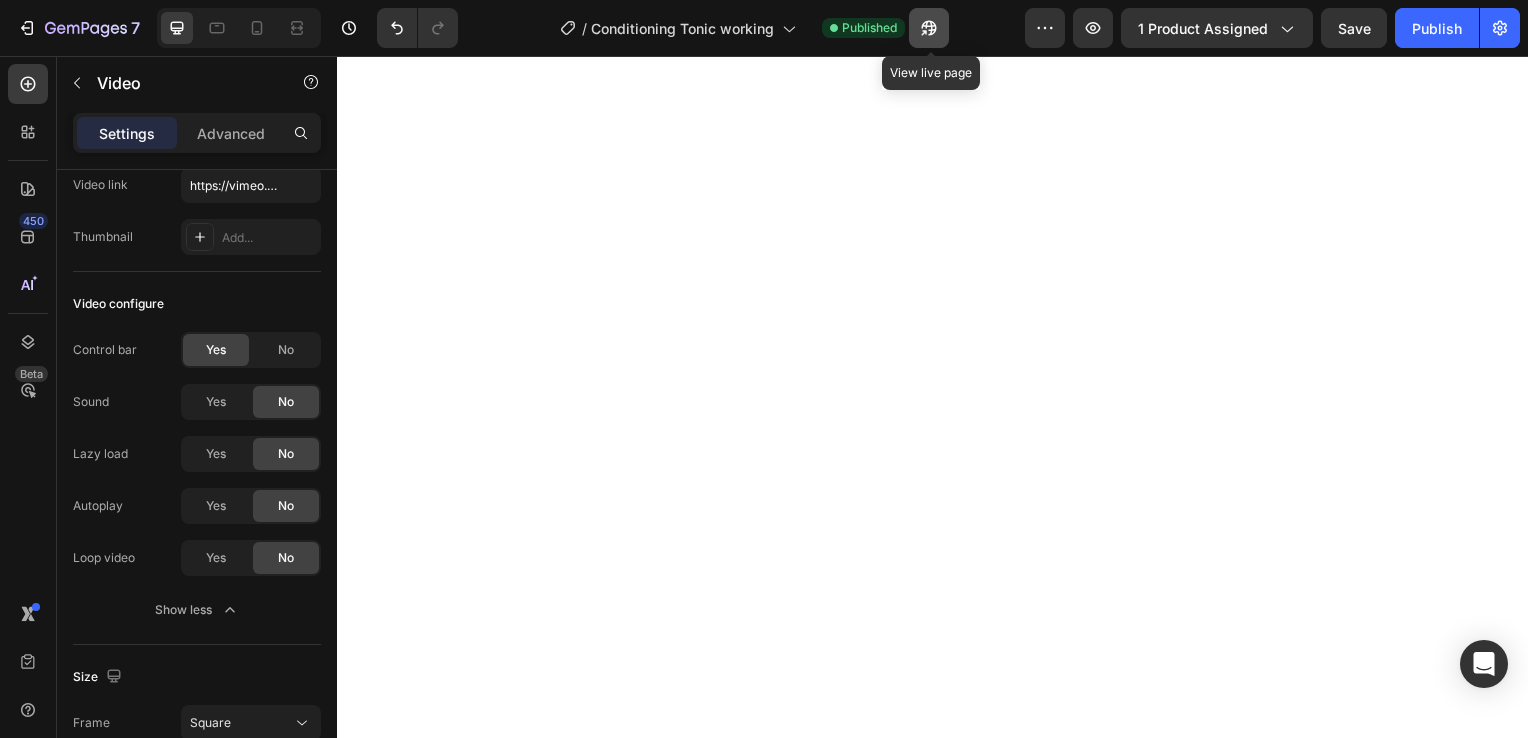 click 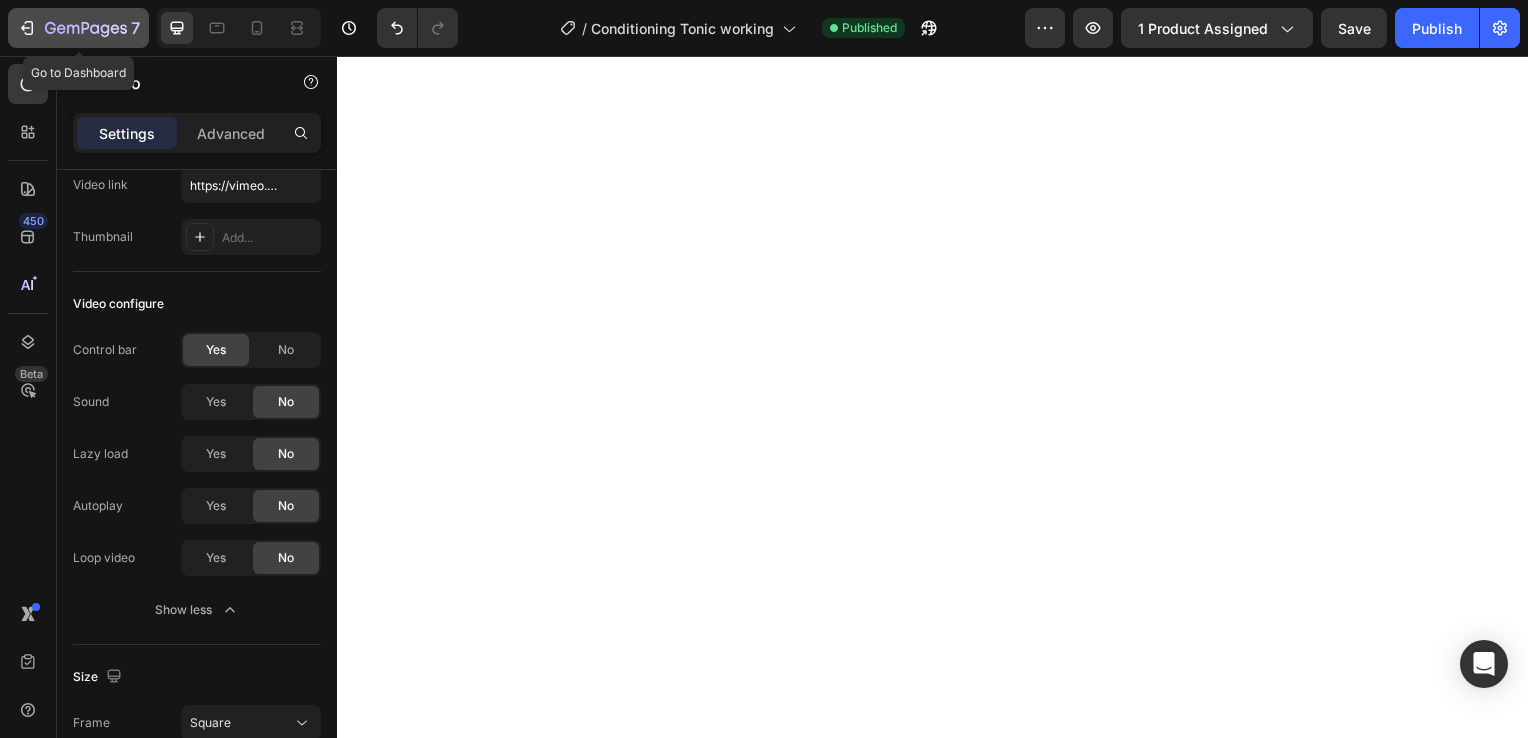 click 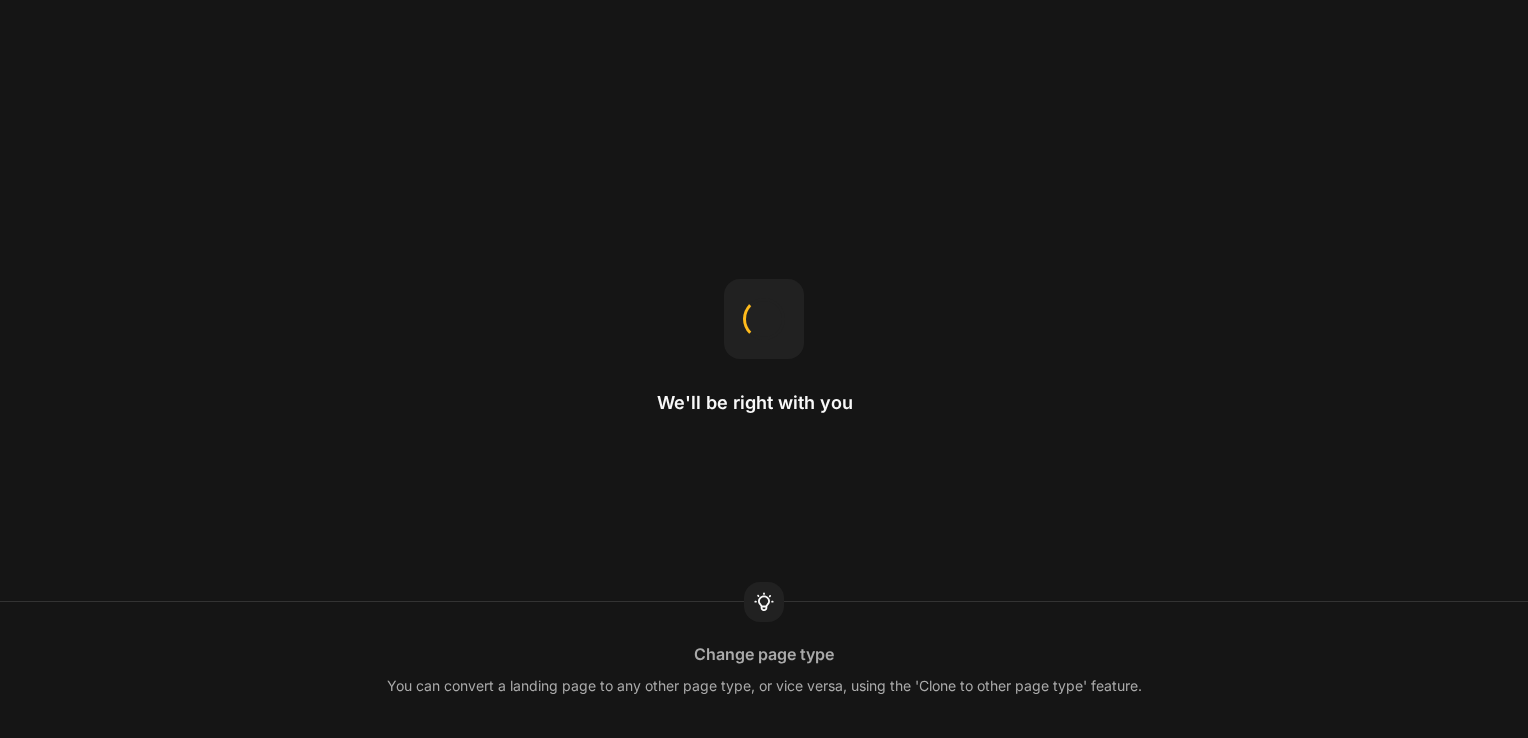 scroll, scrollTop: 0, scrollLeft: 0, axis: both 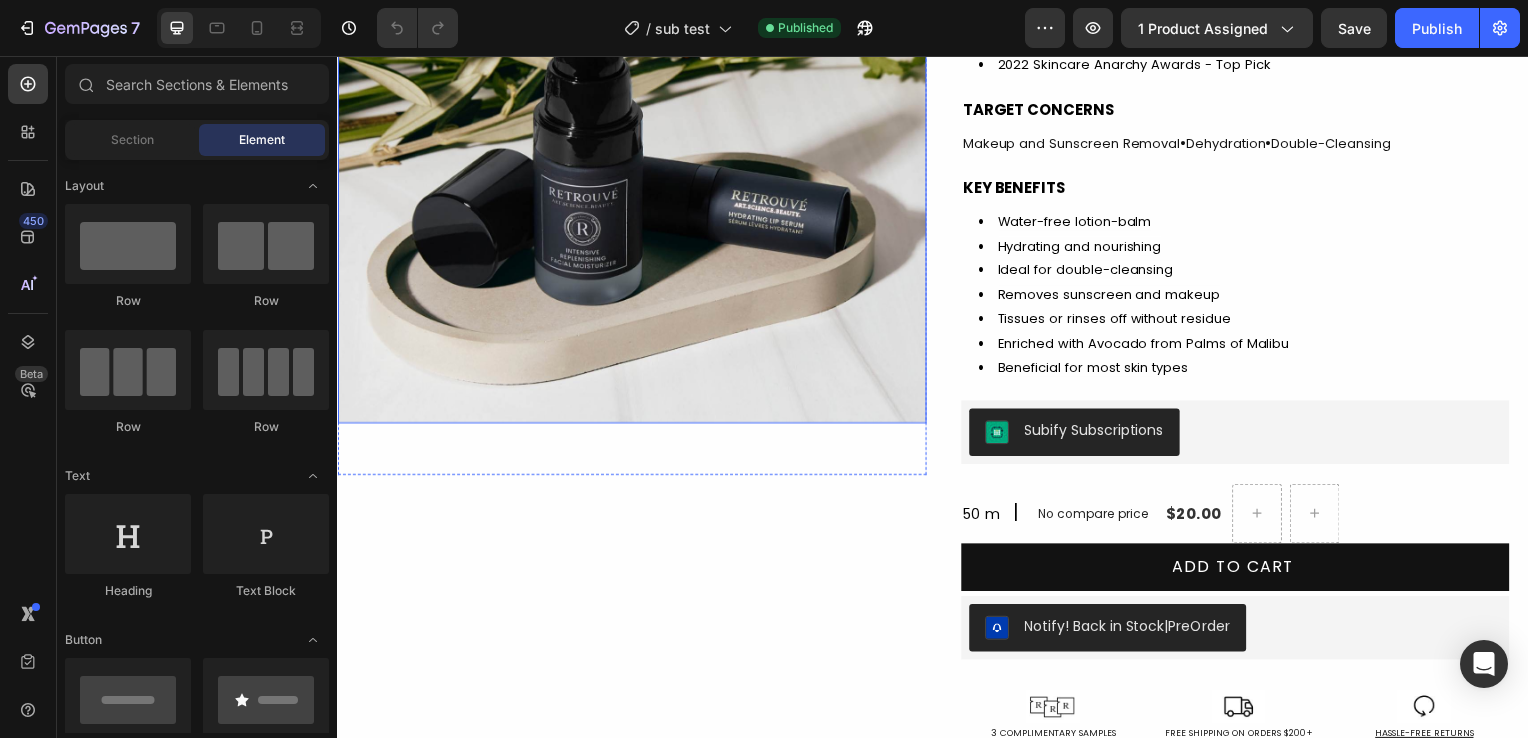 click at bounding box center [633, 129] 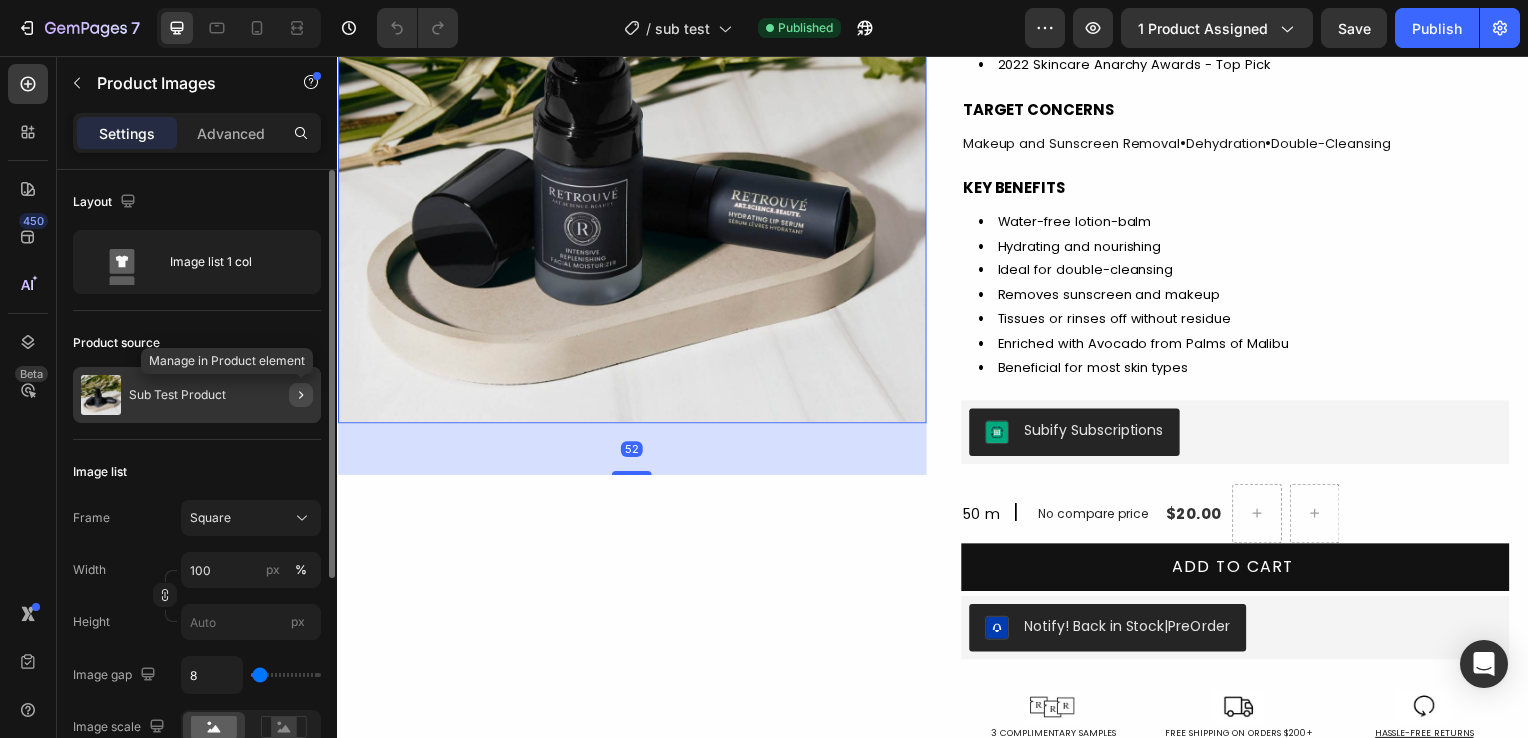 click 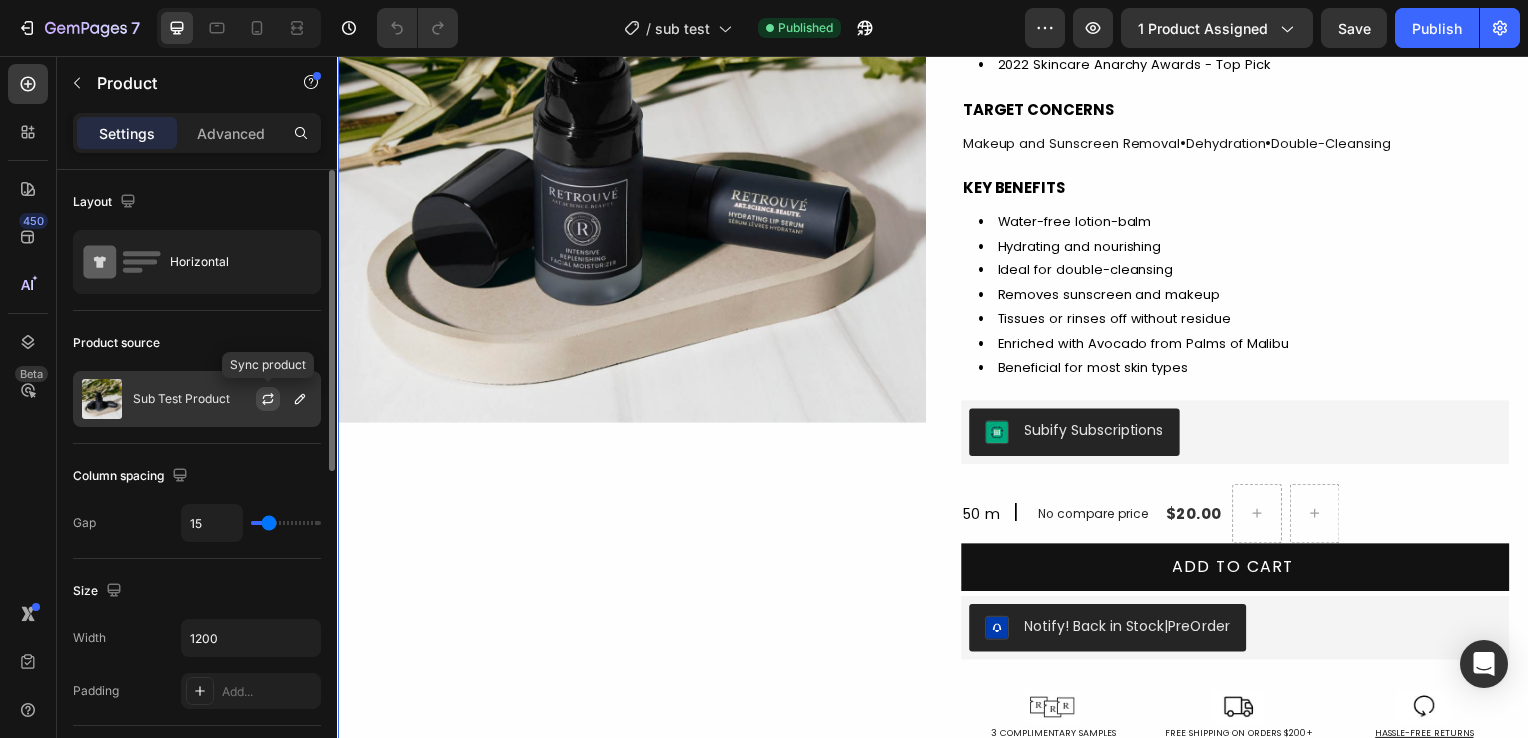 click 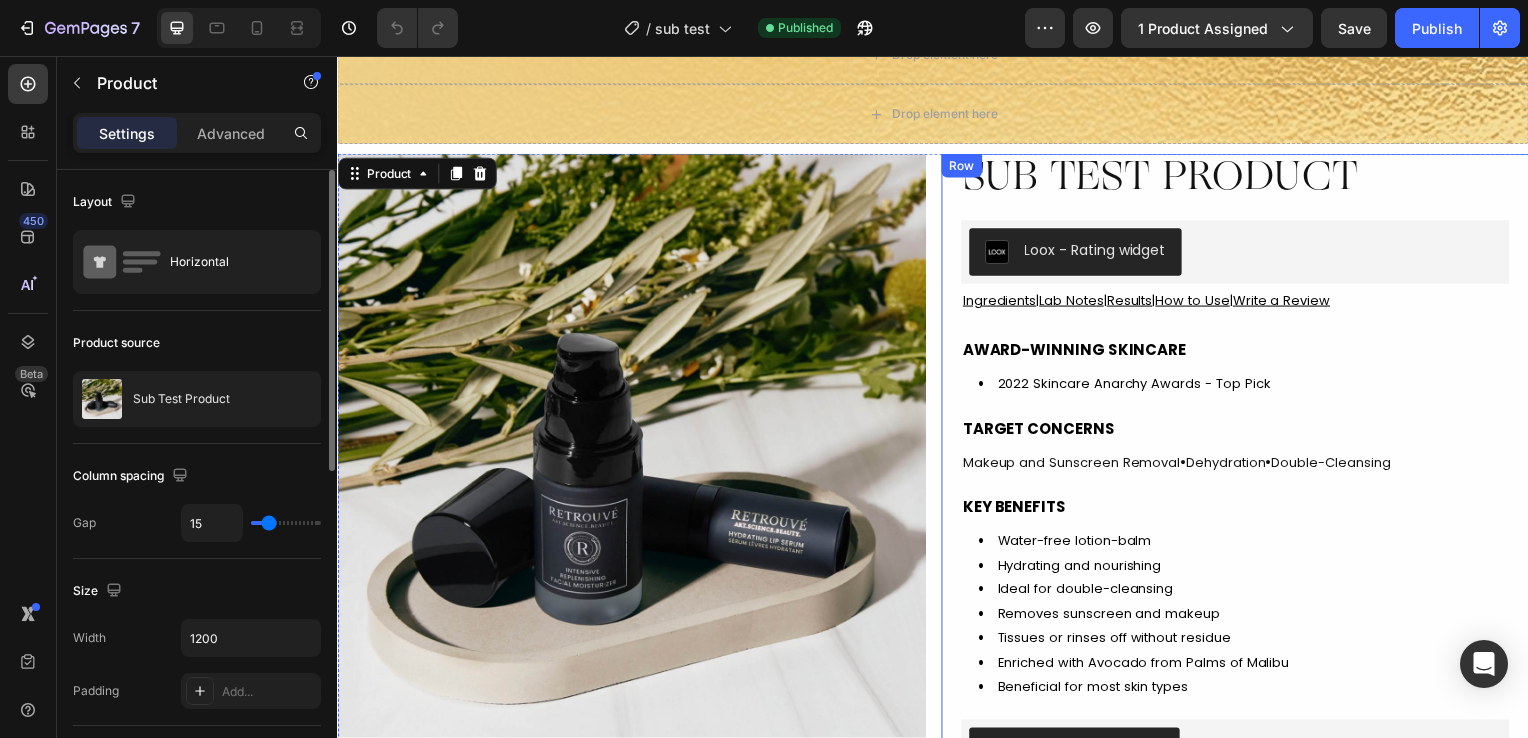 scroll, scrollTop: 71, scrollLeft: 0, axis: vertical 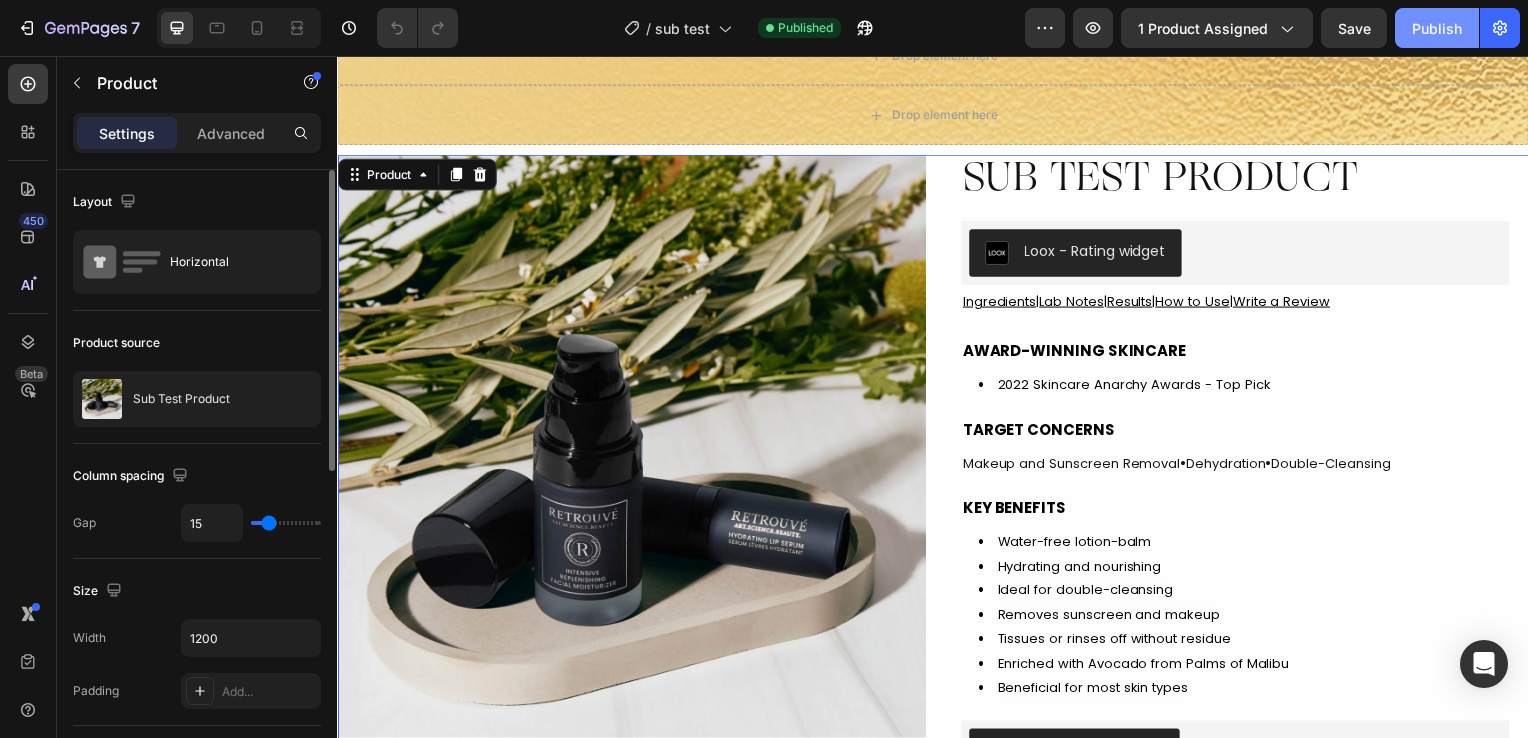 click on "Publish" at bounding box center [1437, 28] 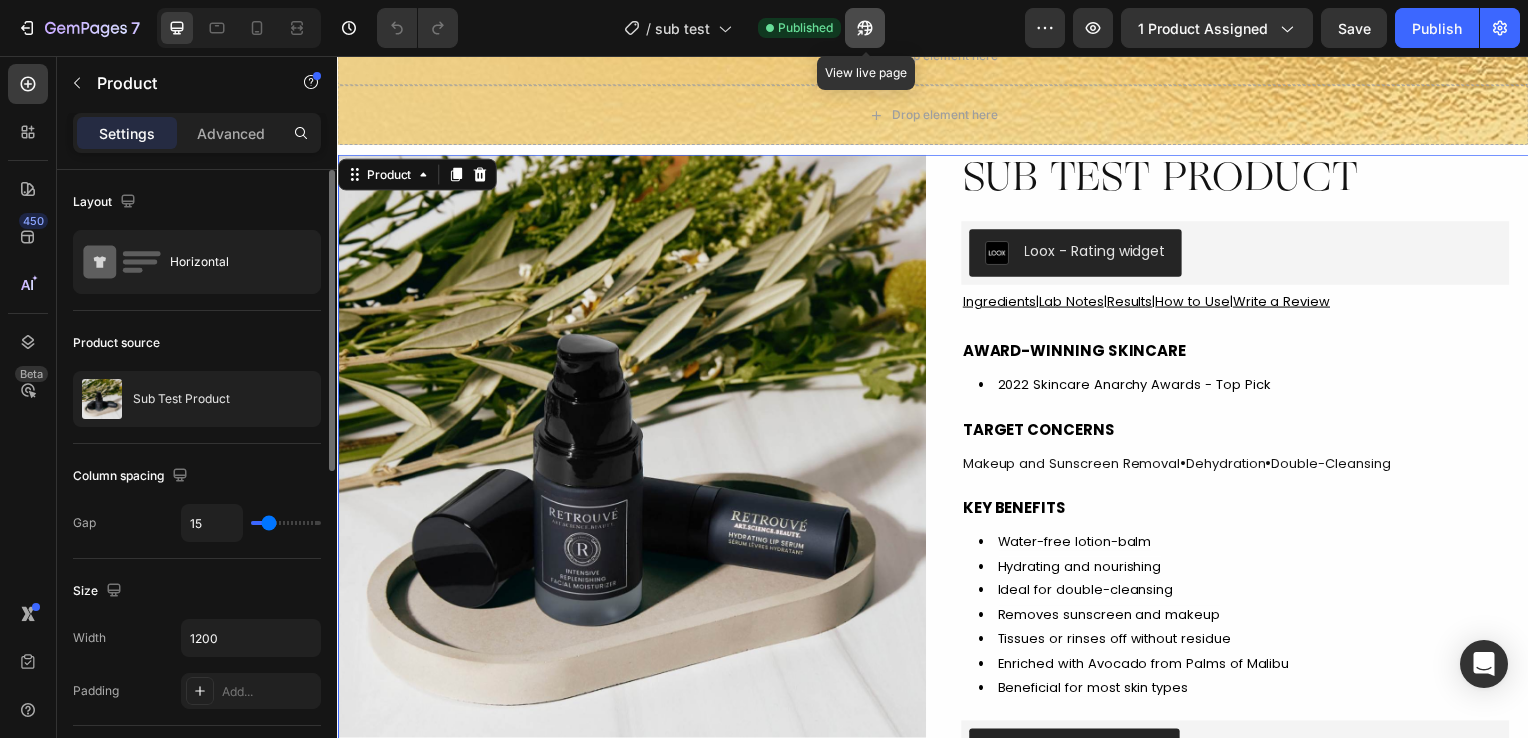 click 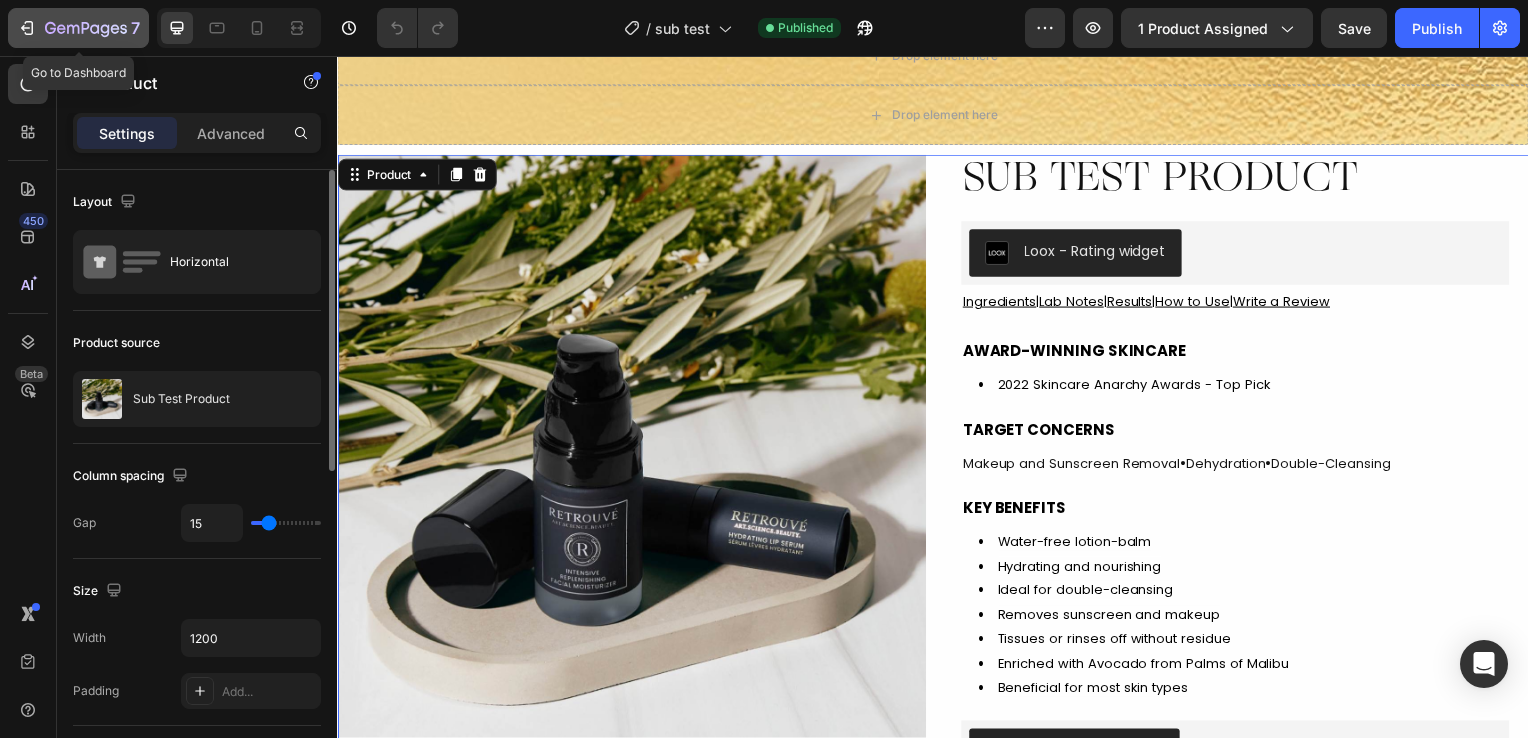 click 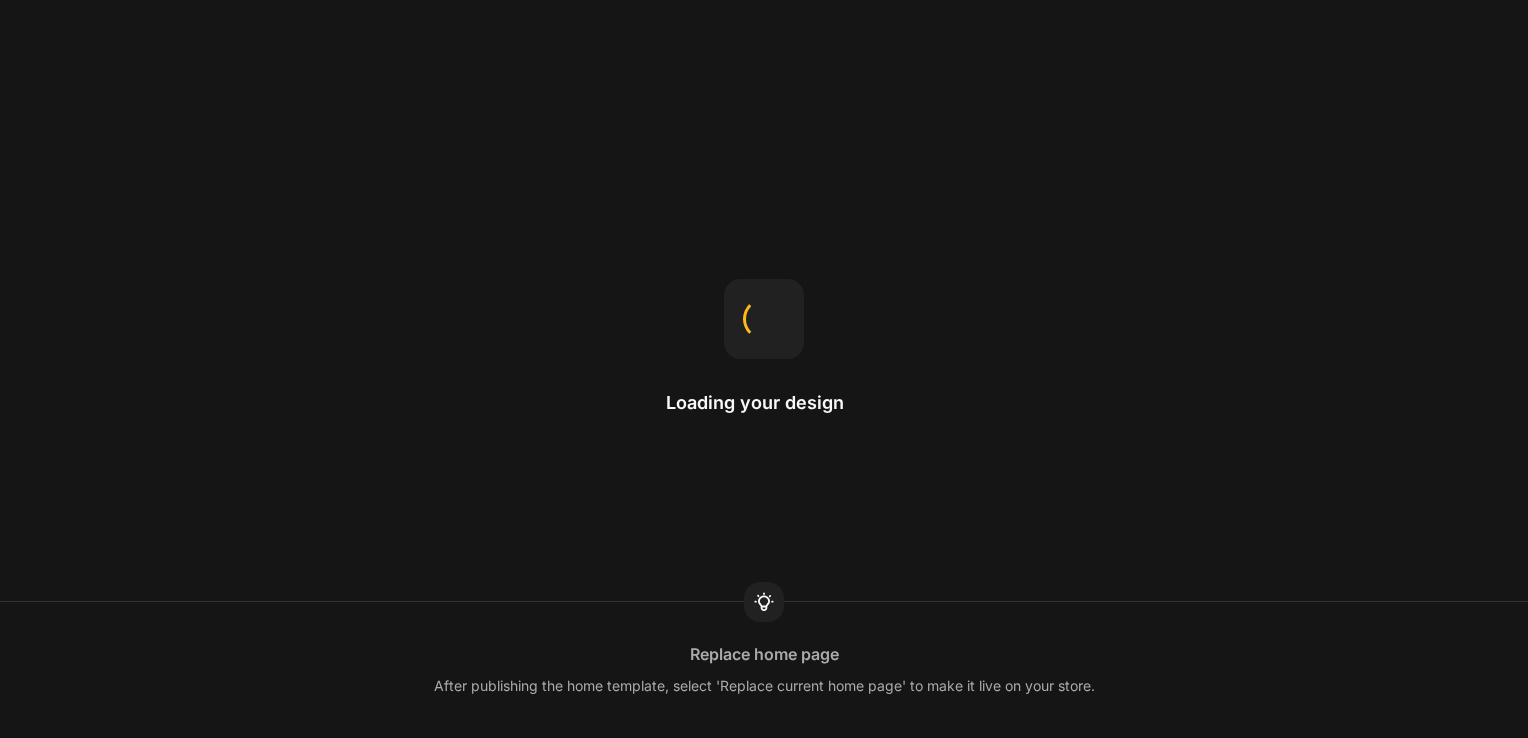 scroll, scrollTop: 0, scrollLeft: 0, axis: both 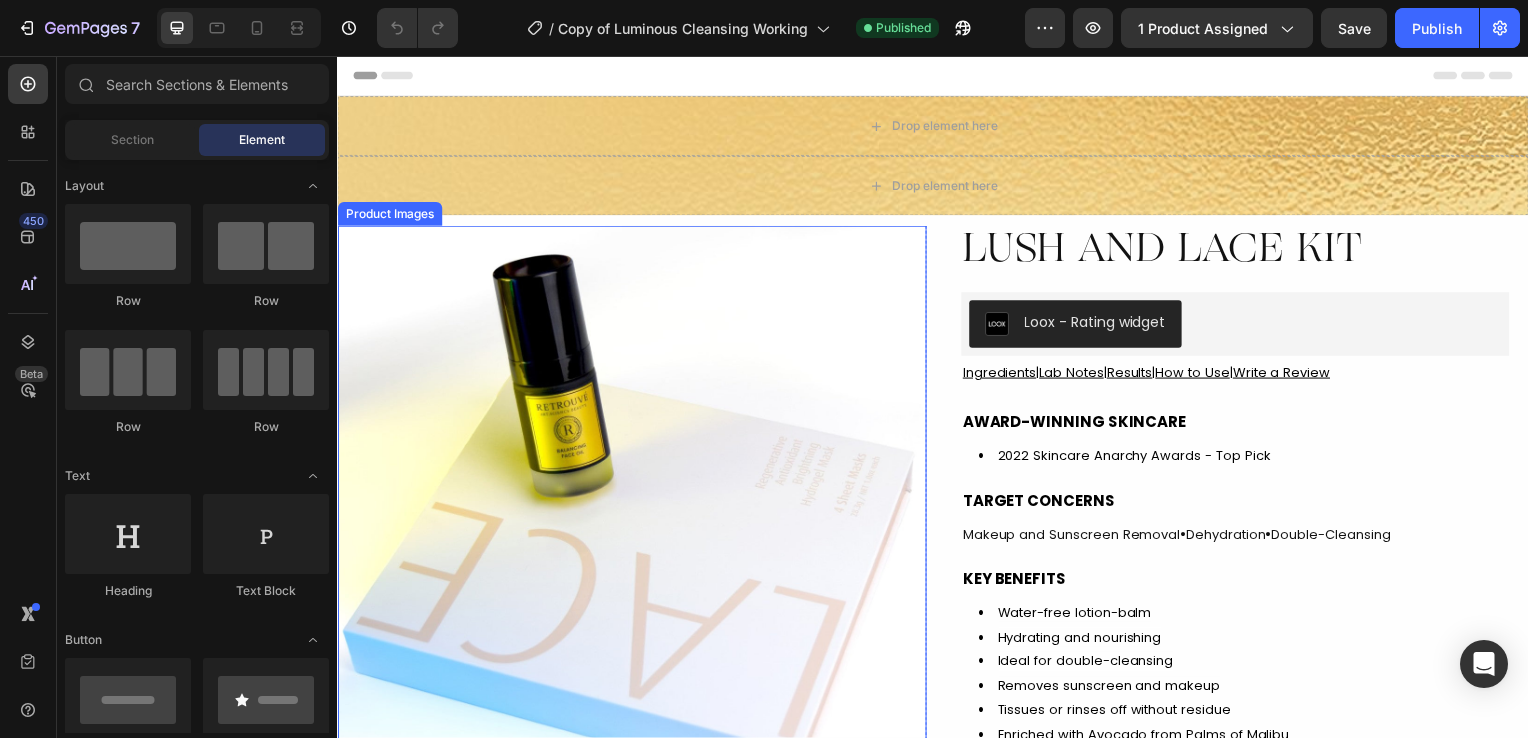 click at bounding box center (633, 523) 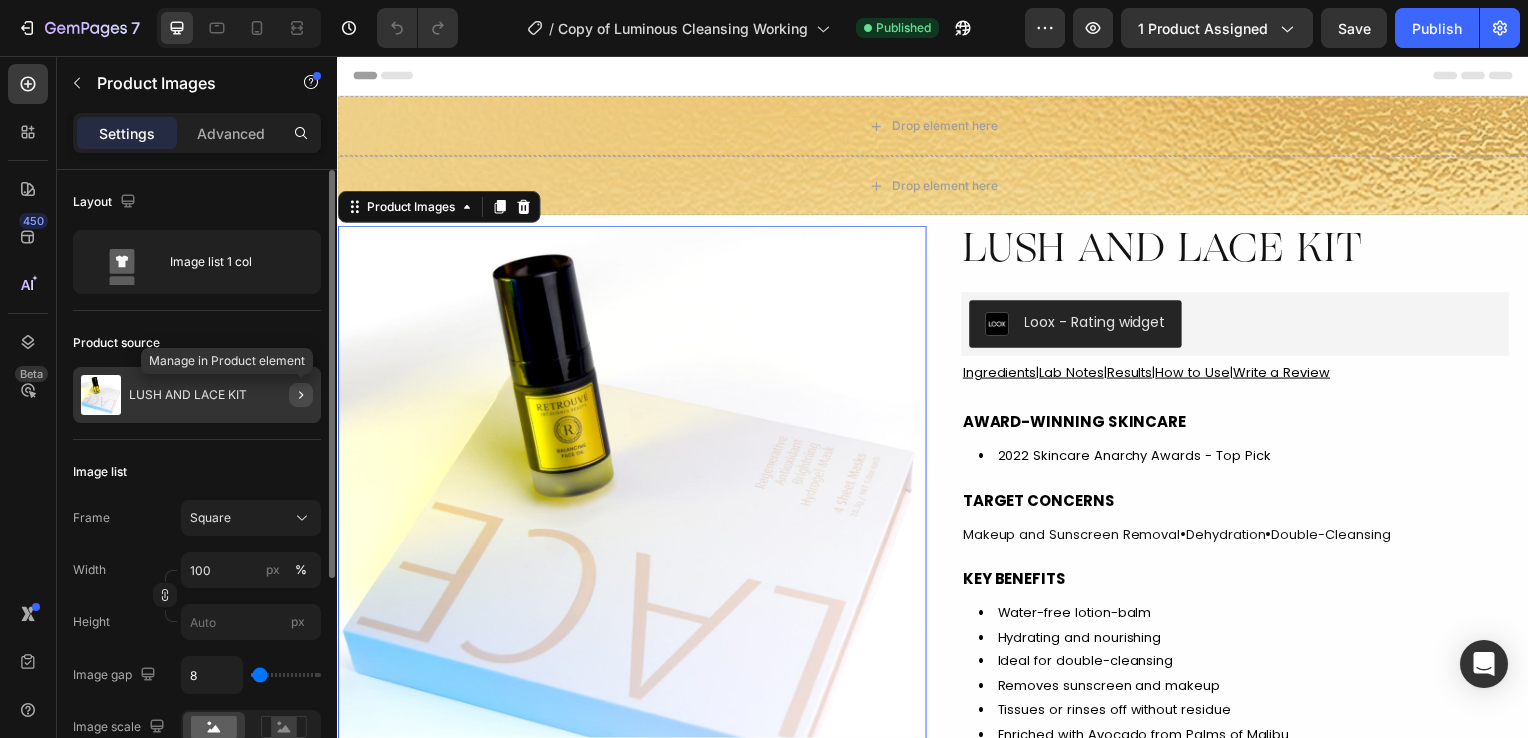 click 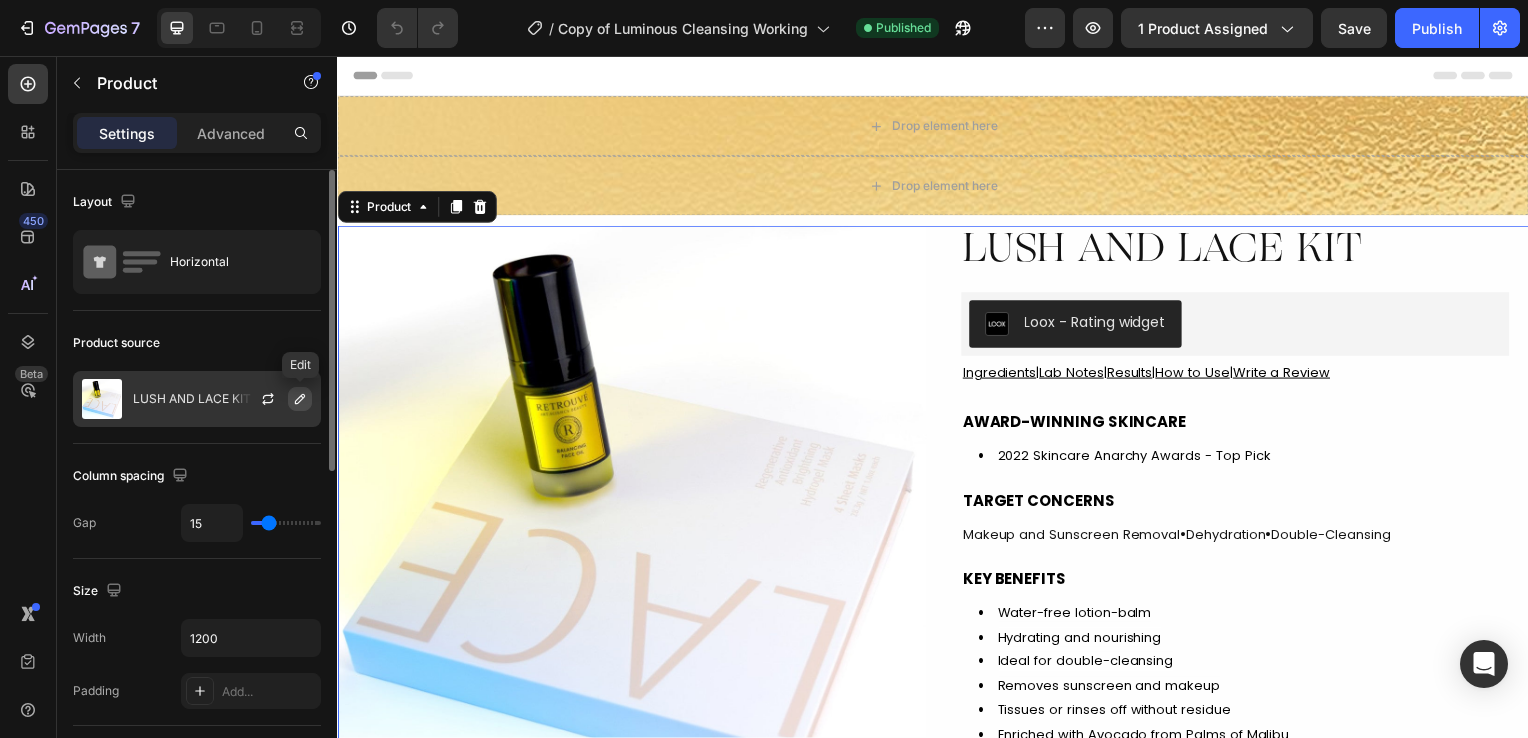 click 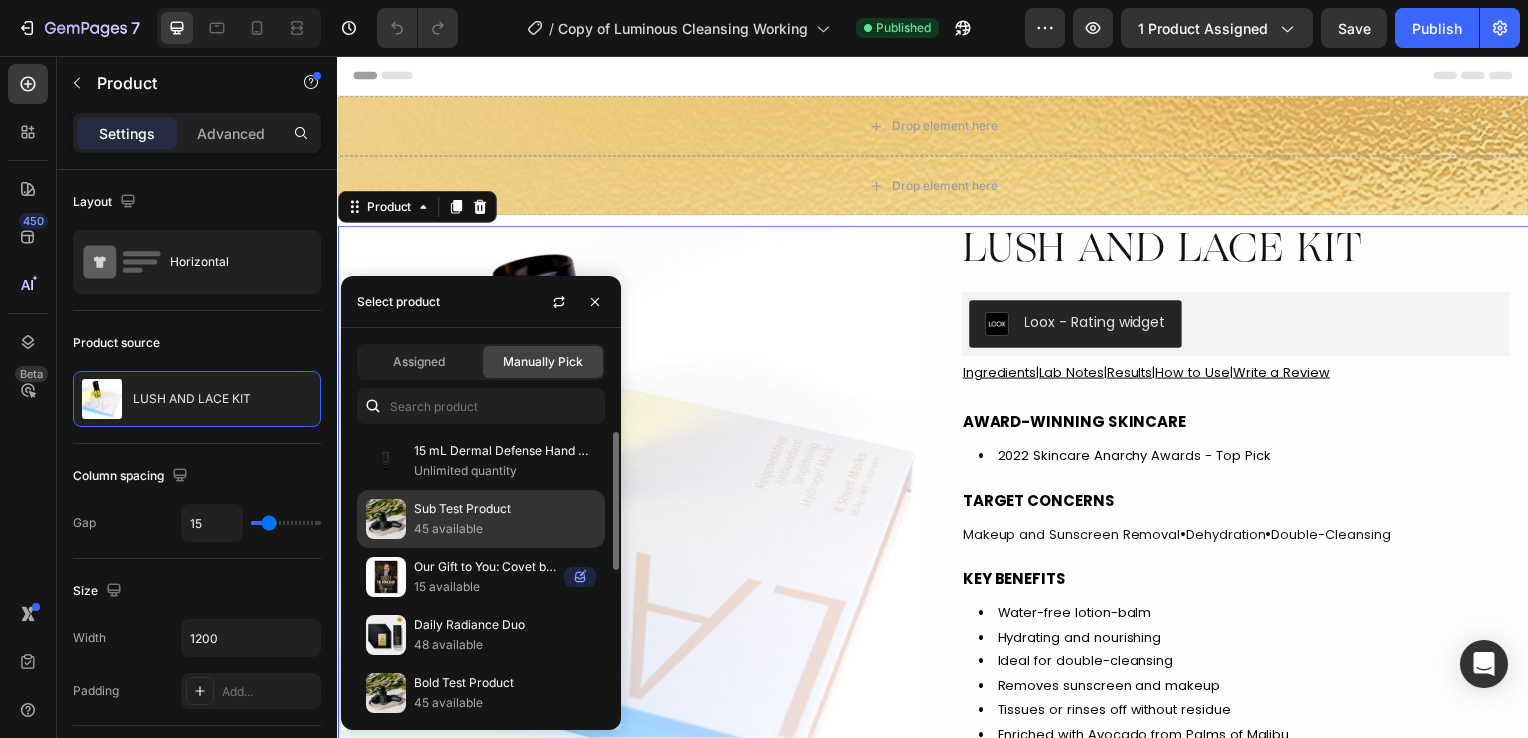 click on "Sub Test Product" at bounding box center (505, 509) 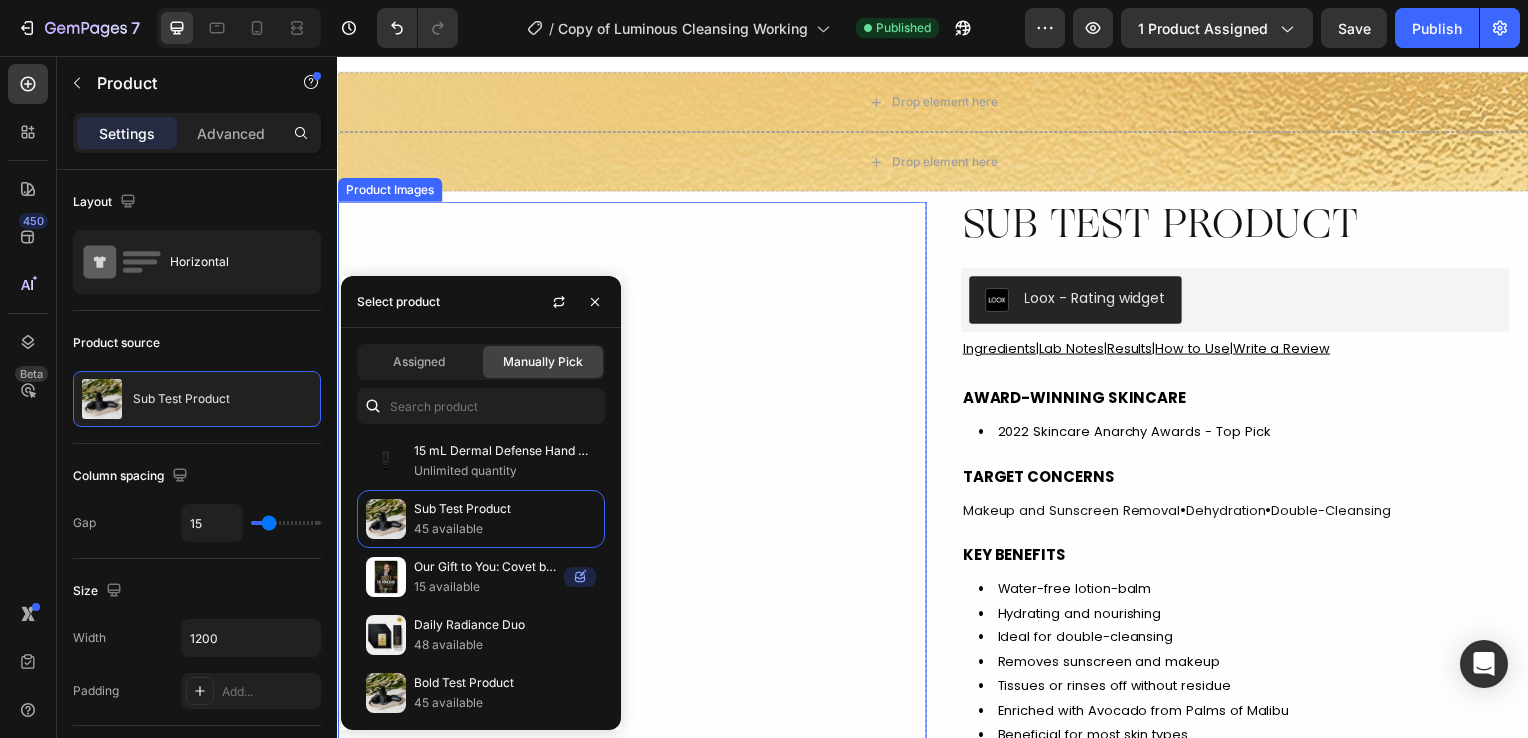 scroll, scrollTop: 10, scrollLeft: 0, axis: vertical 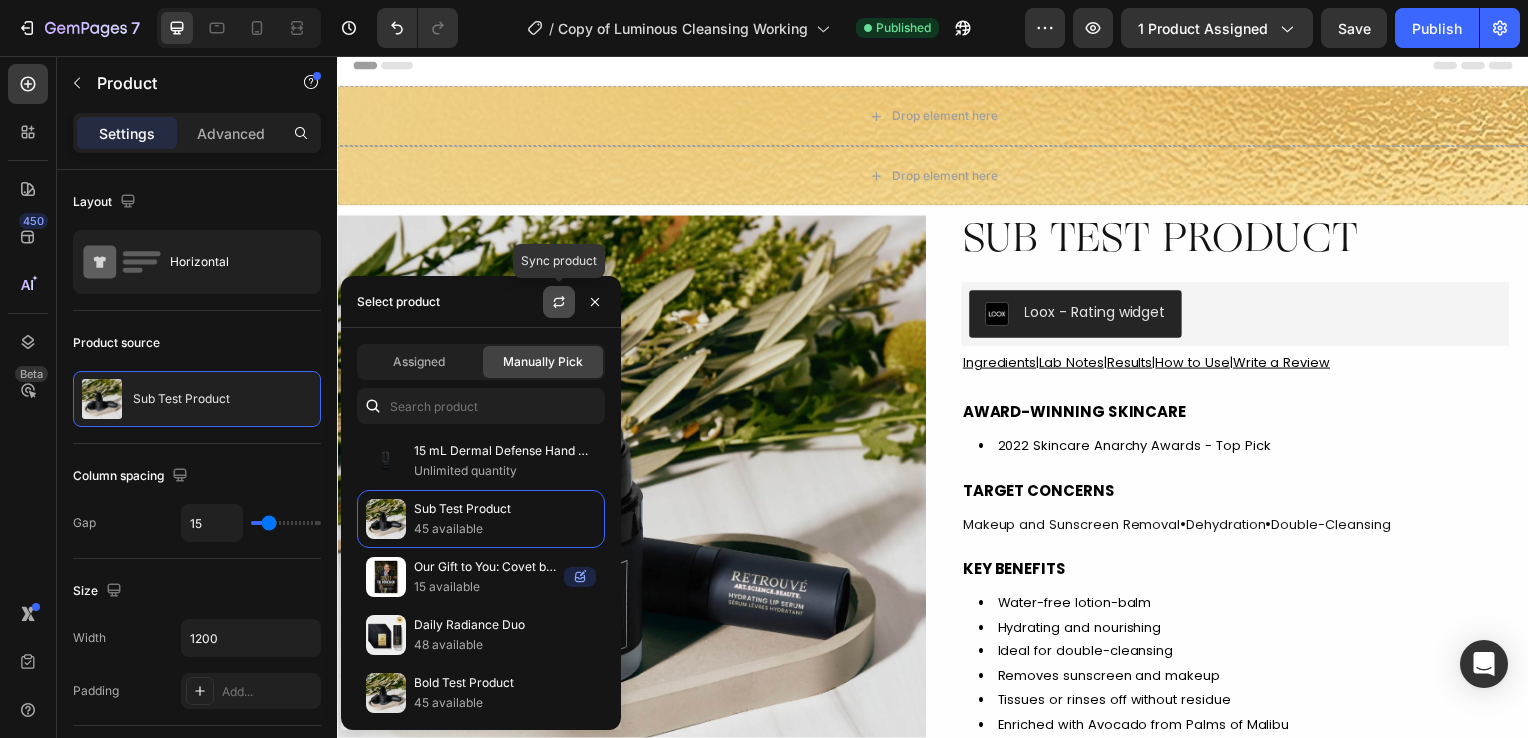 click 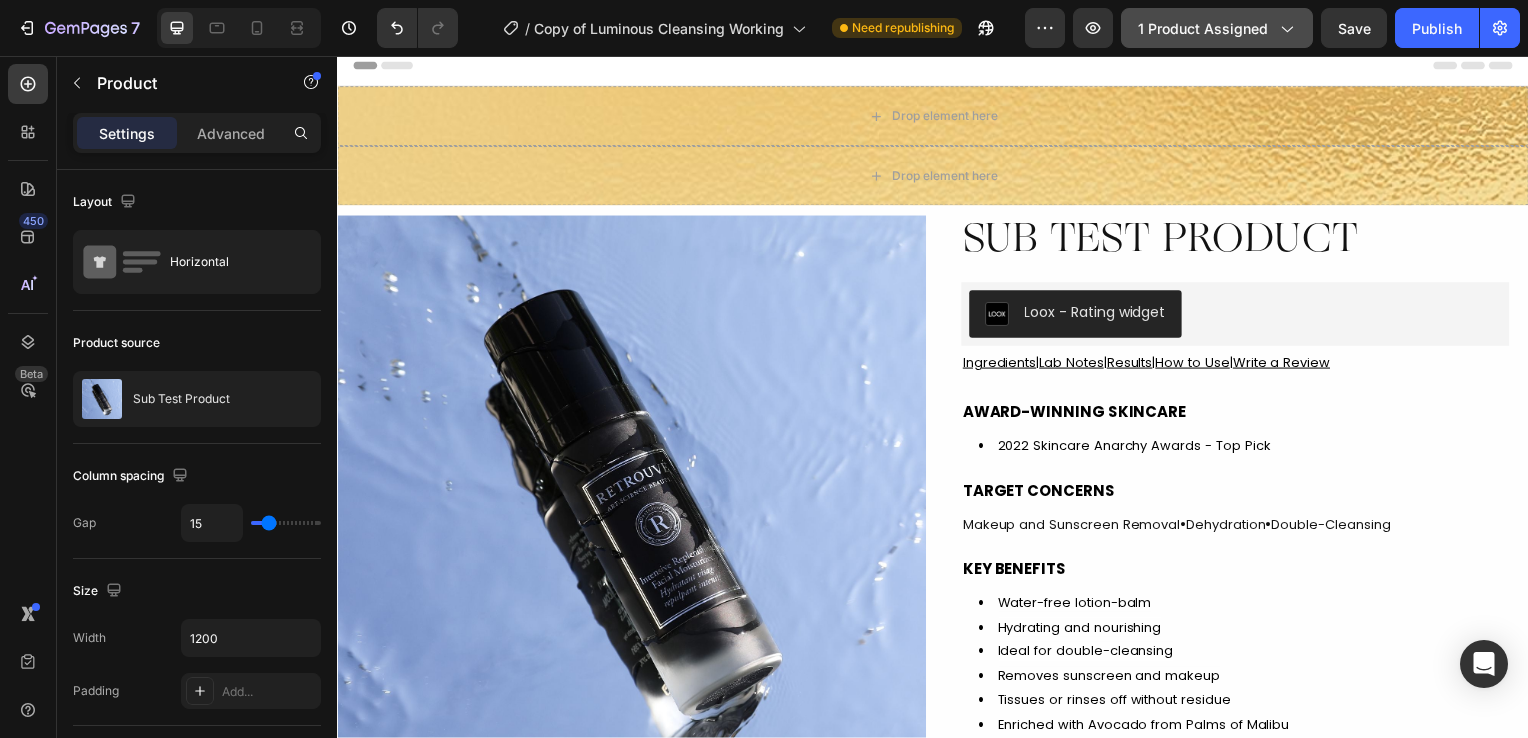 click 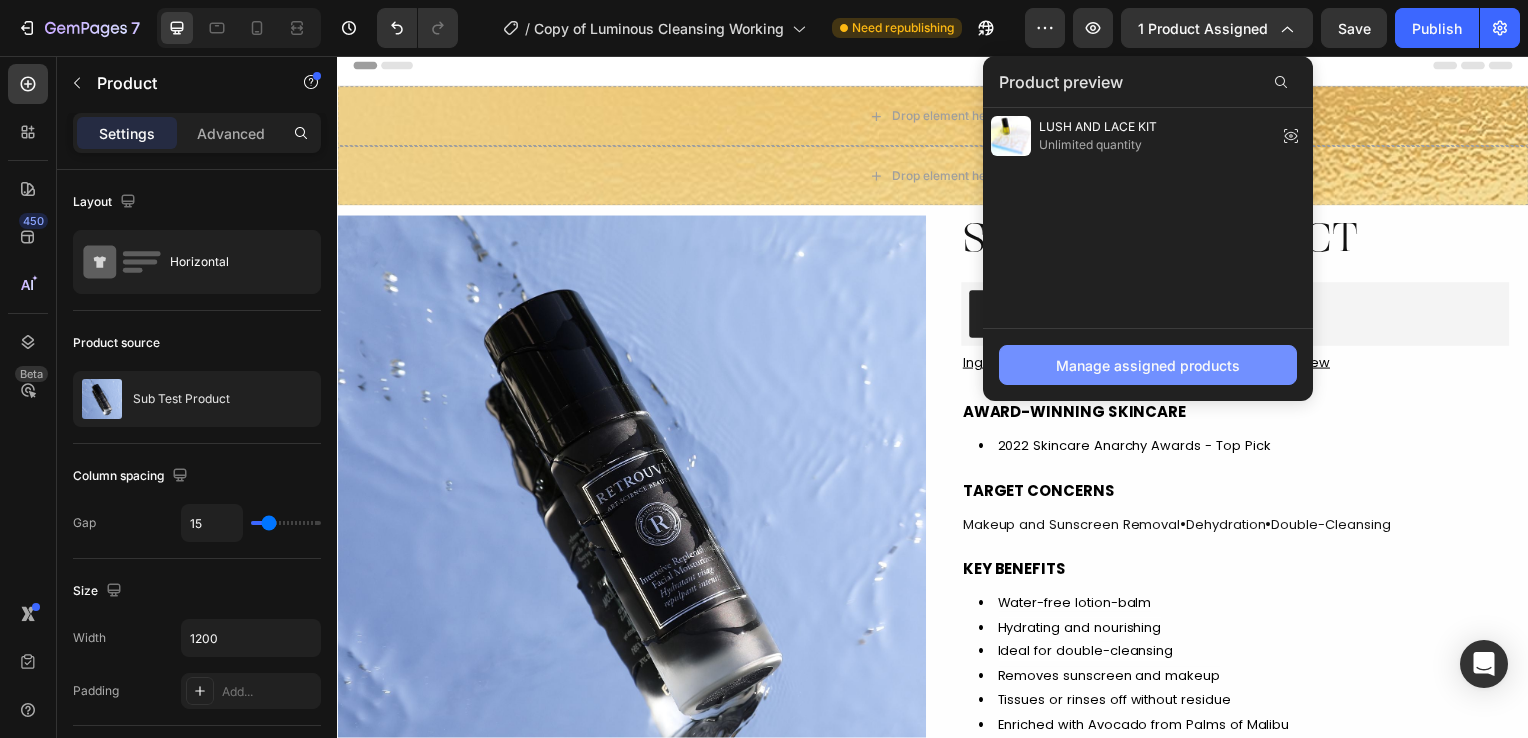 click on "Manage assigned products" at bounding box center [1148, 365] 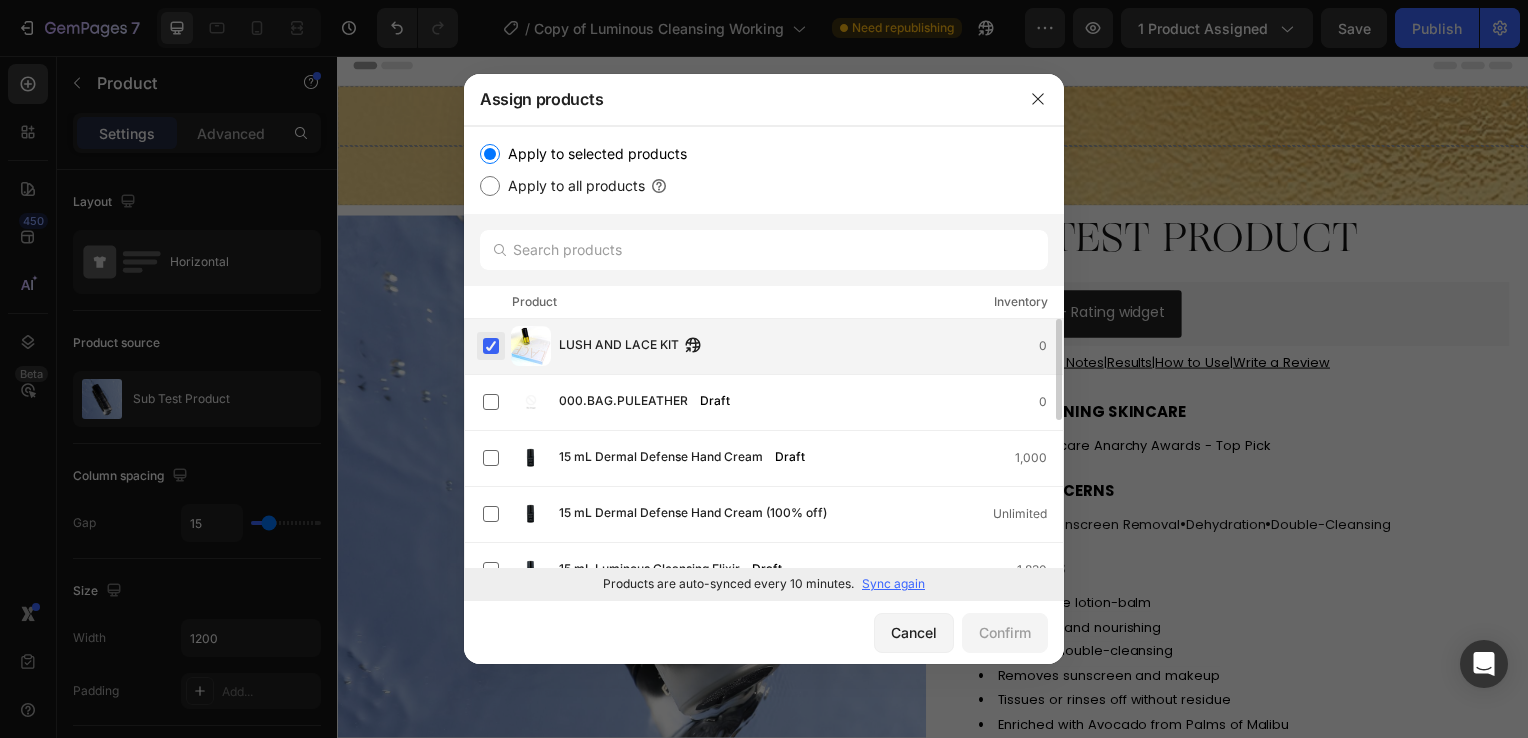 click at bounding box center [491, 346] 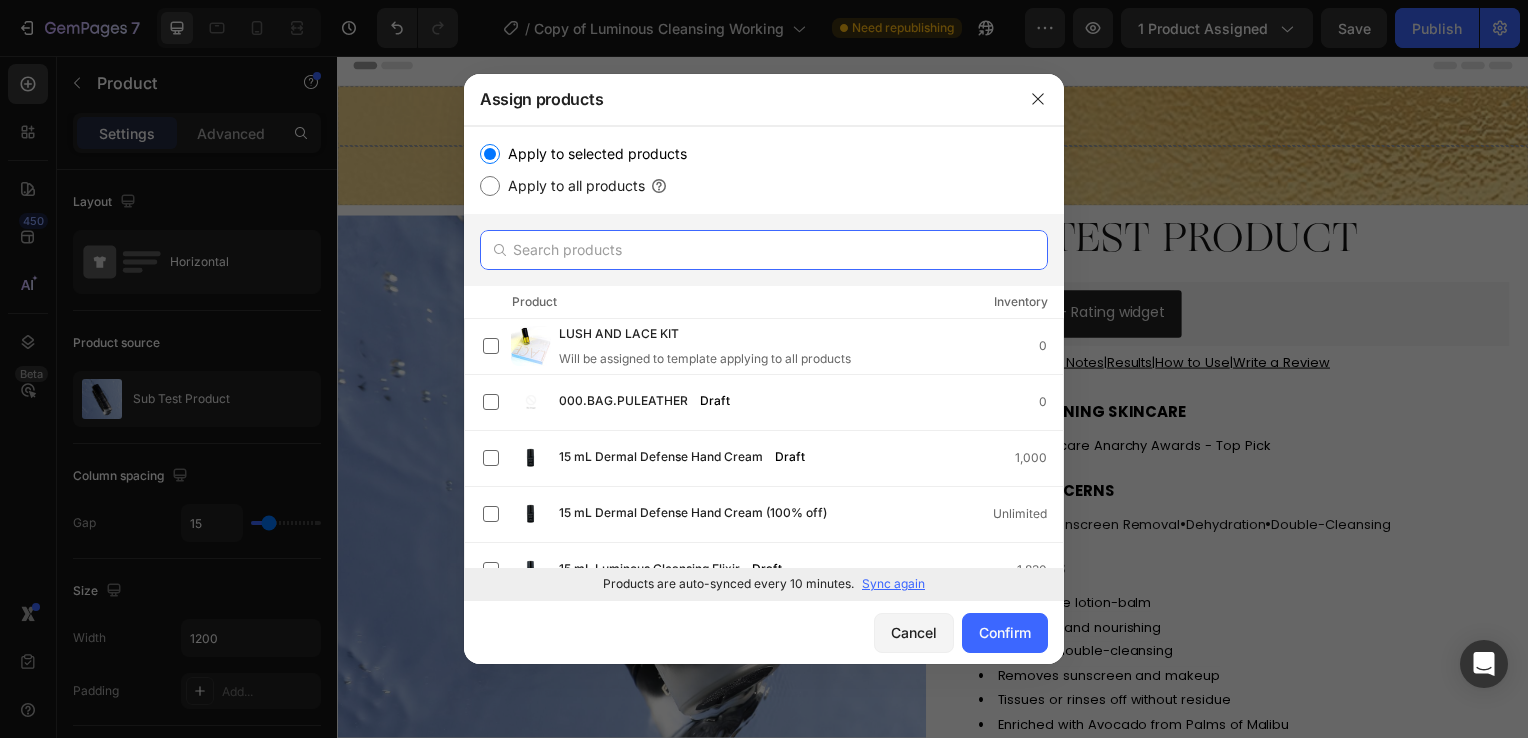 click at bounding box center (764, 250) 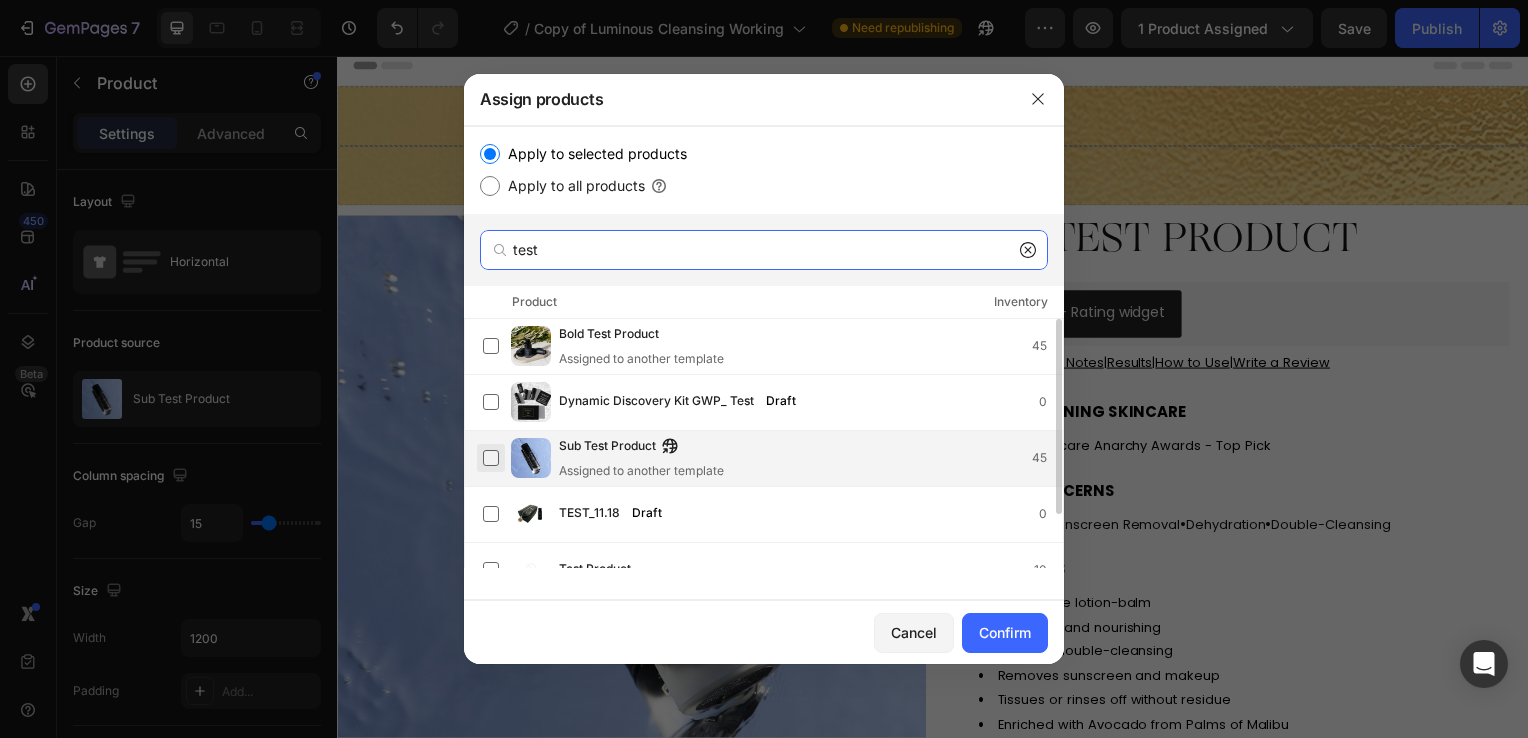 type on "test" 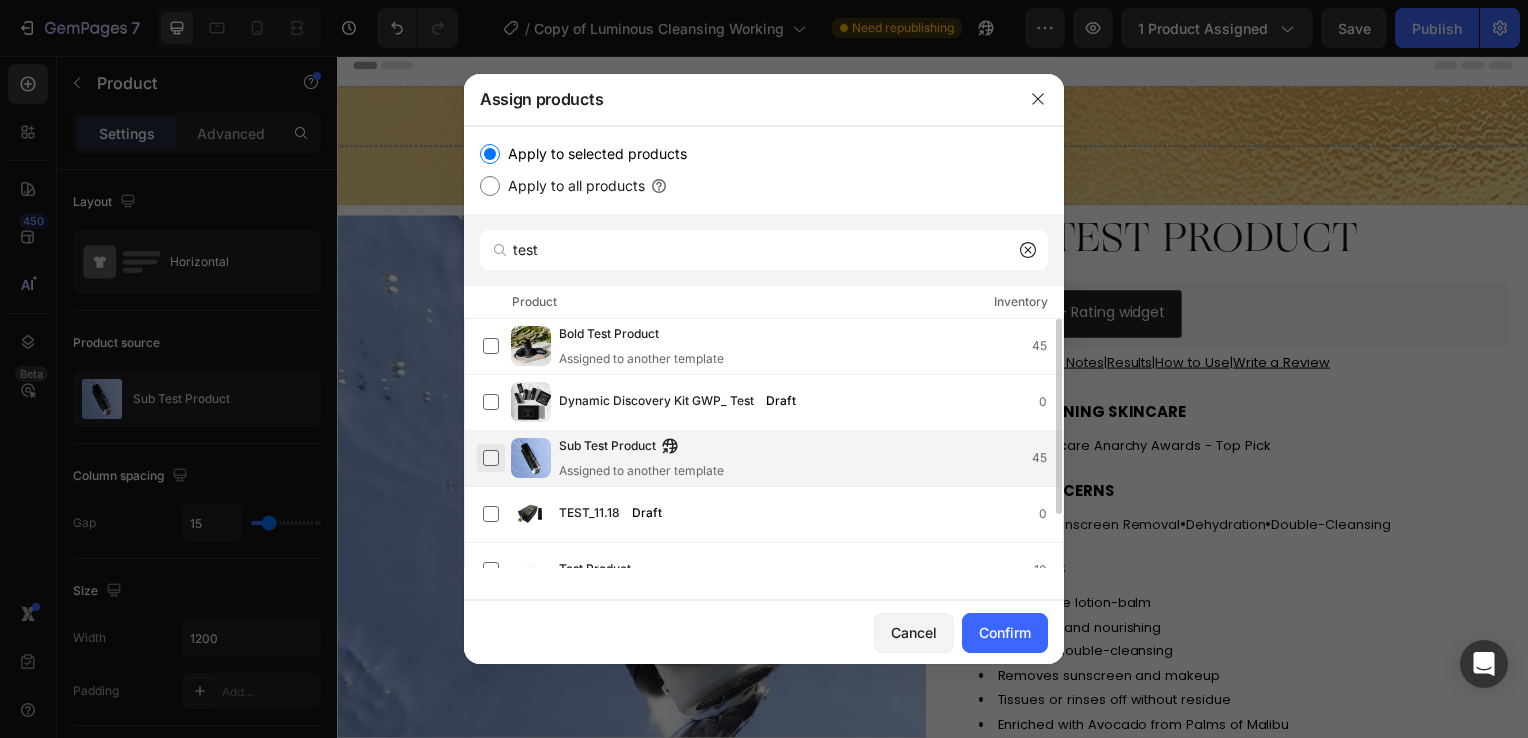 click at bounding box center (491, 458) 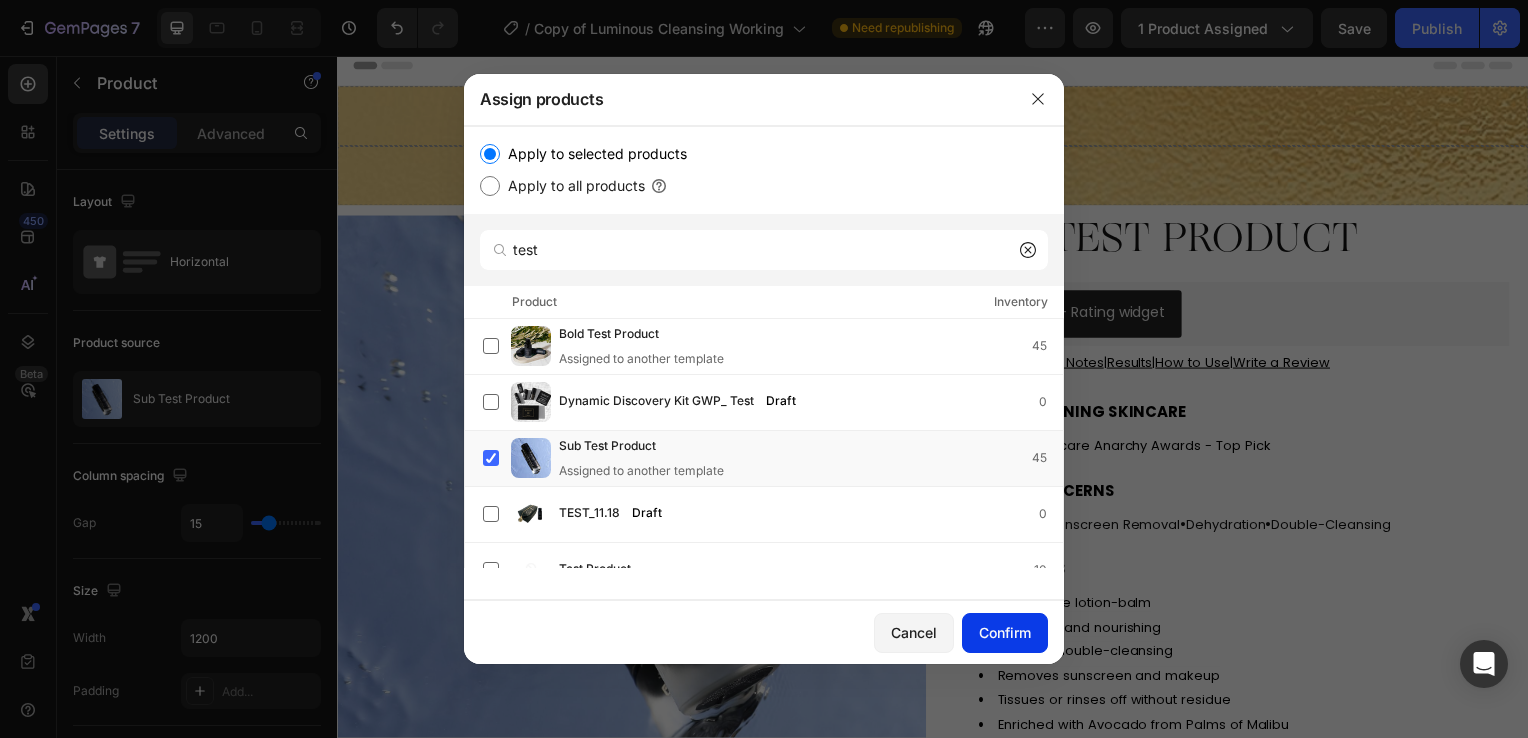 click on "Confirm" at bounding box center (1005, 632) 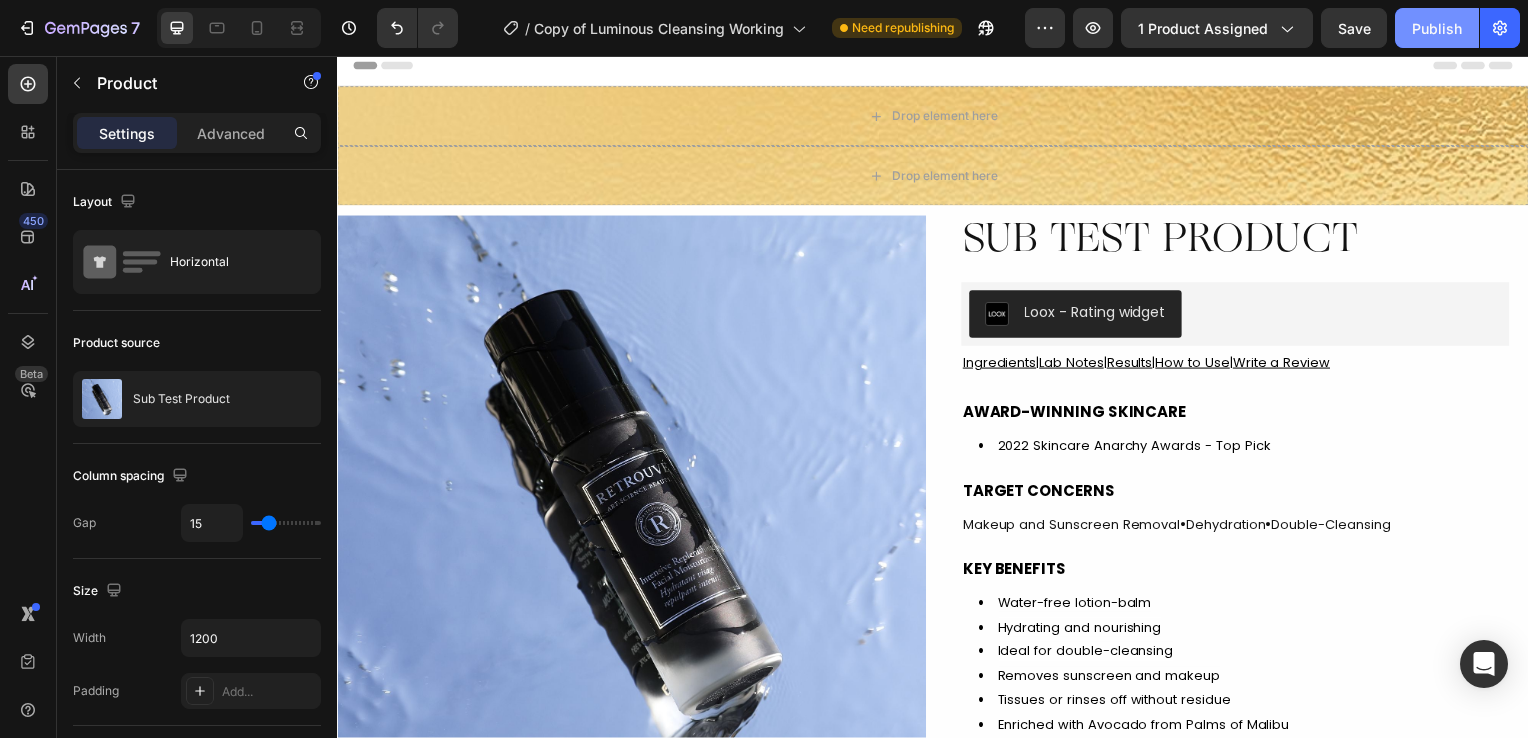click on "Publish" at bounding box center (1437, 28) 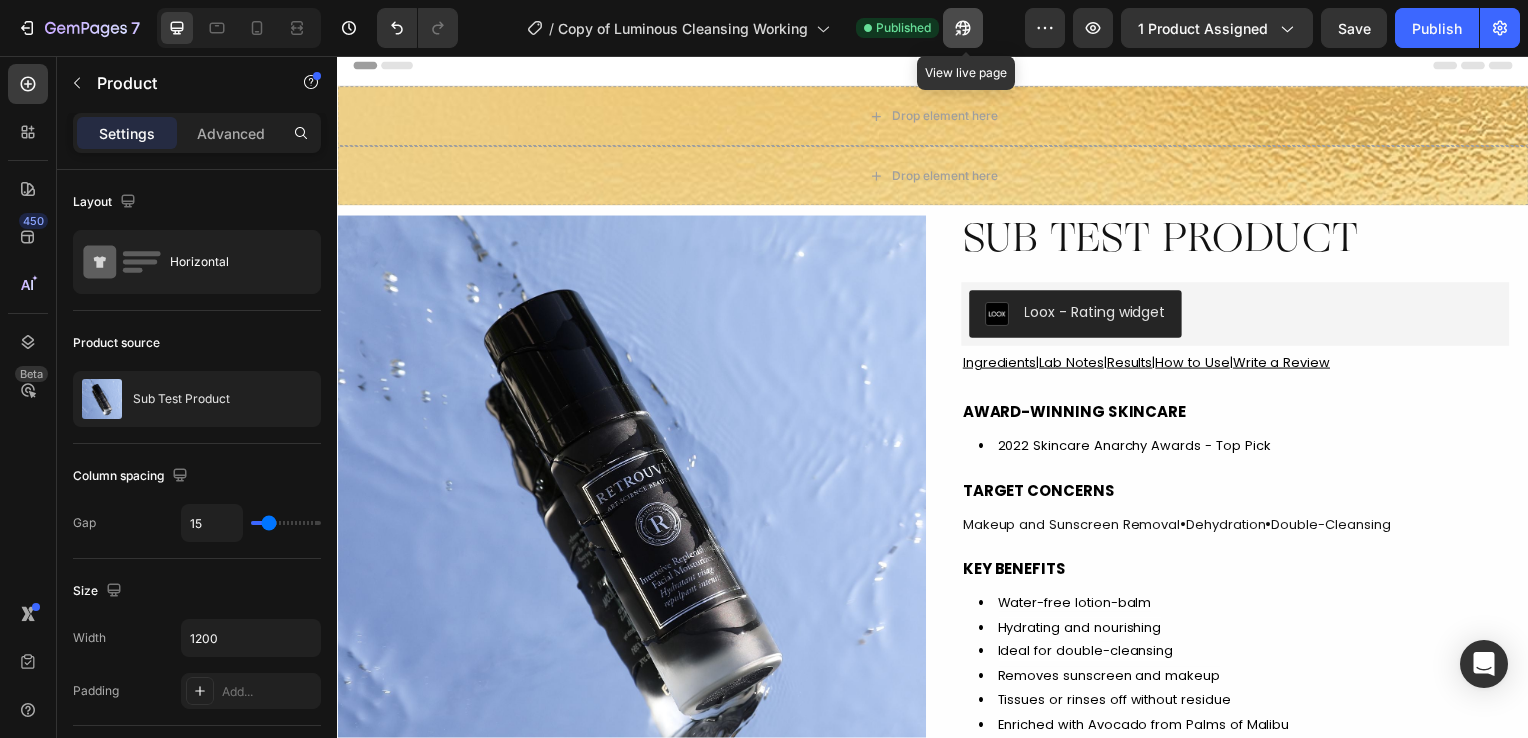 click 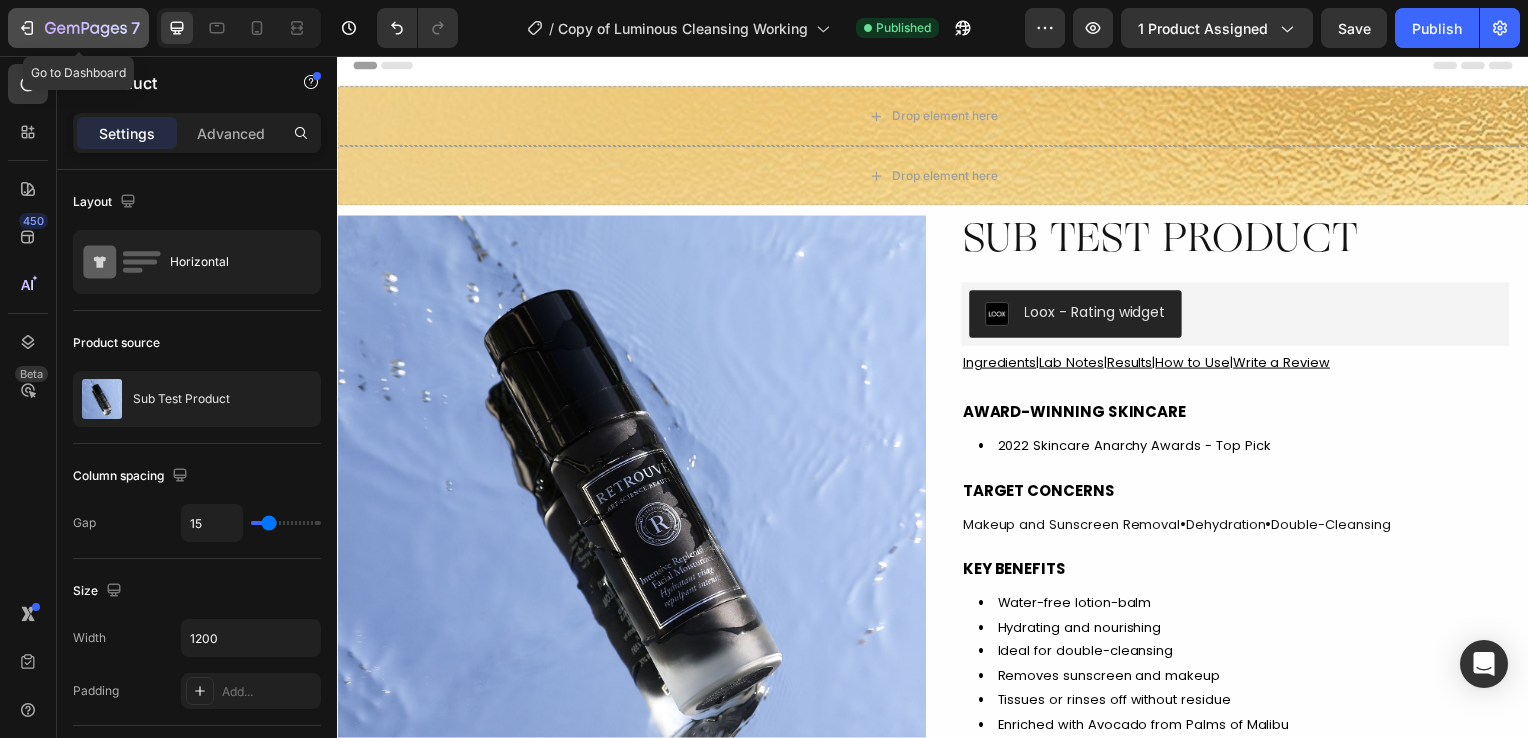 click 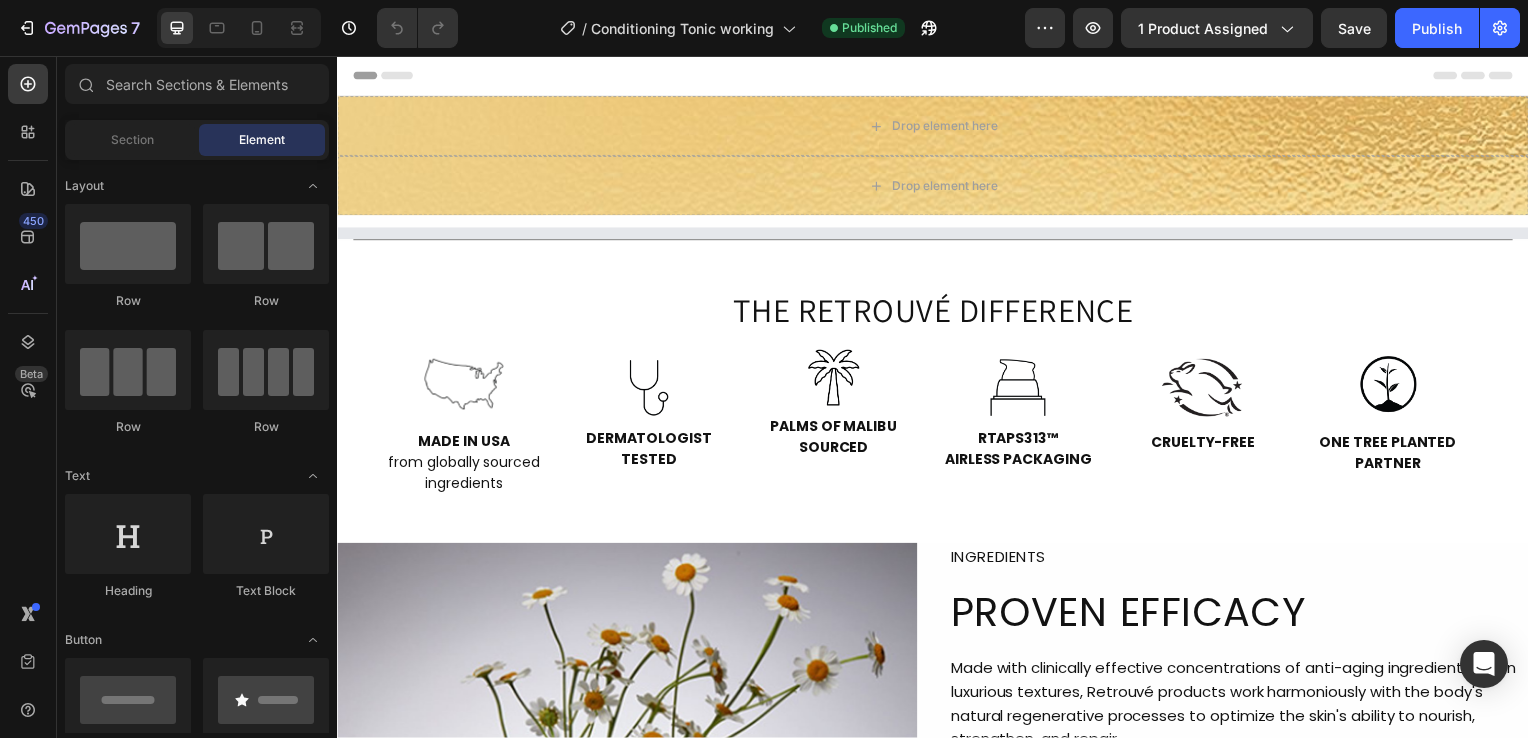 scroll, scrollTop: 0, scrollLeft: 0, axis: both 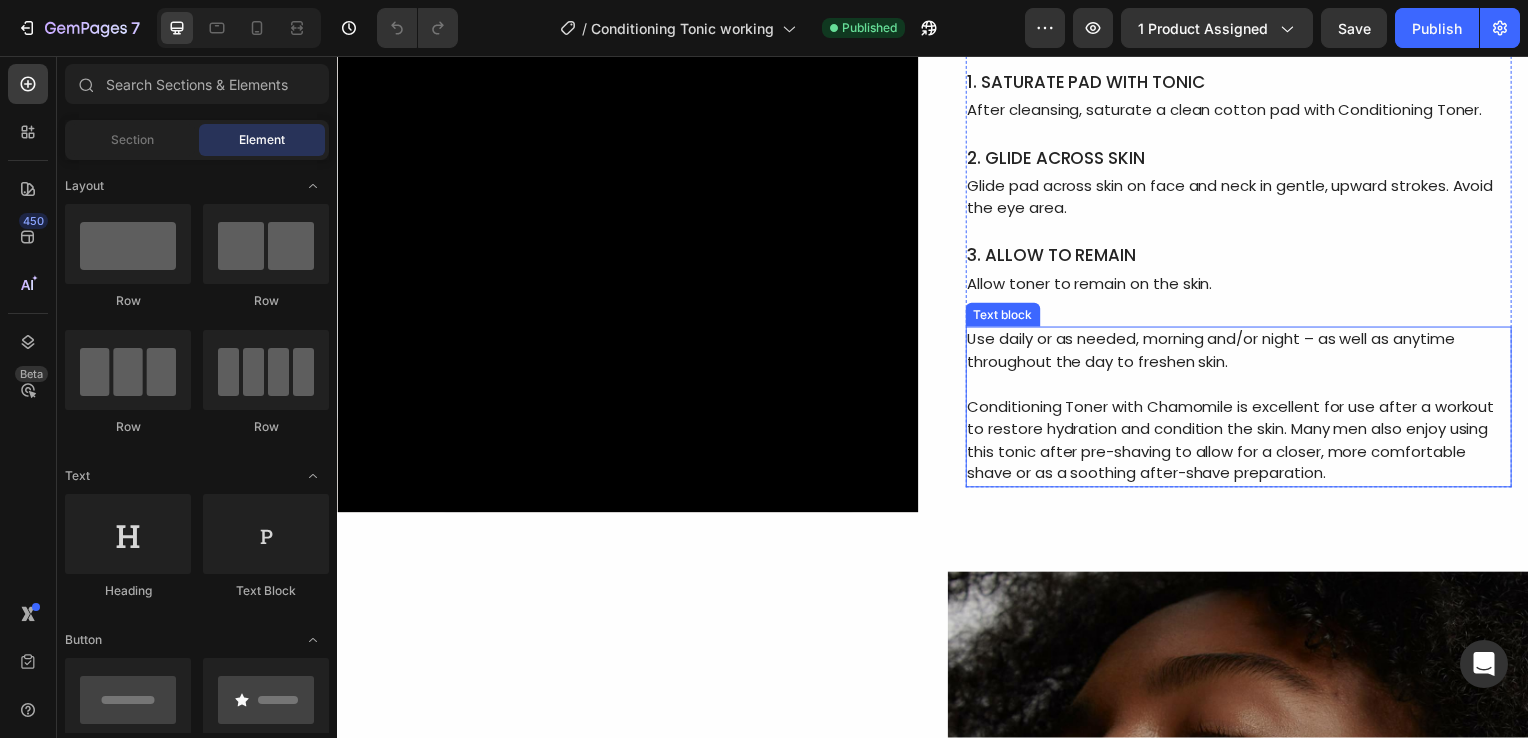 click on "Conditioning Toner with Chamomile is excellent for use after a workout to restore hydration and condition the skin. Many men also enjoy using this tonic after pre-shaving to allow for a closer, more comfortable shave or as a soothing after-shave preparation." at bounding box center [1245, 432] 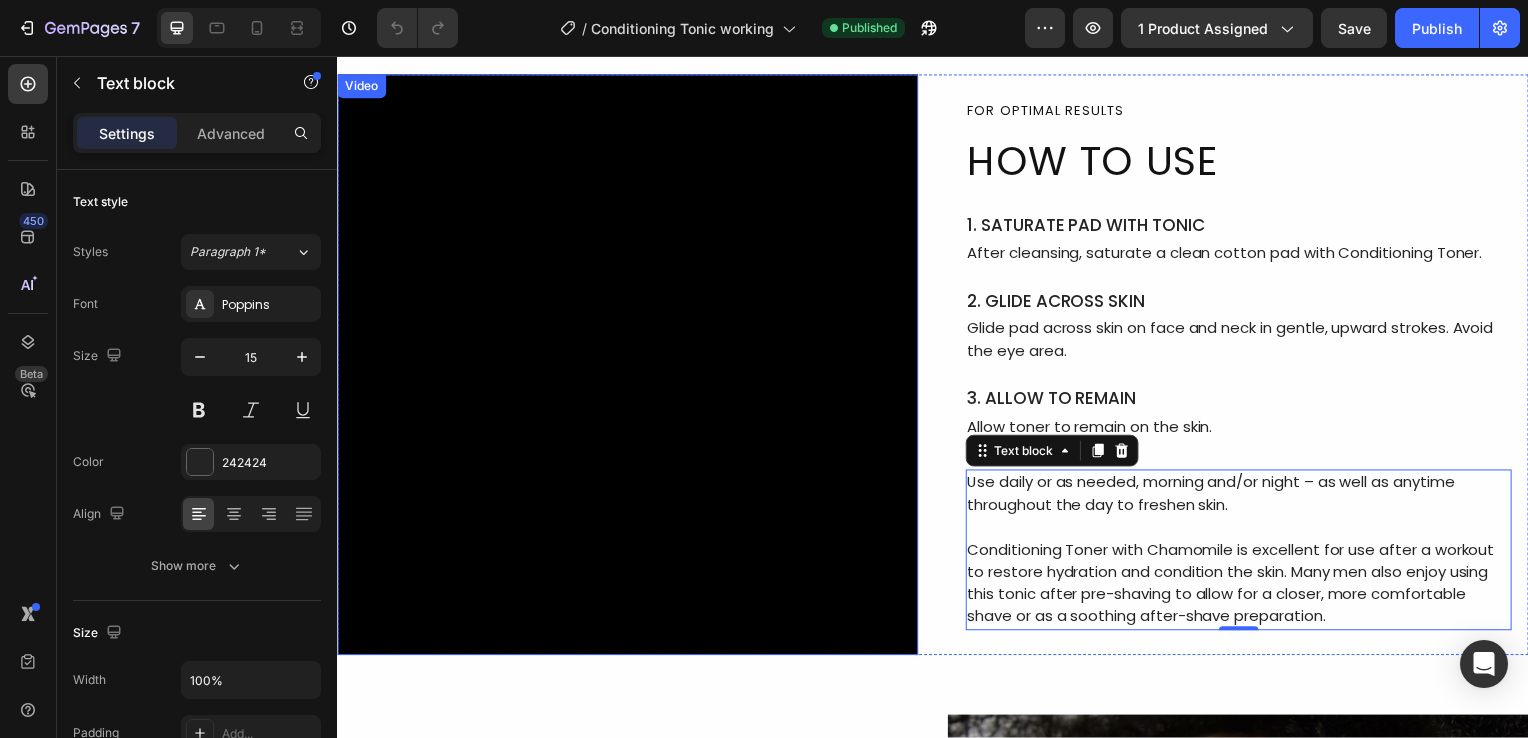 scroll, scrollTop: 6940, scrollLeft: 0, axis: vertical 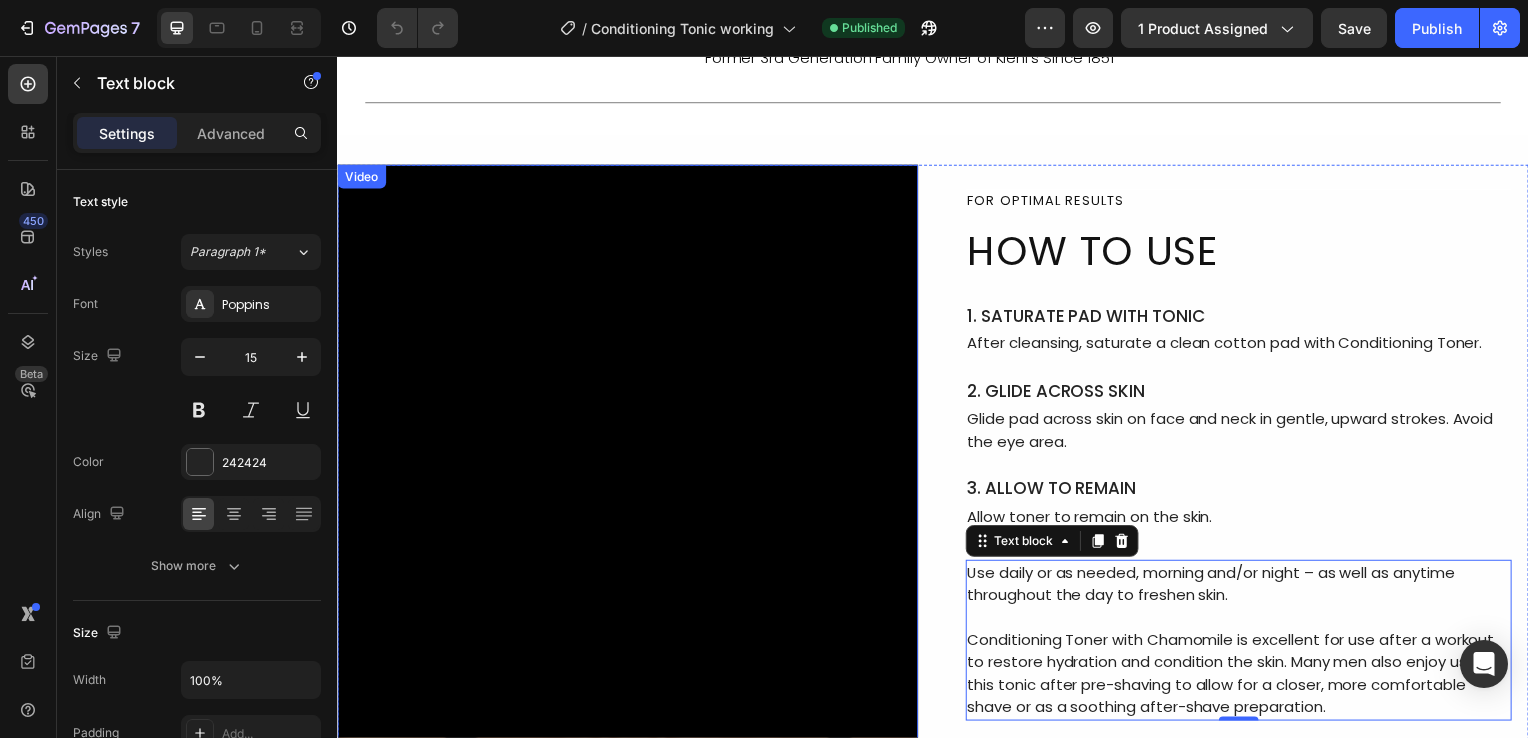 click on "Video" at bounding box center (361, 178) 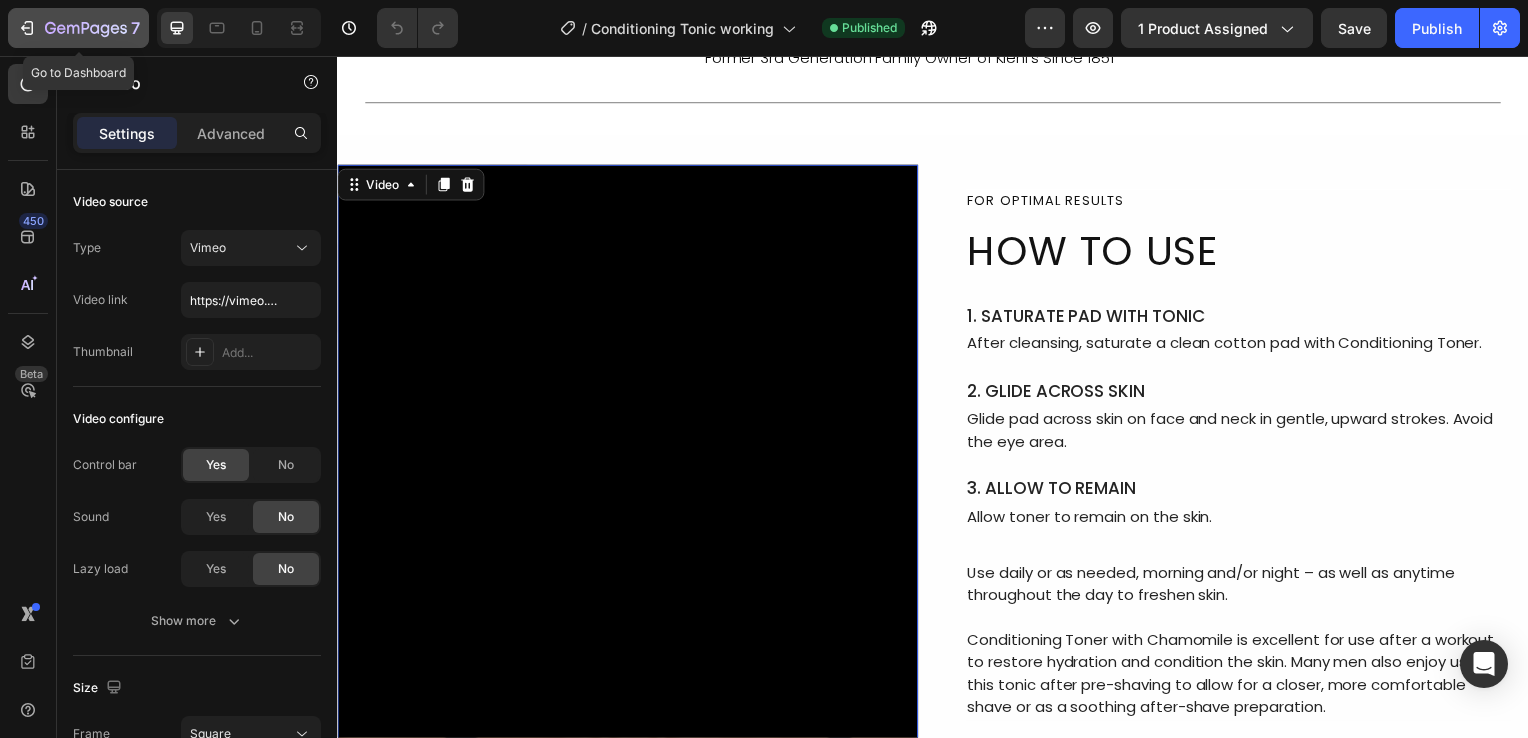 click 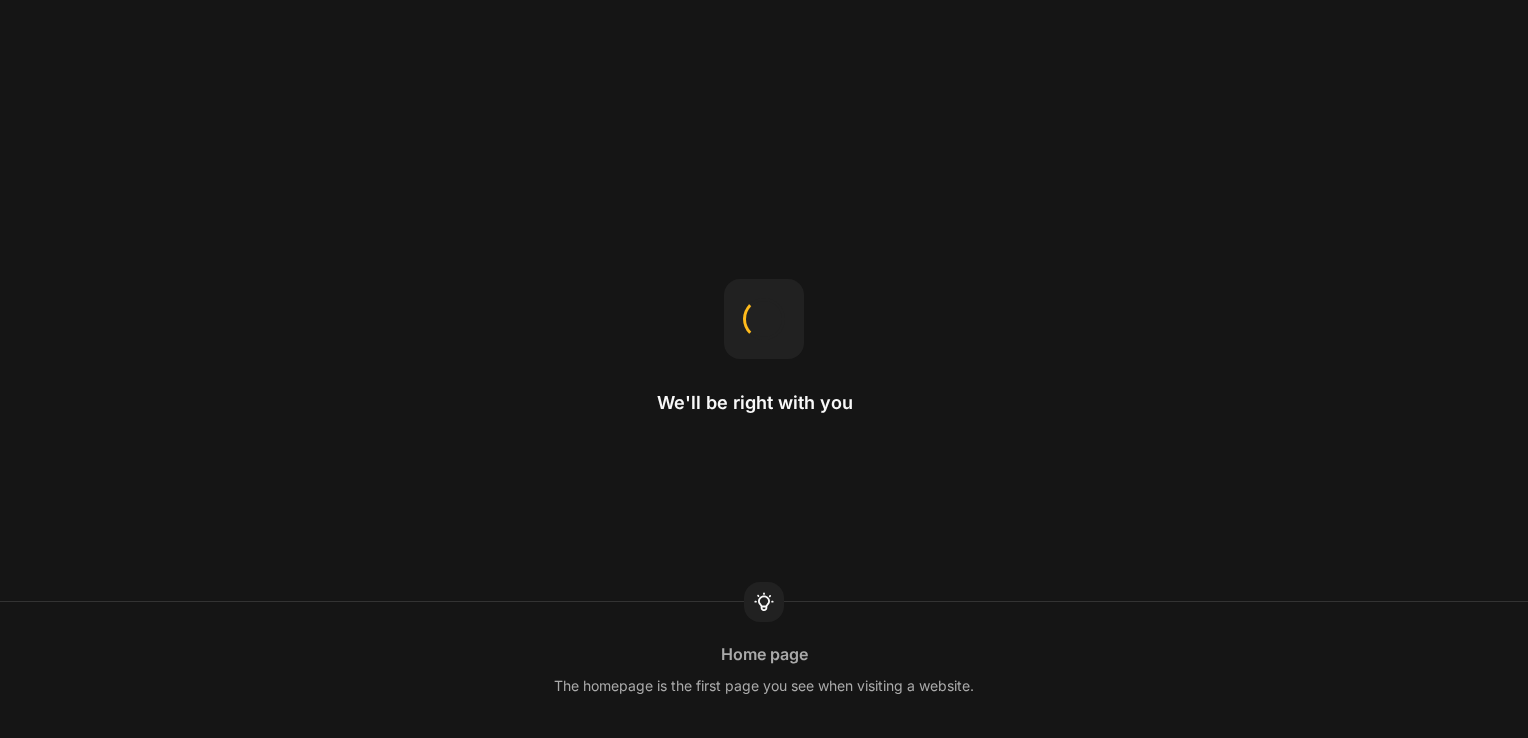 scroll, scrollTop: 0, scrollLeft: 0, axis: both 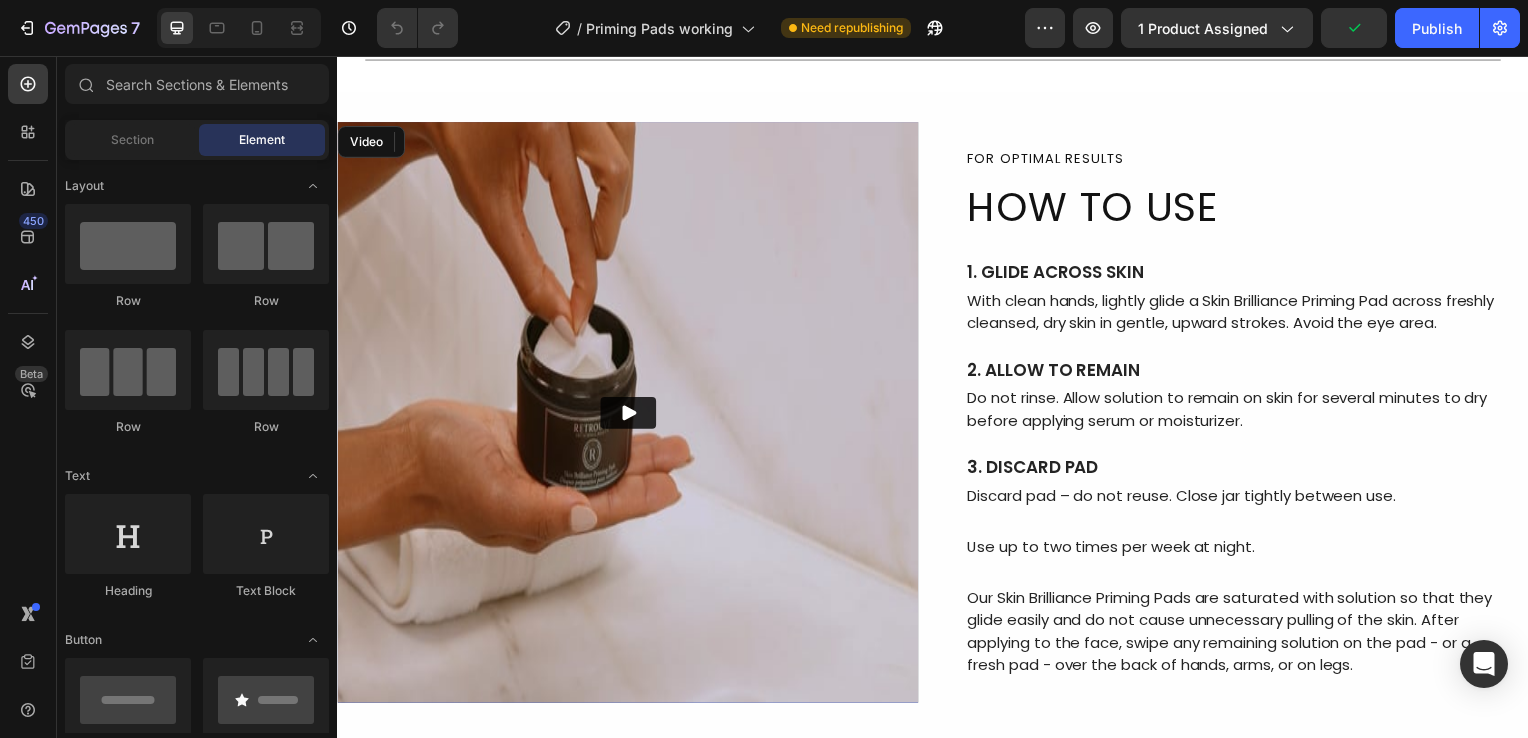 click at bounding box center (629, 415) 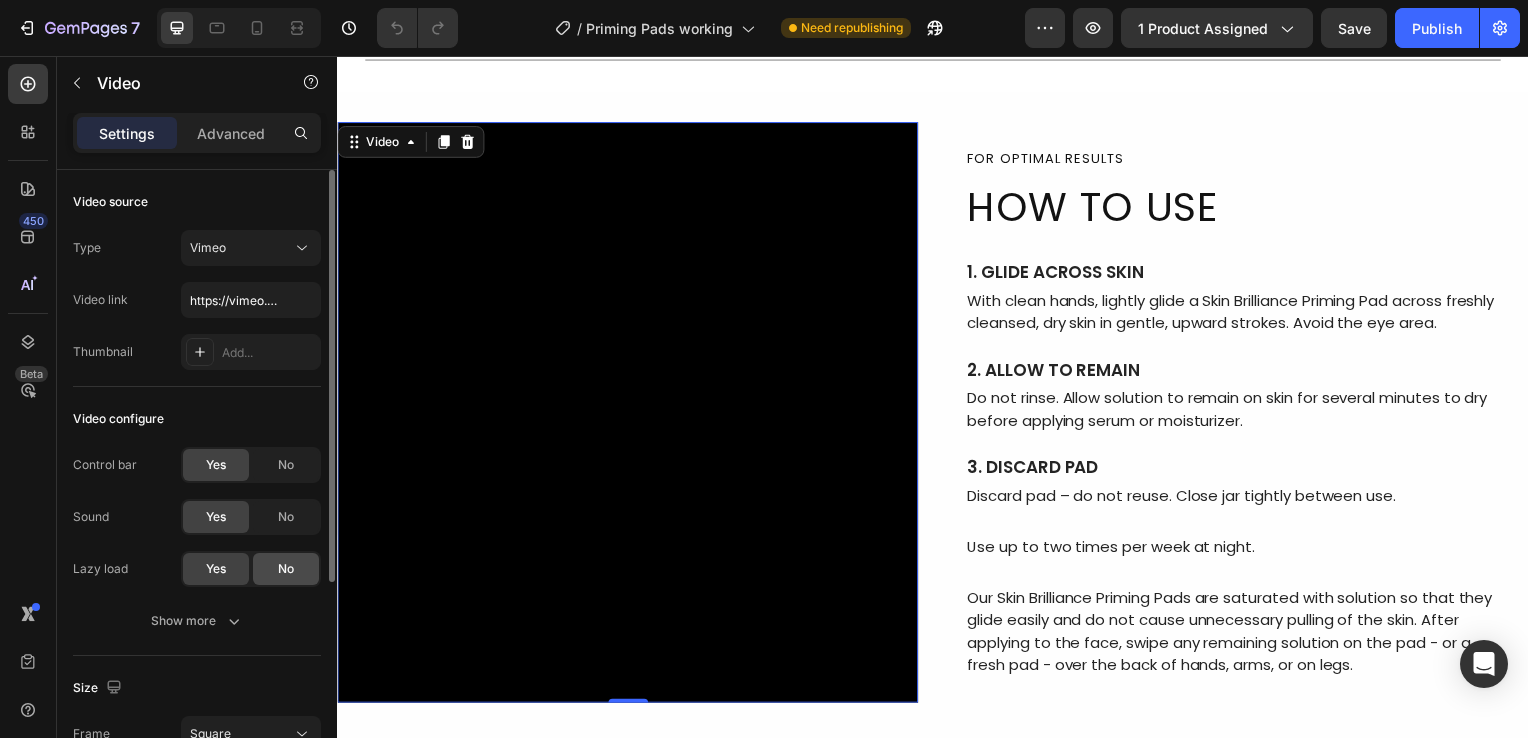 click on "No" 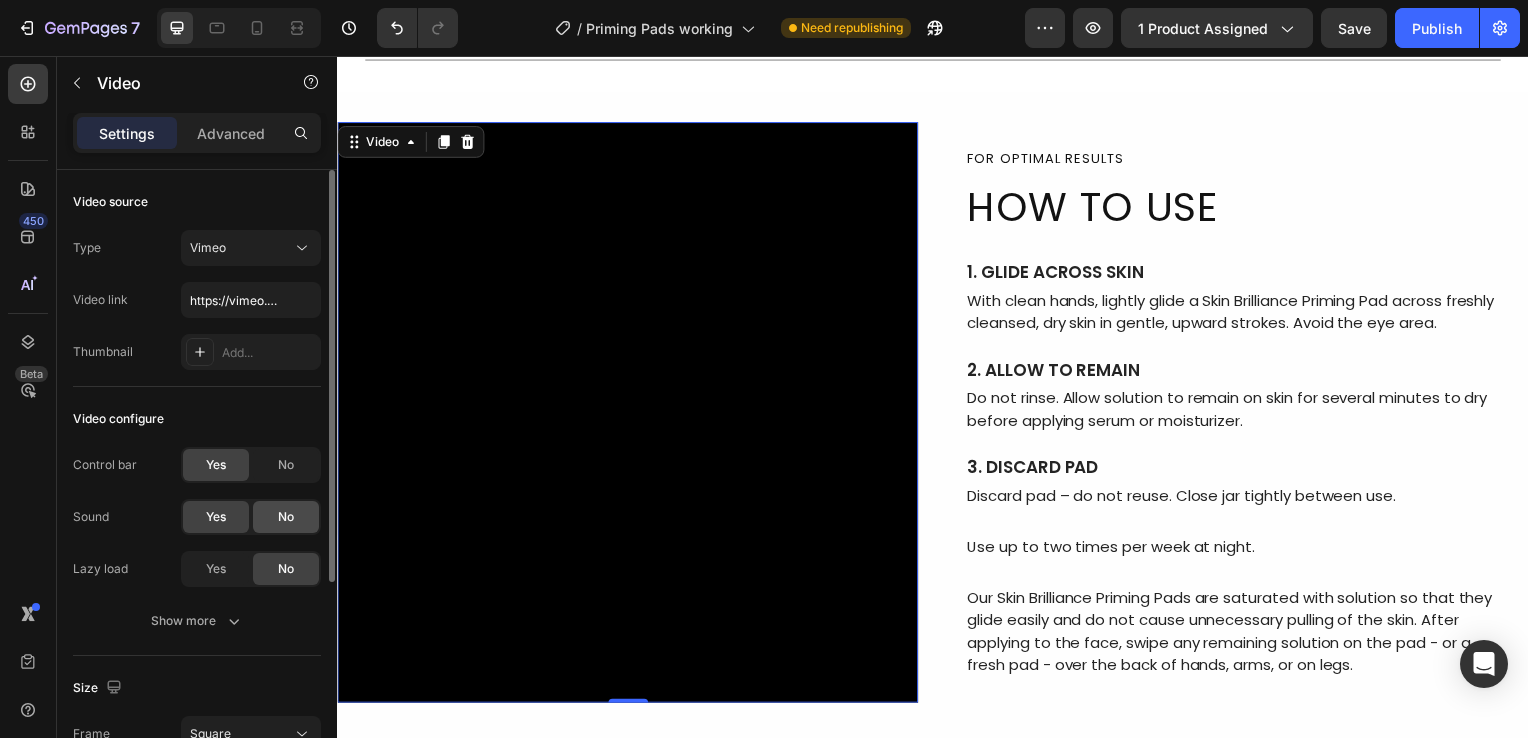click on "No" 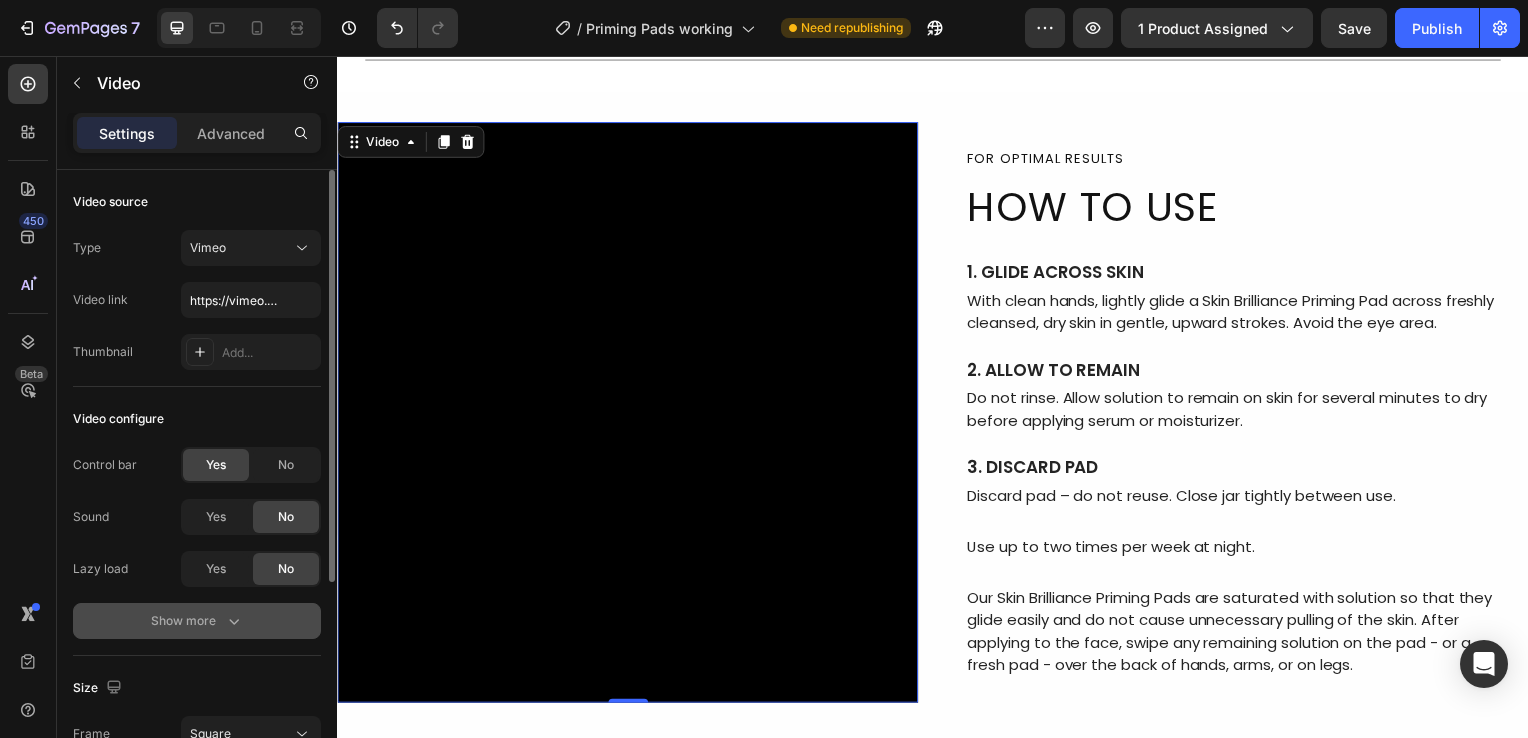 click 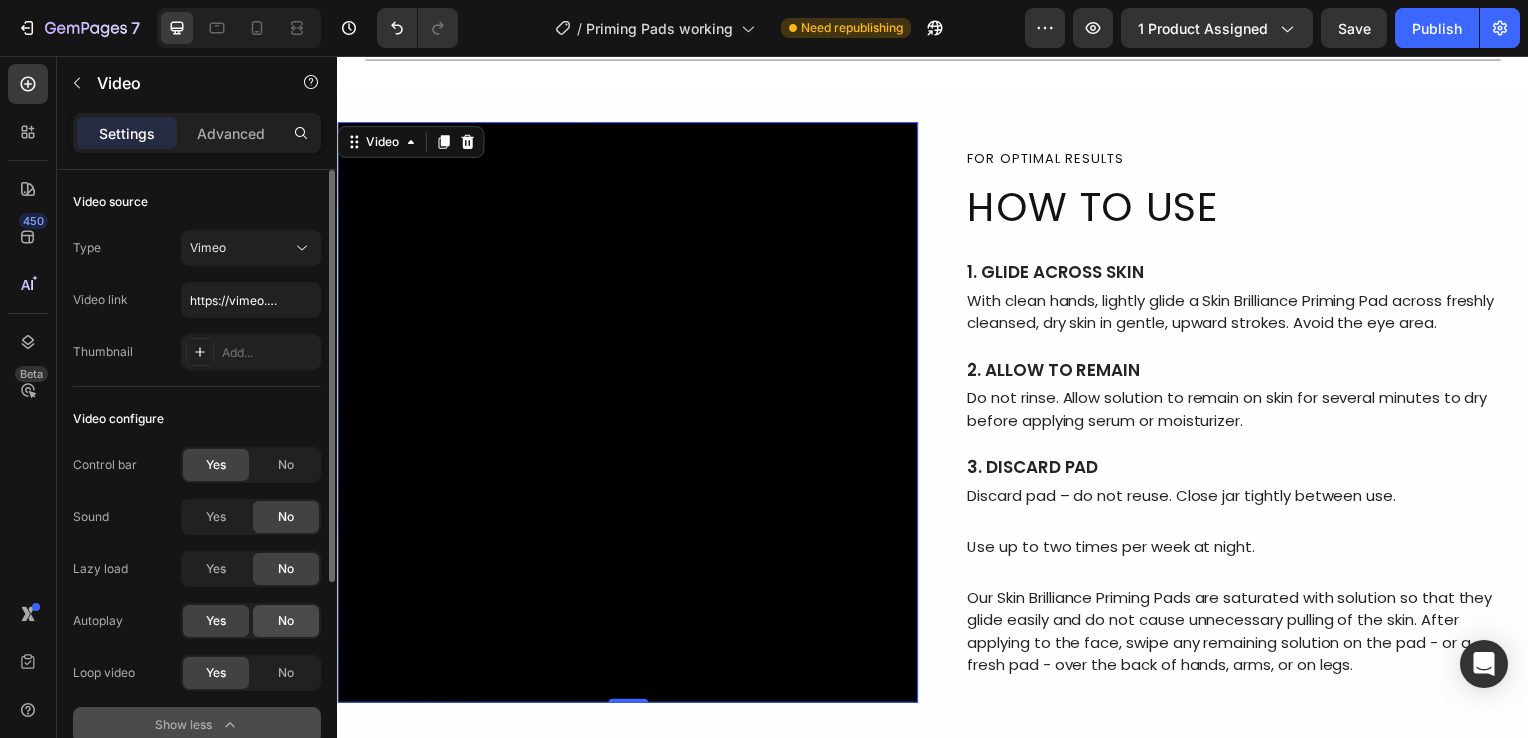 click on "No" 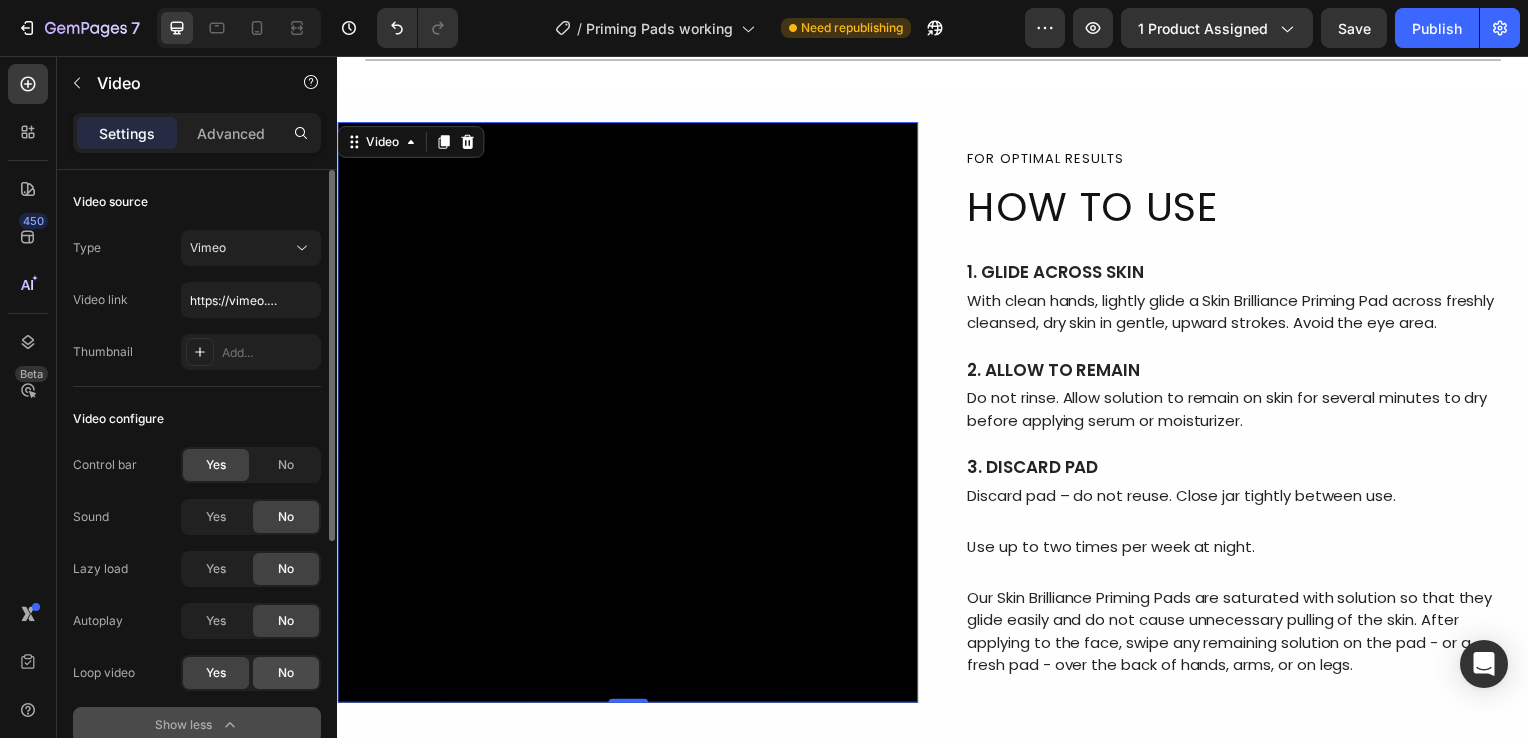 click on "No" 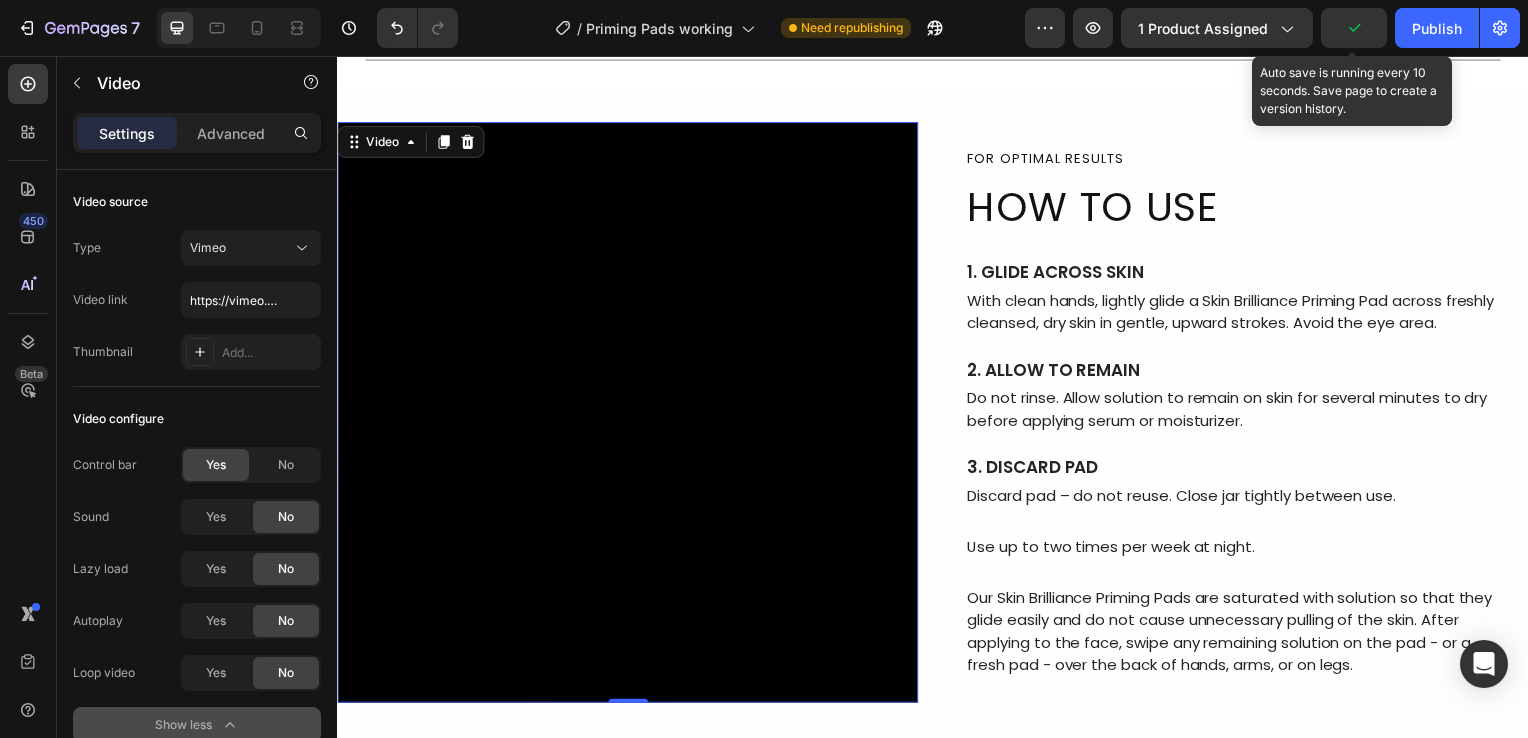 click 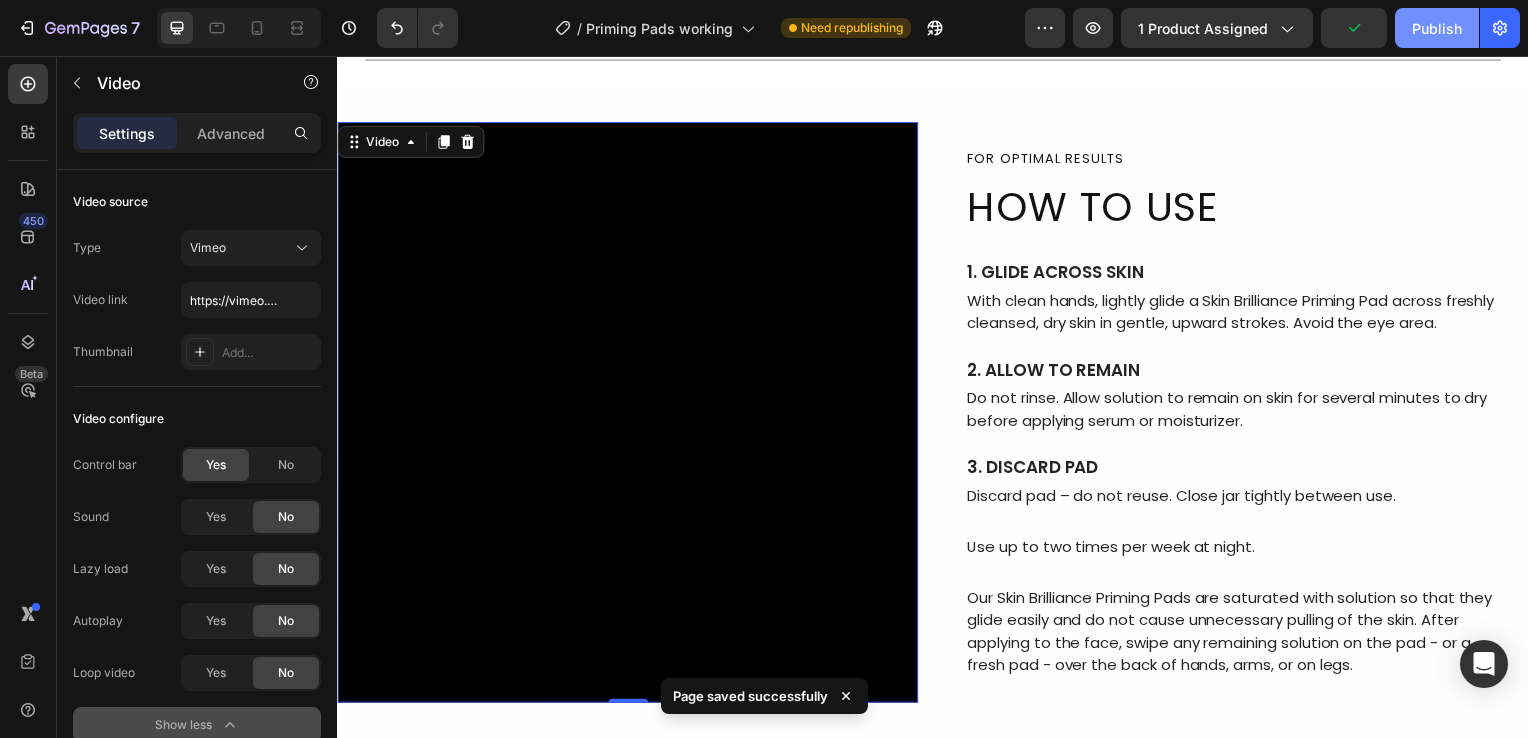 click on "Publish" 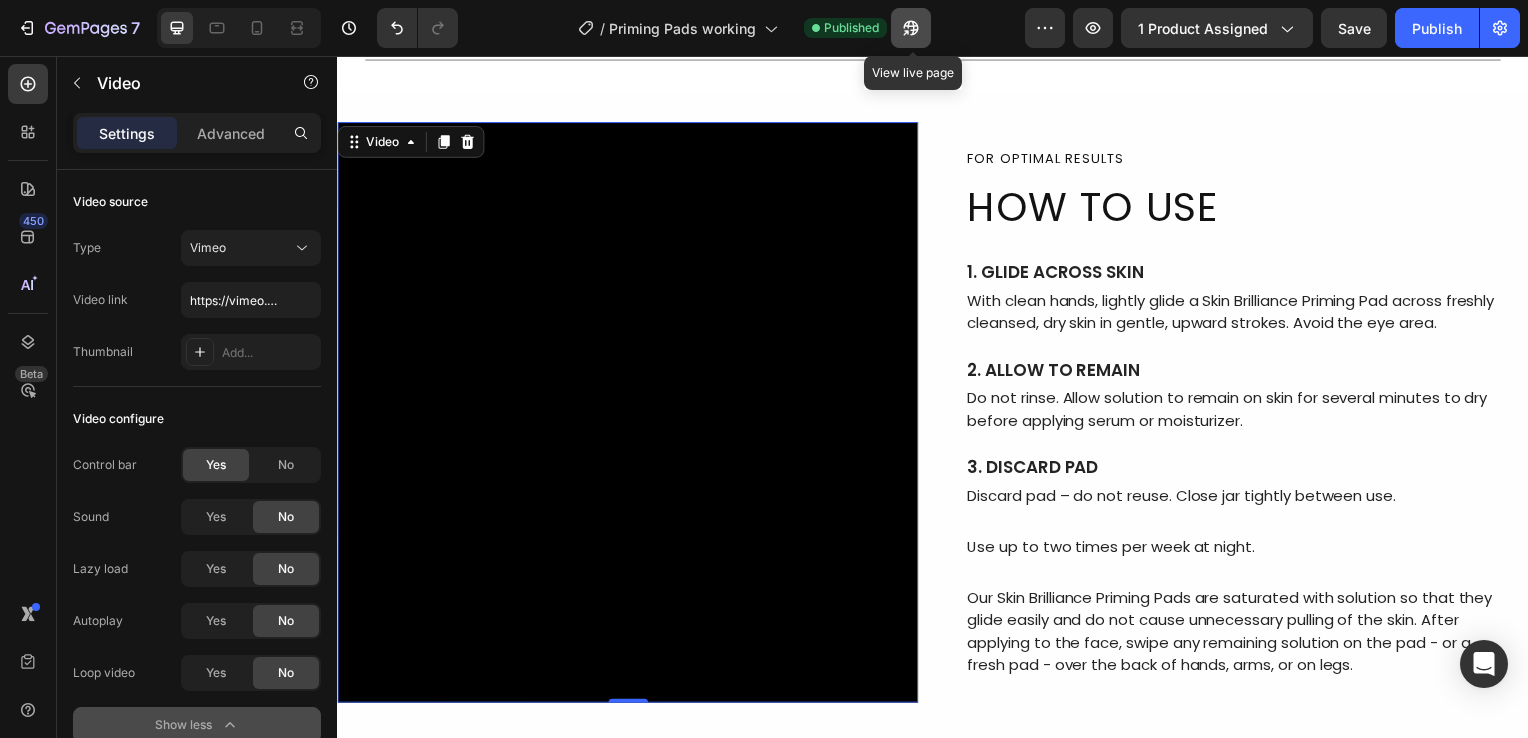 click 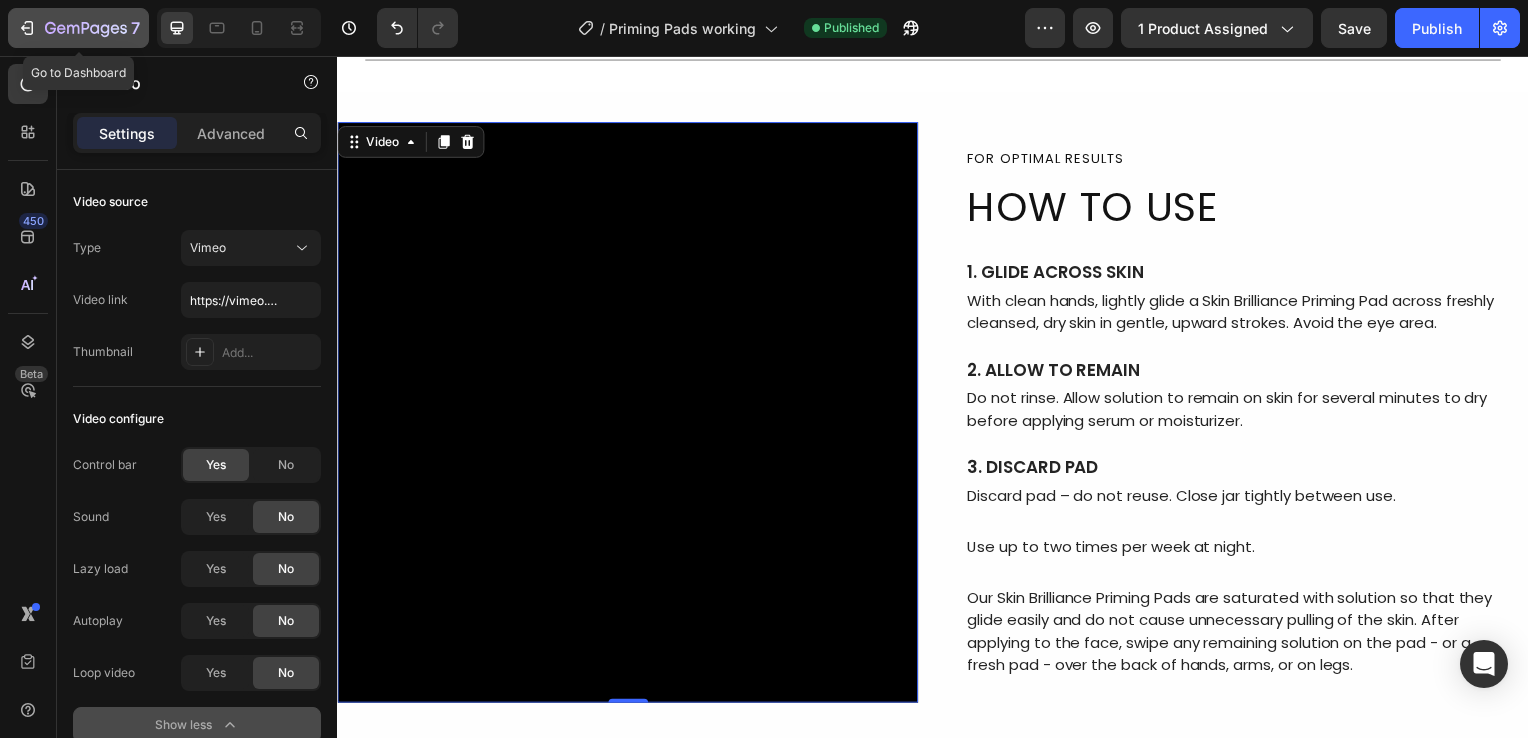 click 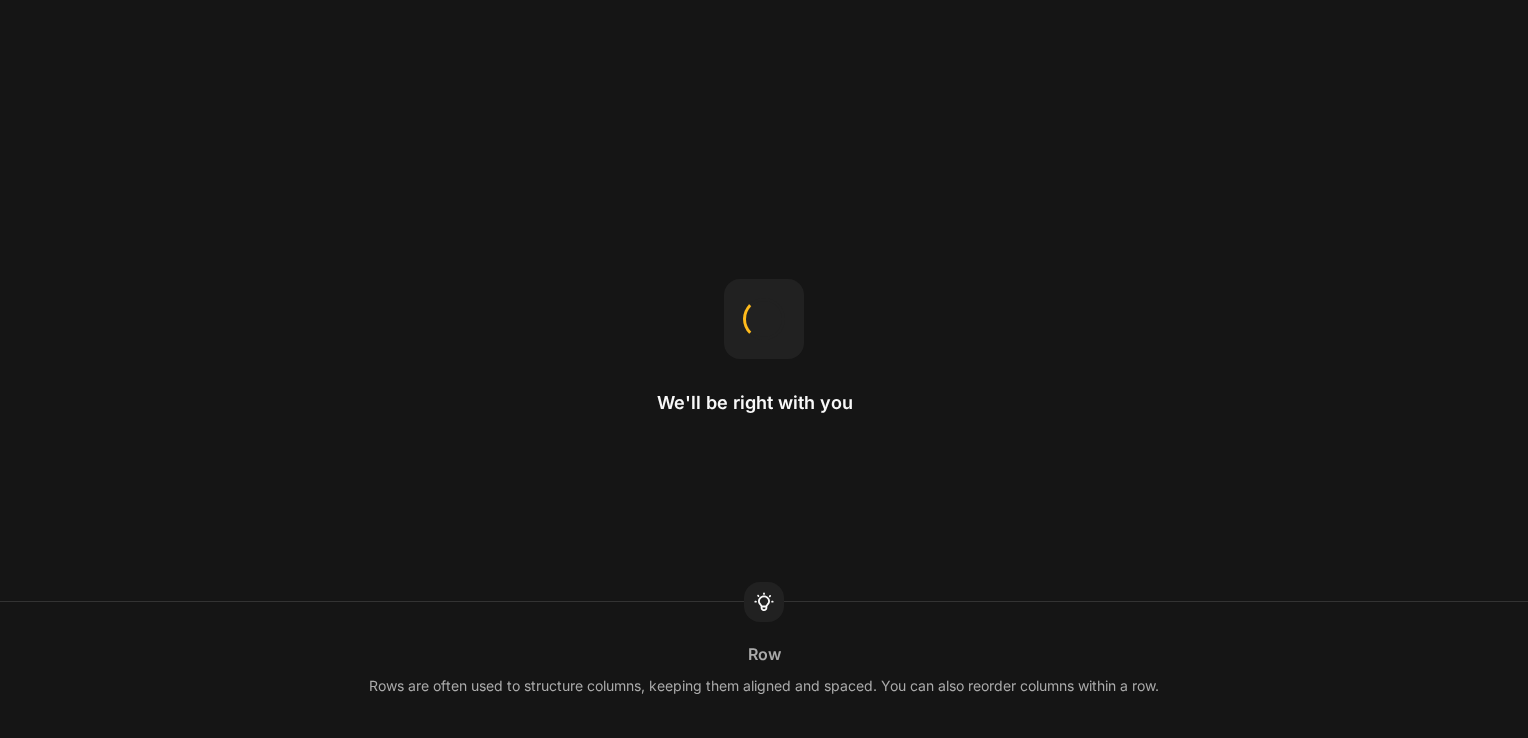scroll, scrollTop: 0, scrollLeft: 0, axis: both 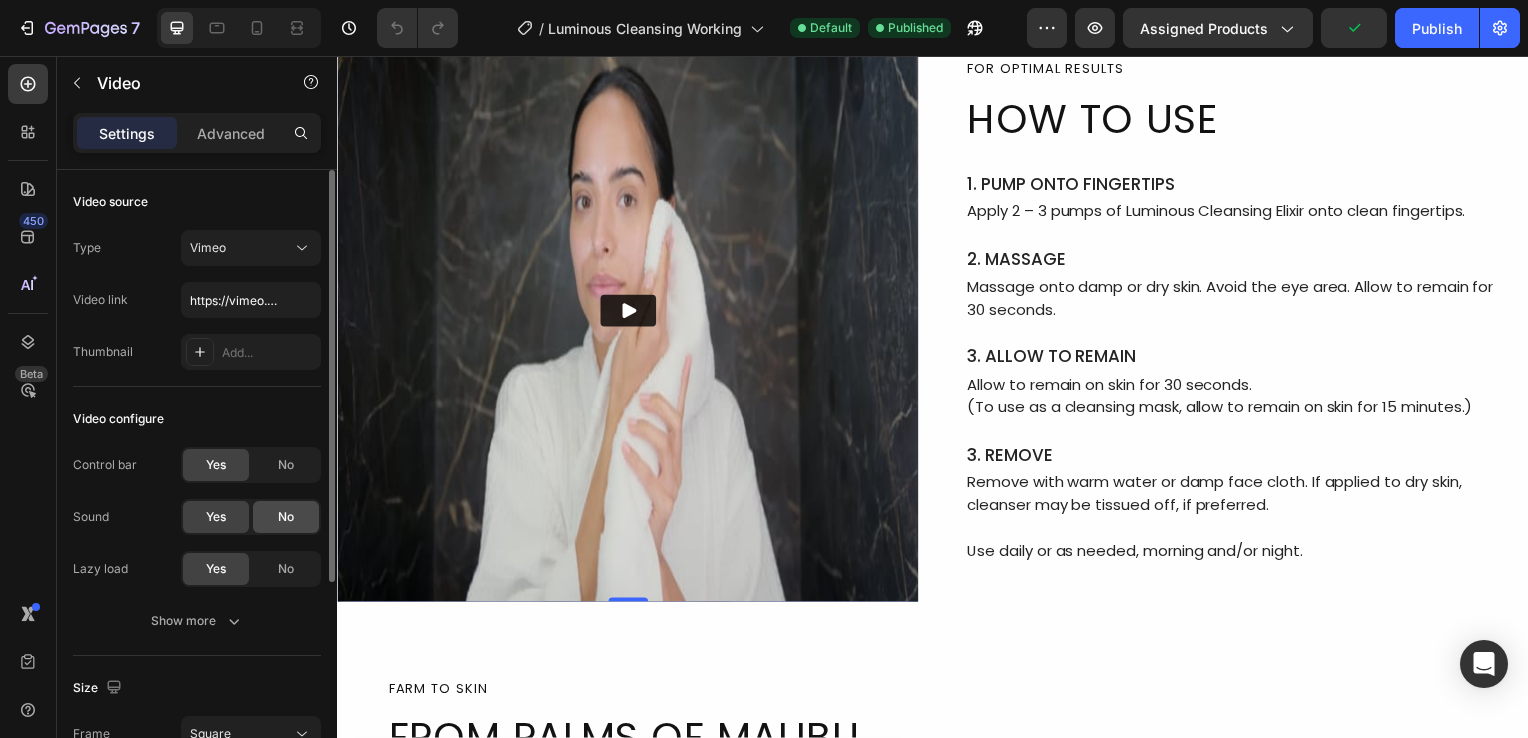 click on "No" 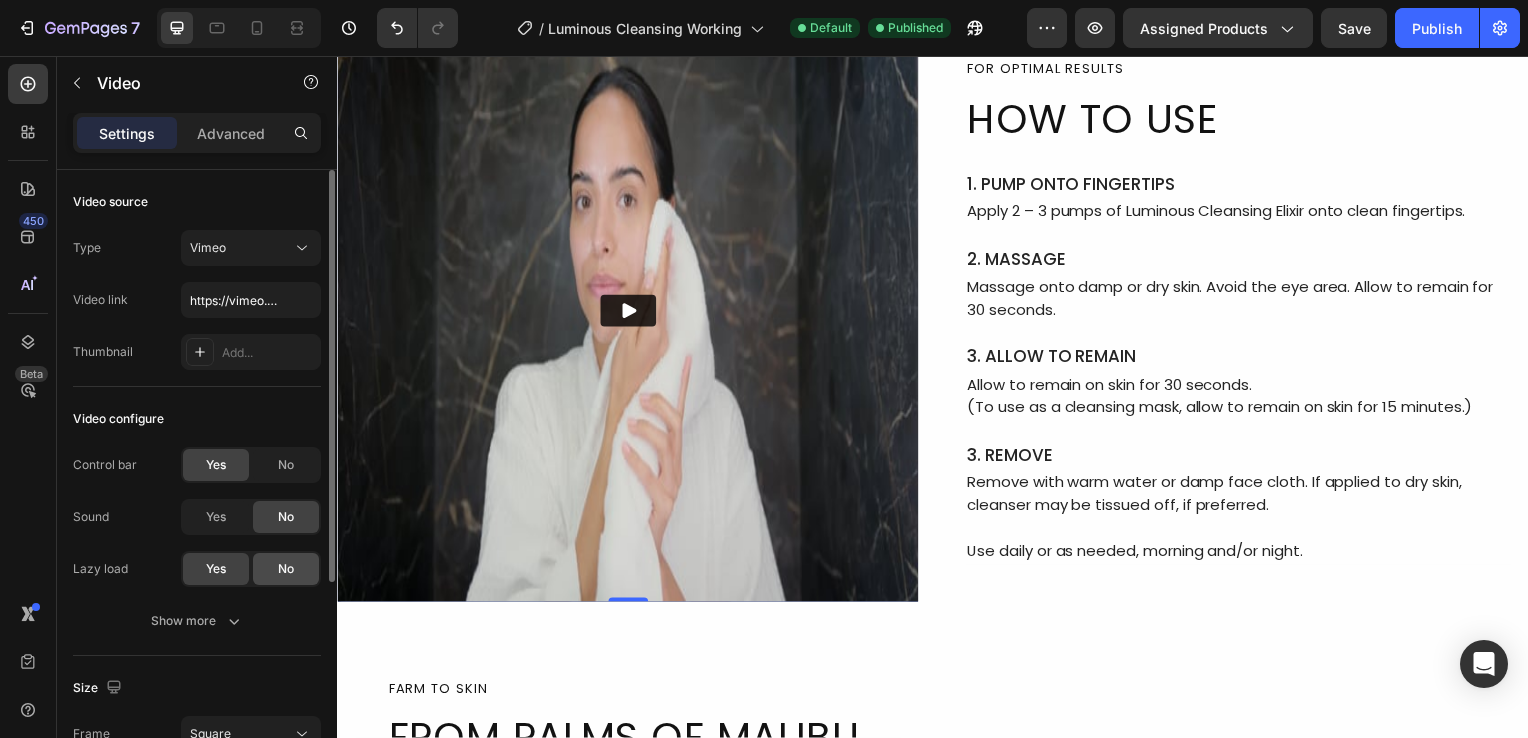 click on "No" 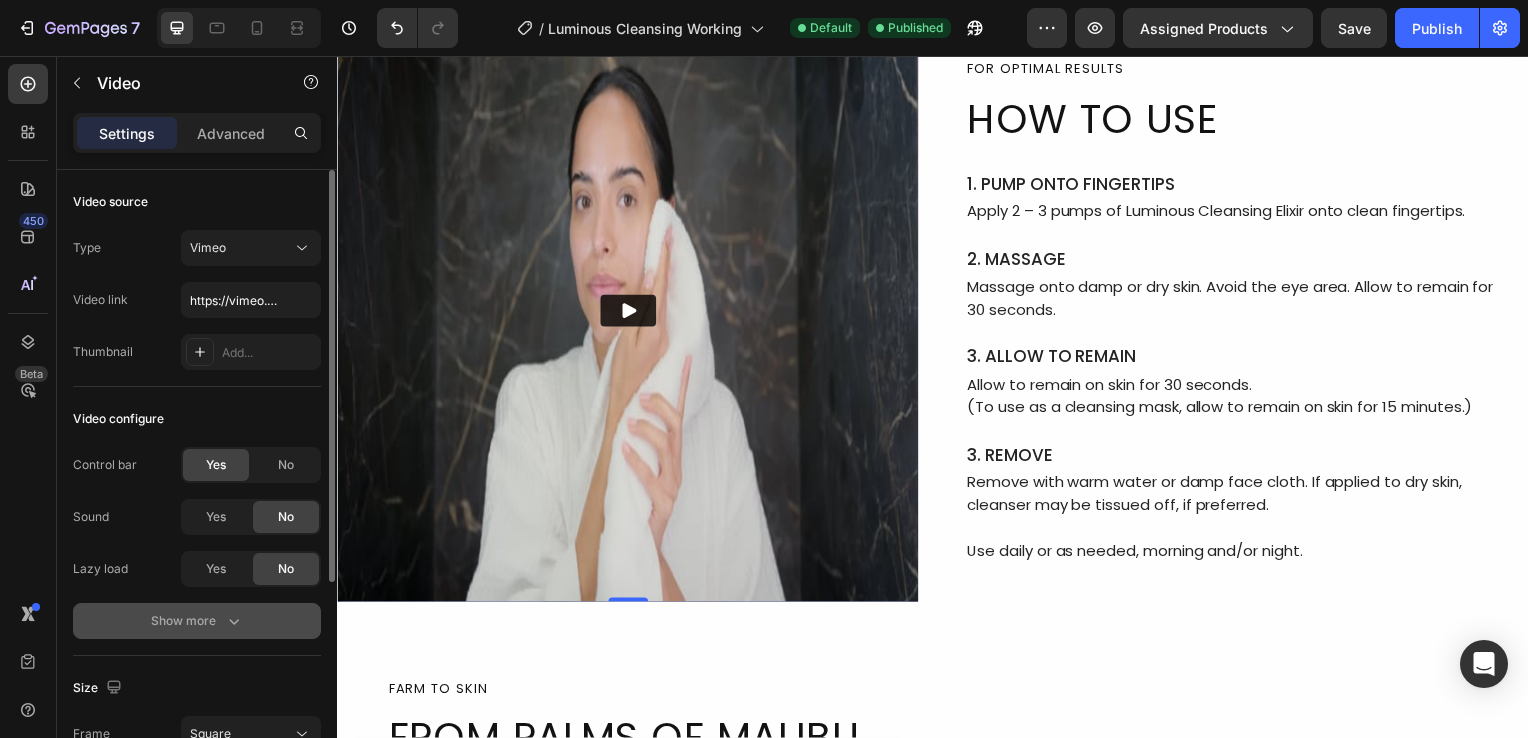 click on "Show more" at bounding box center (197, 621) 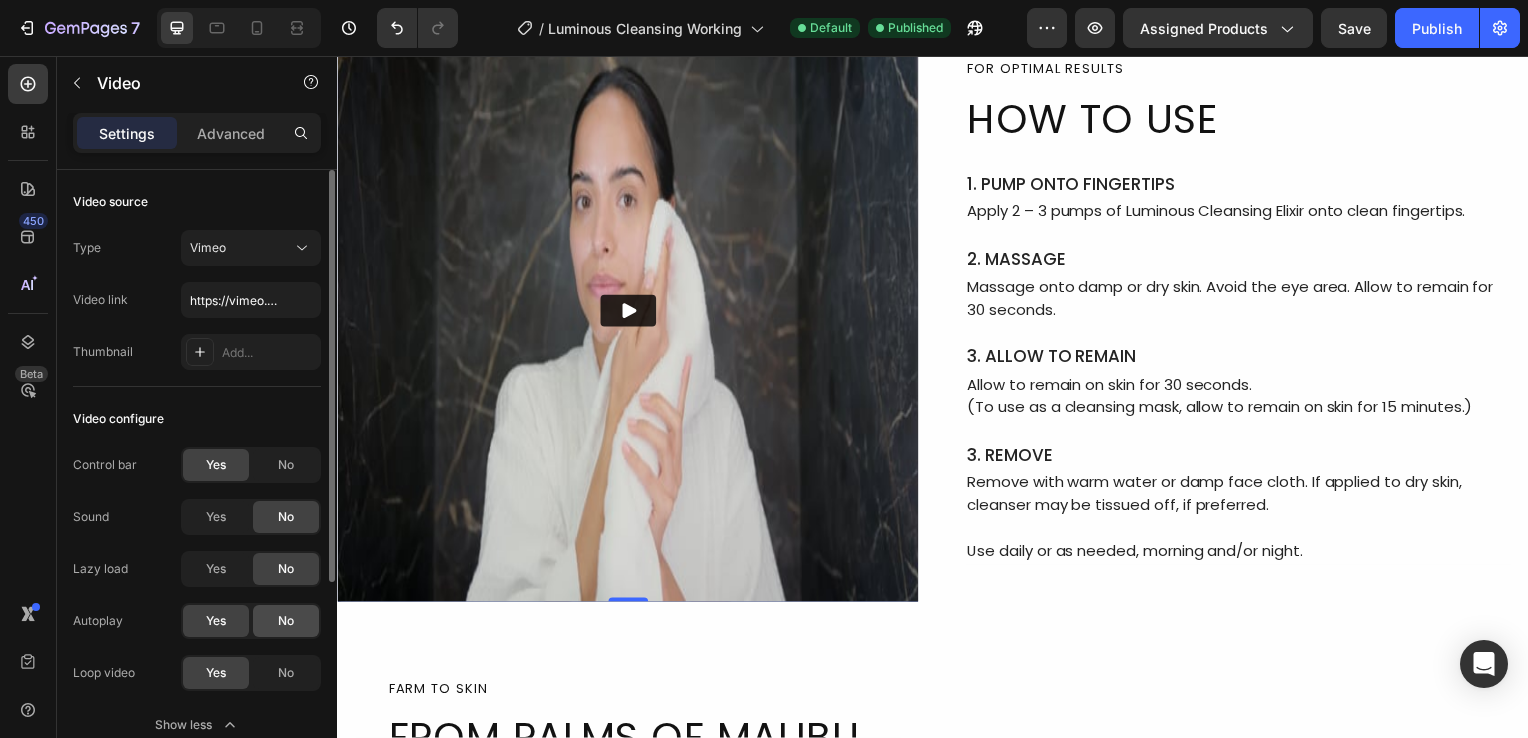 click on "No" 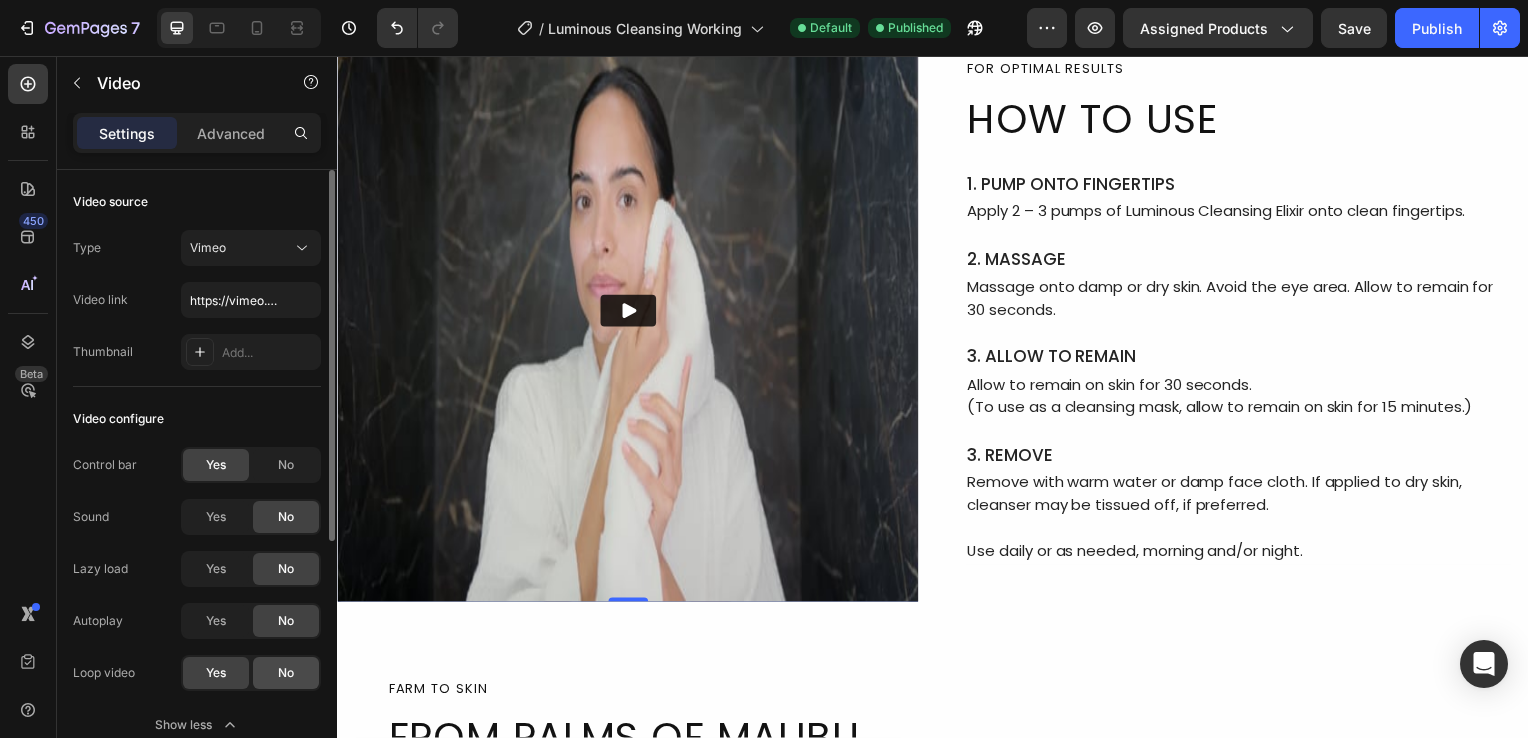 click on "No" 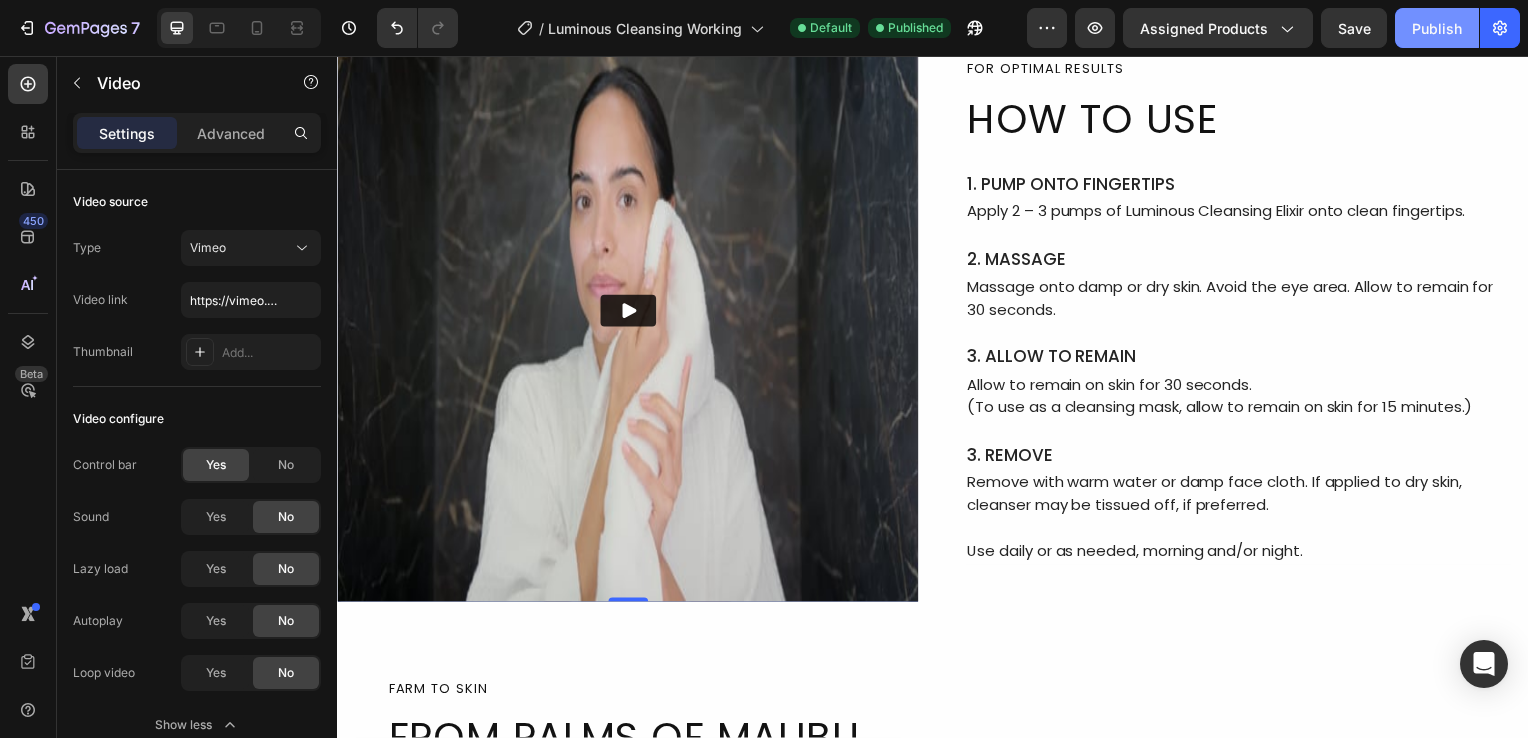click on "Publish" 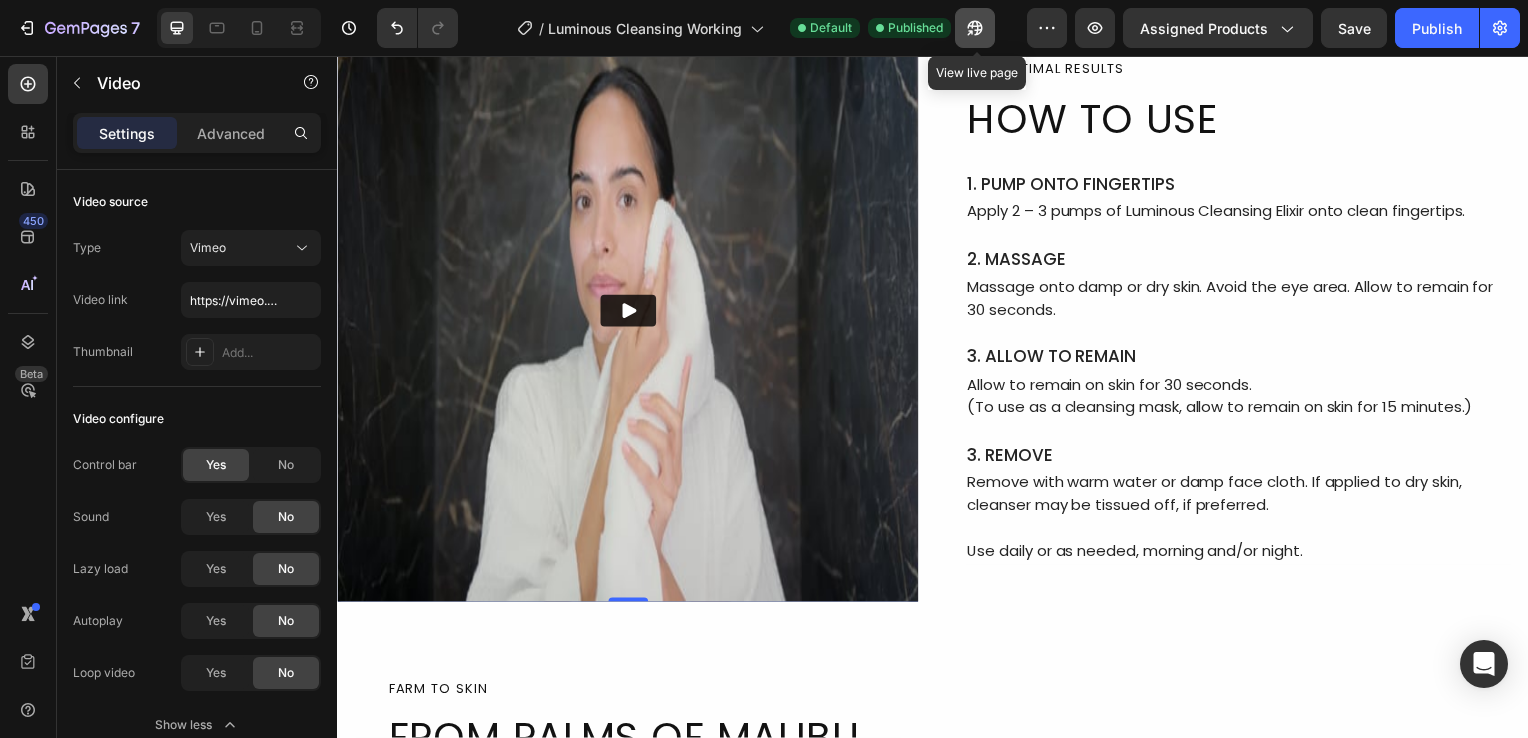 click 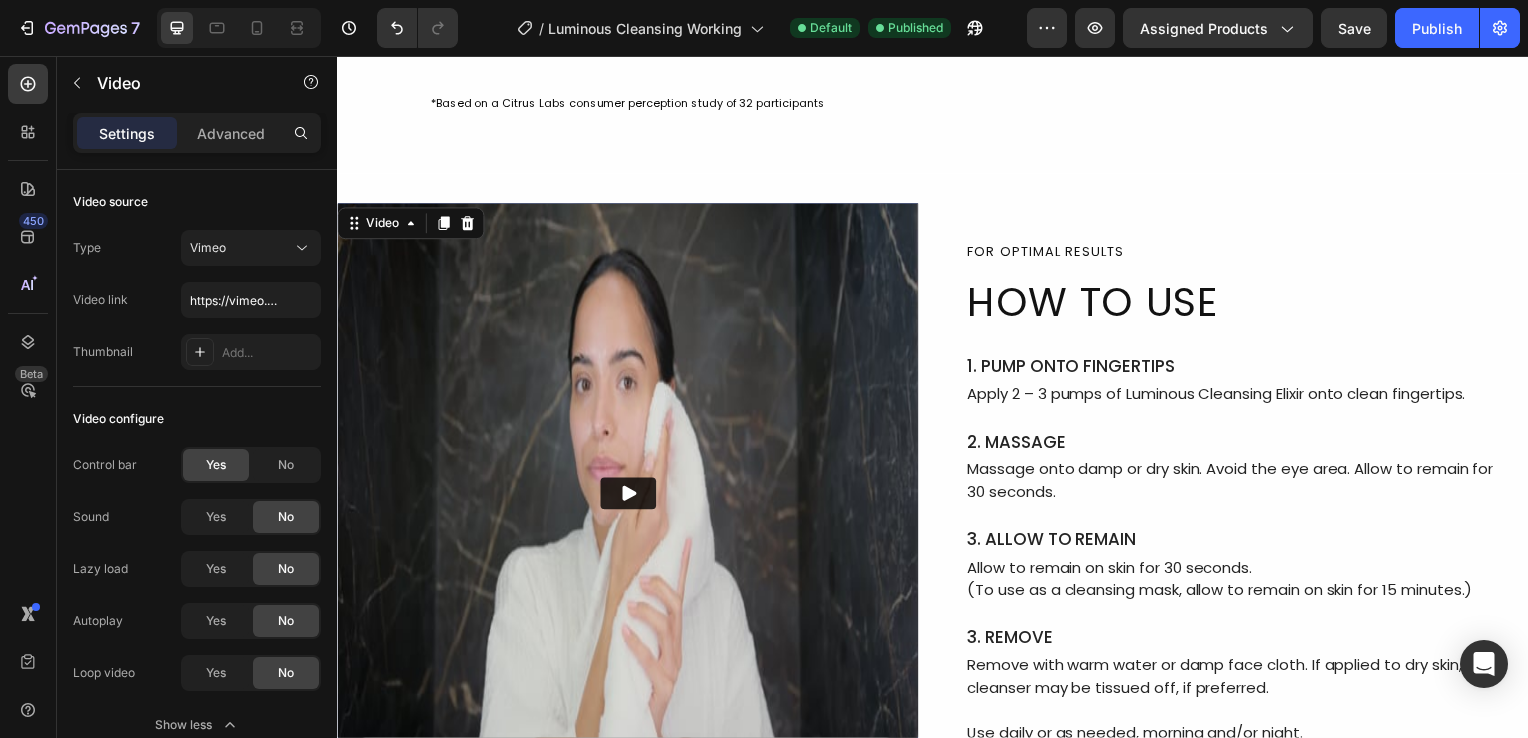 scroll, scrollTop: 7431, scrollLeft: 0, axis: vertical 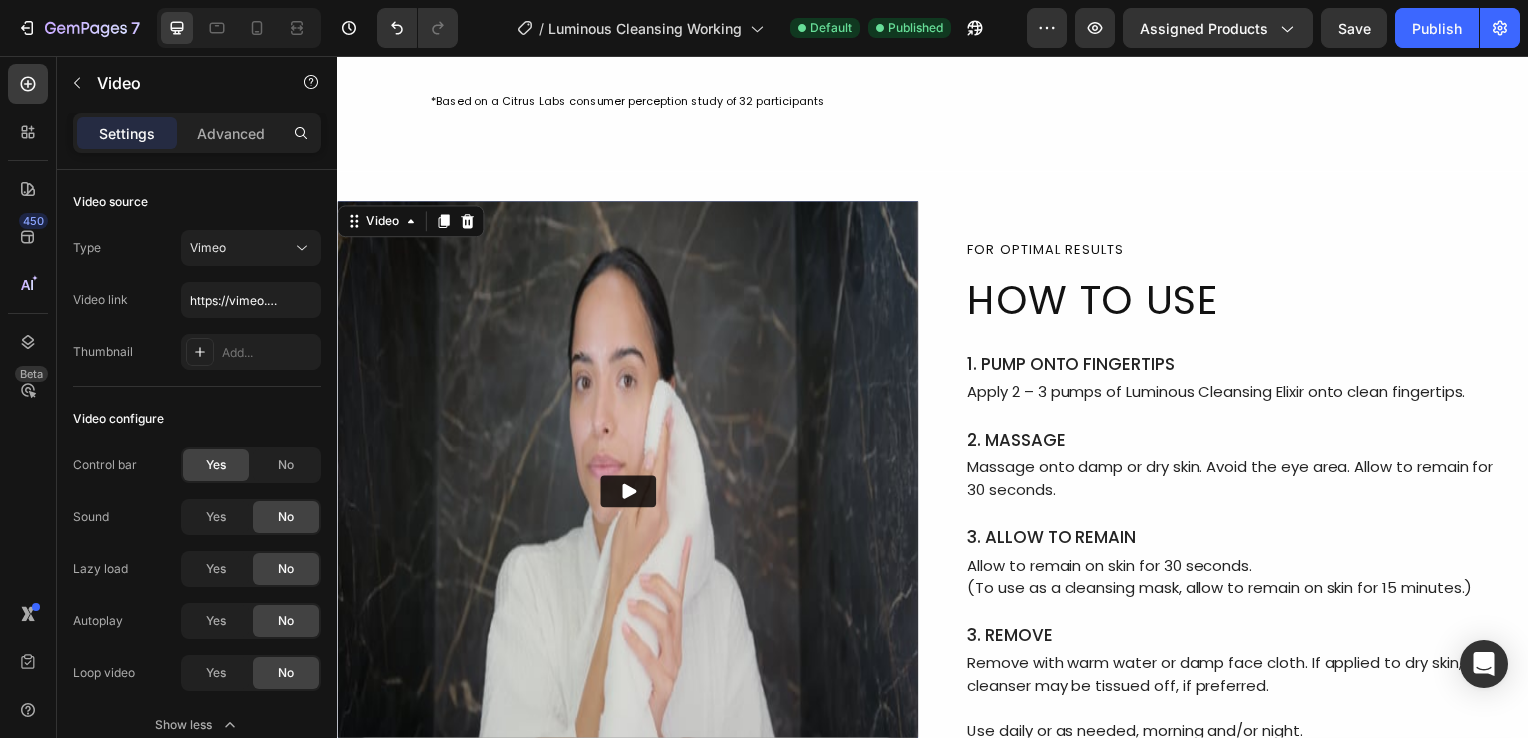 click at bounding box center (629, 495) 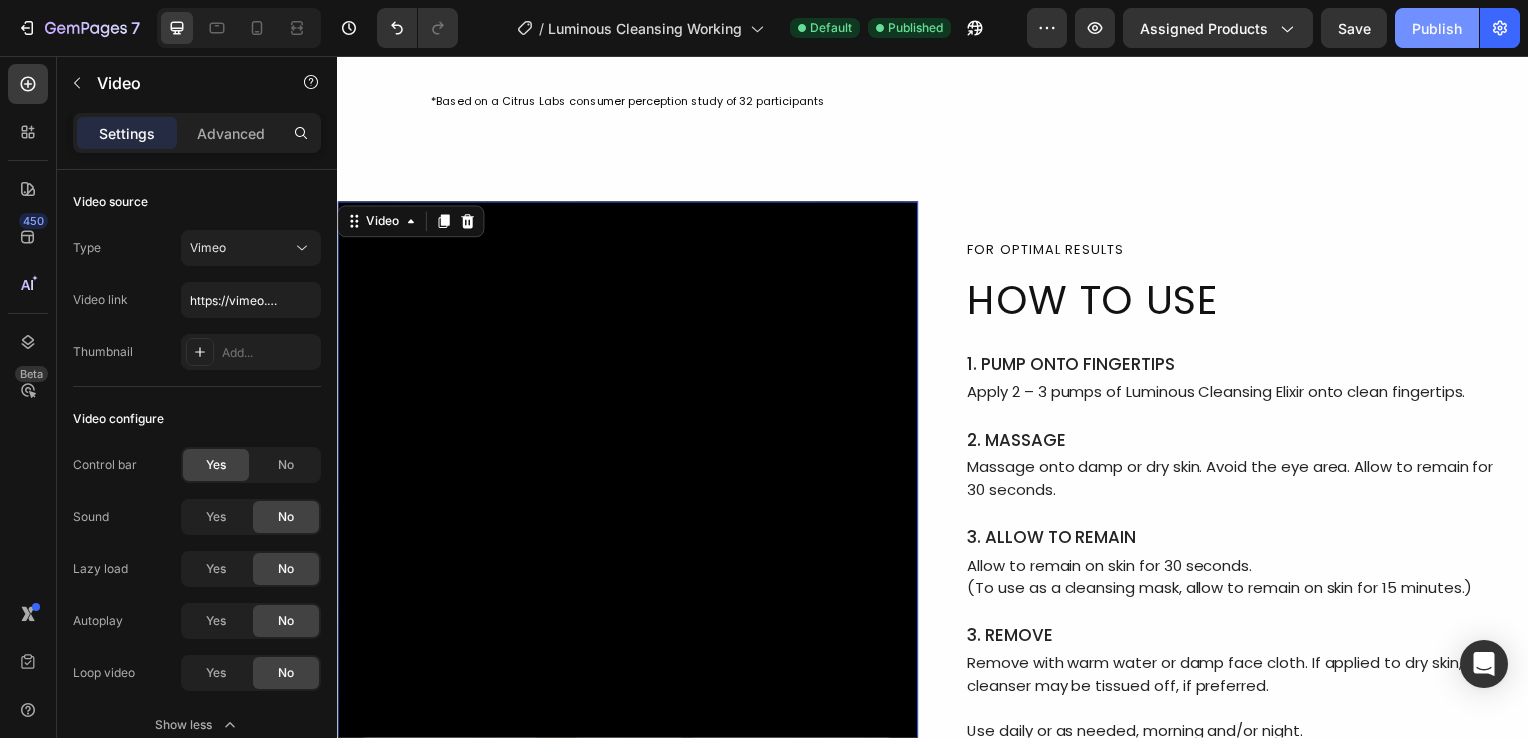 click on "Publish" at bounding box center (1437, 28) 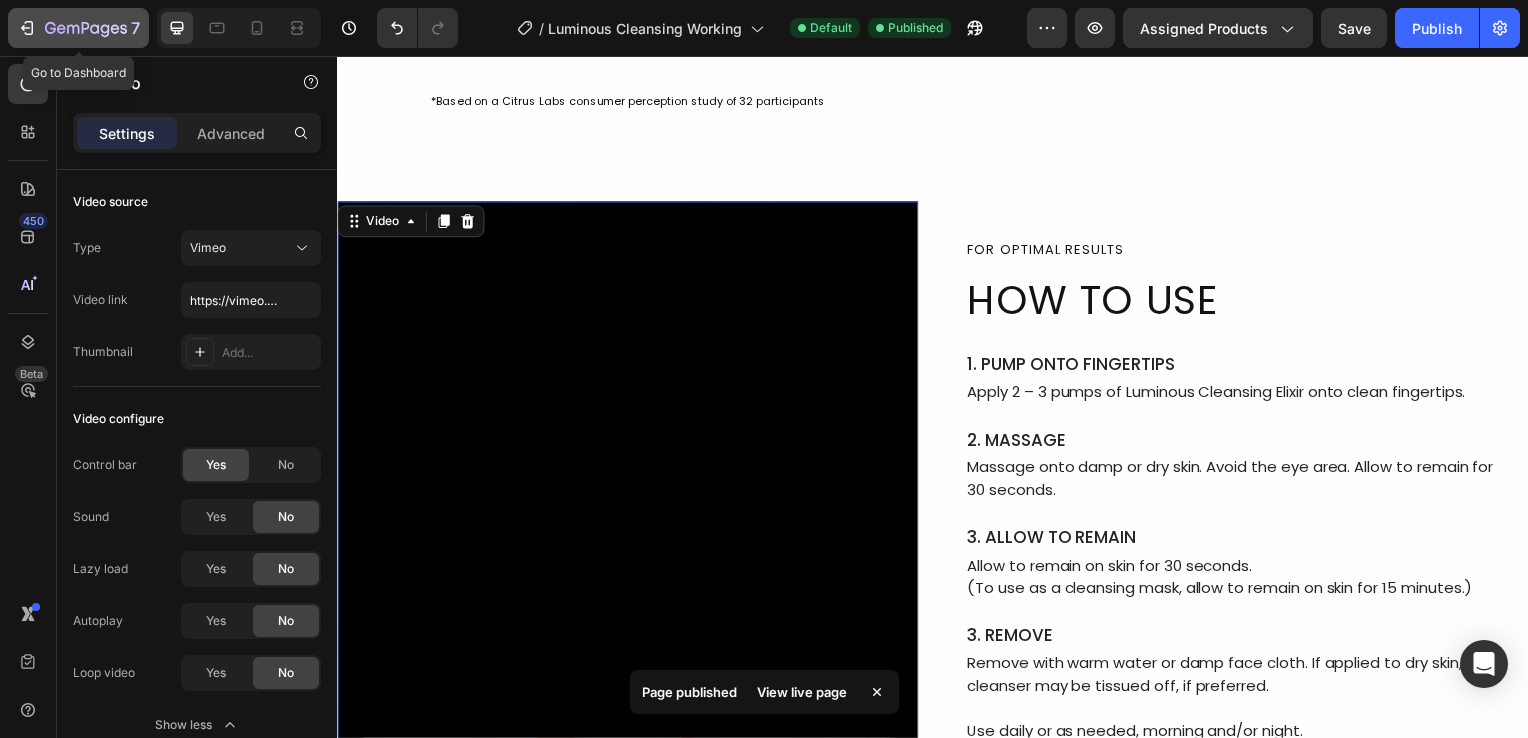 click 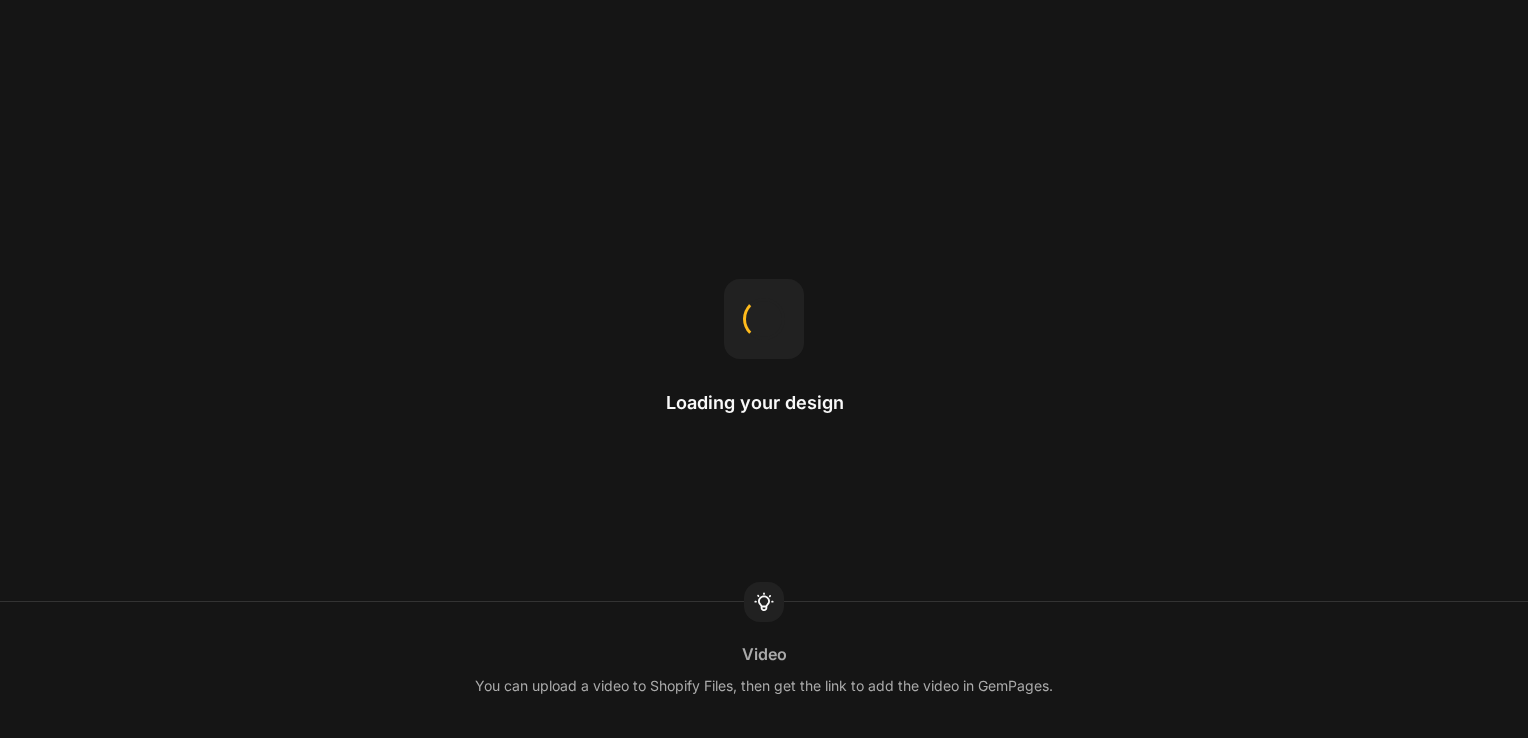 scroll, scrollTop: 0, scrollLeft: 0, axis: both 